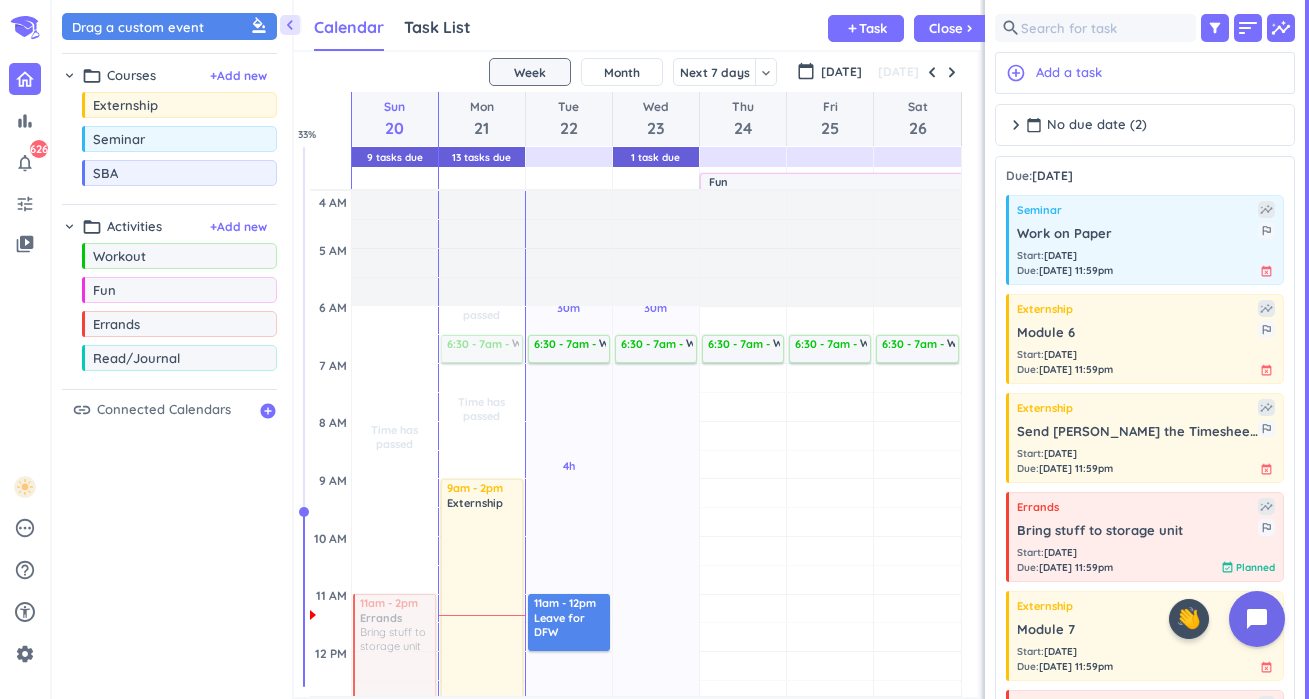 scroll, scrollTop: 0, scrollLeft: 0, axis: both 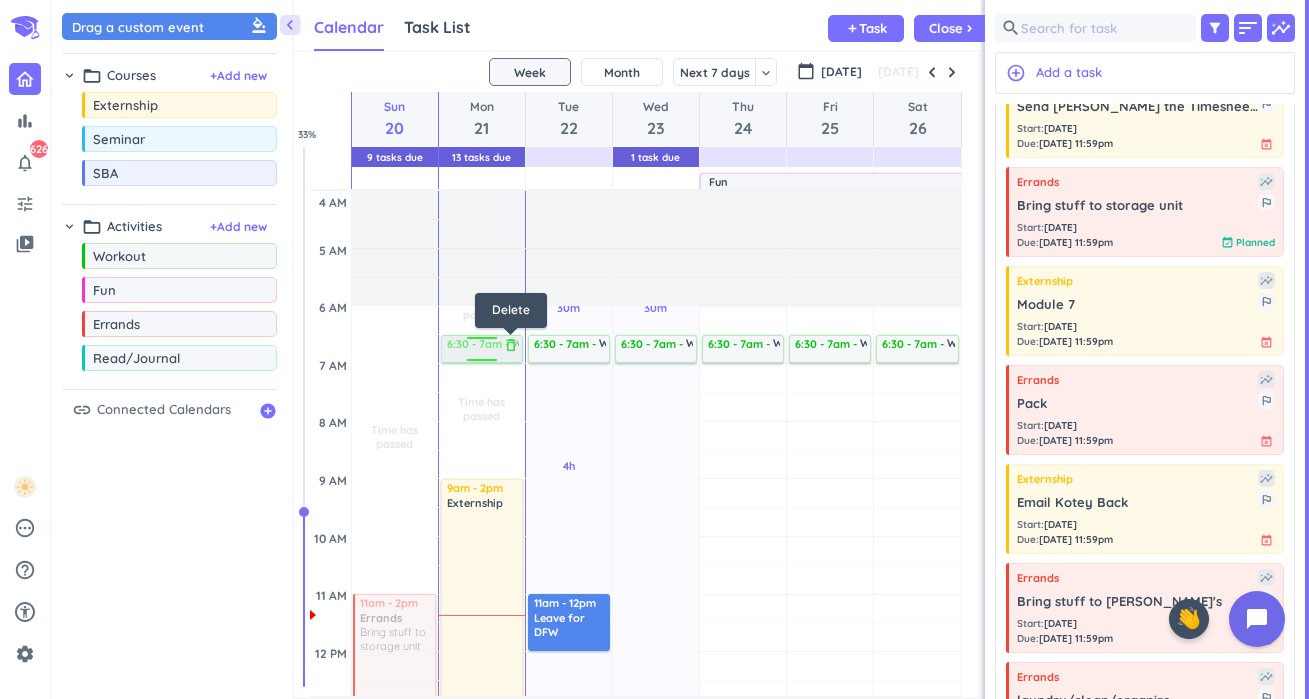 click on "delete_outline" at bounding box center (511, 345) 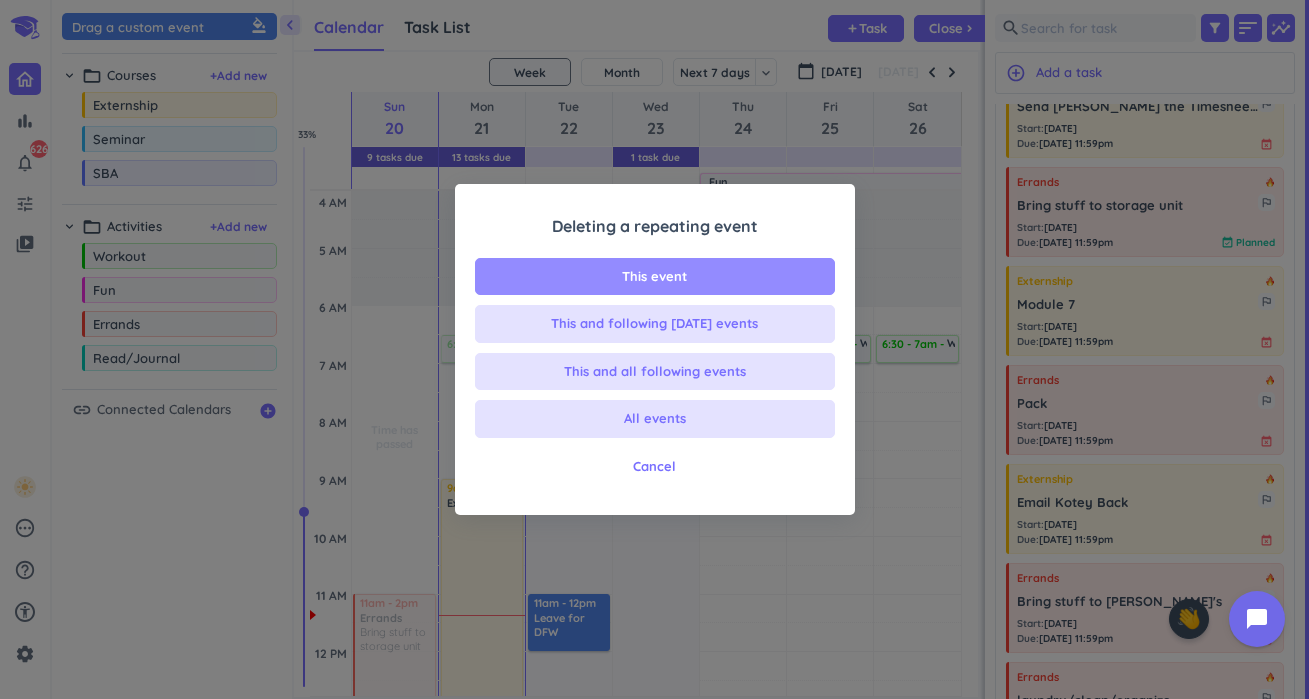 click on "This event" at bounding box center (654, 277) 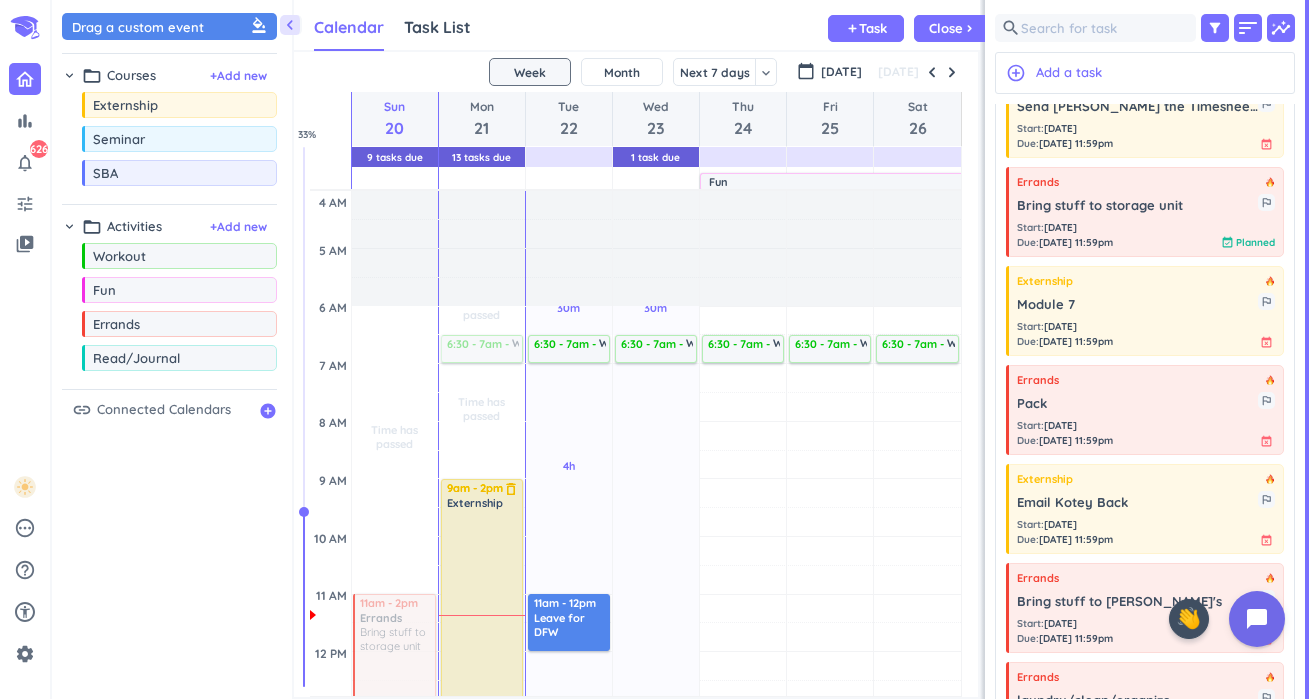 click on "delete_outline" at bounding box center (511, 489) 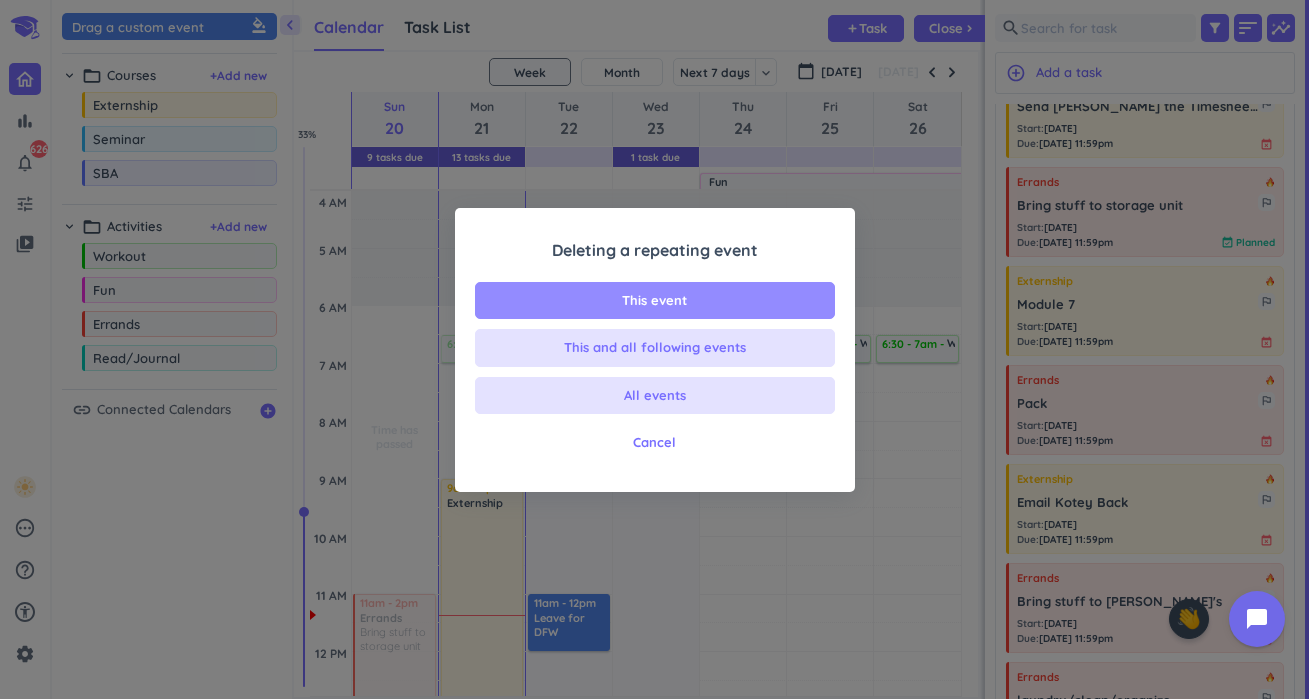 click on "This event" at bounding box center (655, 301) 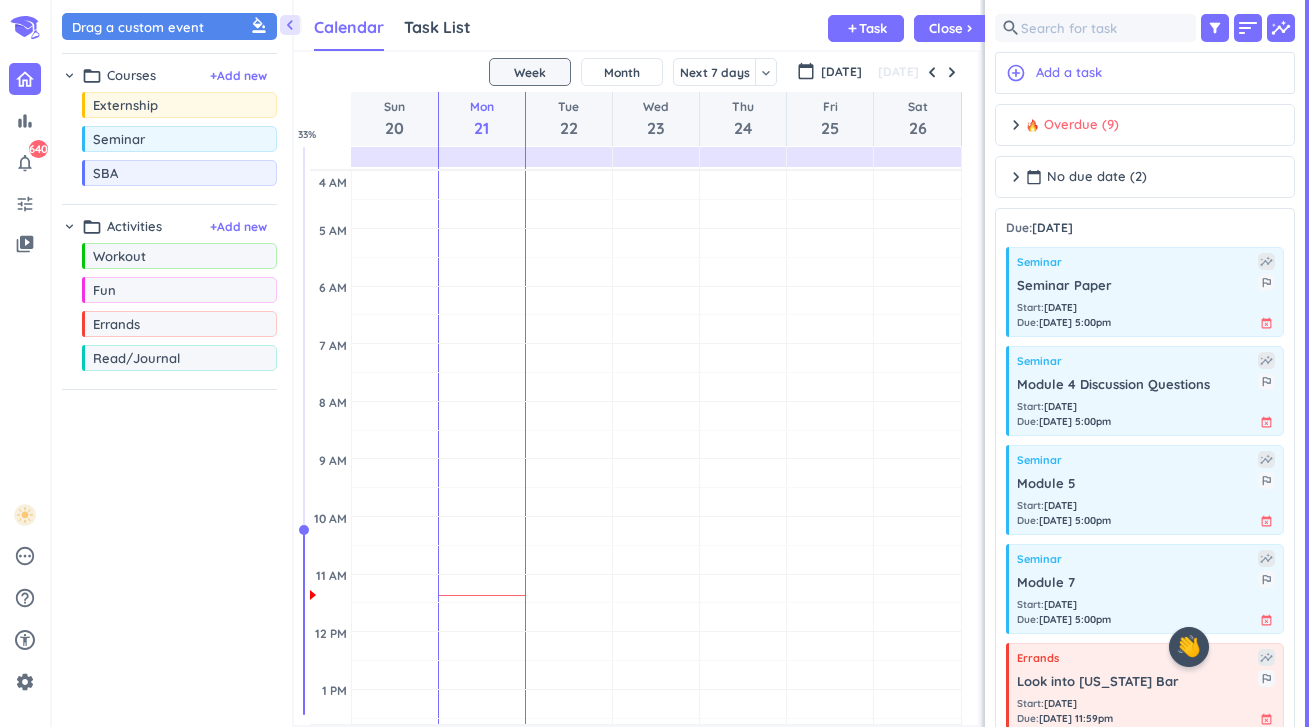 scroll, scrollTop: 0, scrollLeft: 0, axis: both 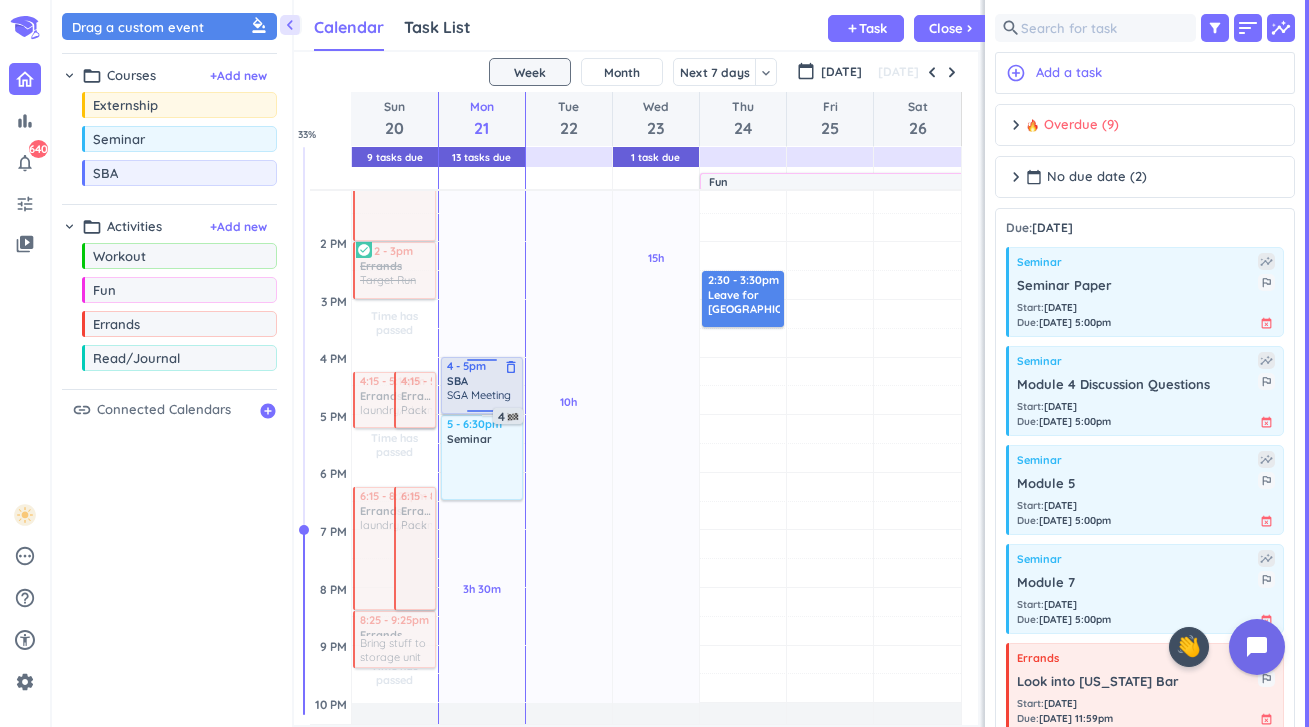 click on "delete_outline" at bounding box center (511, 367) 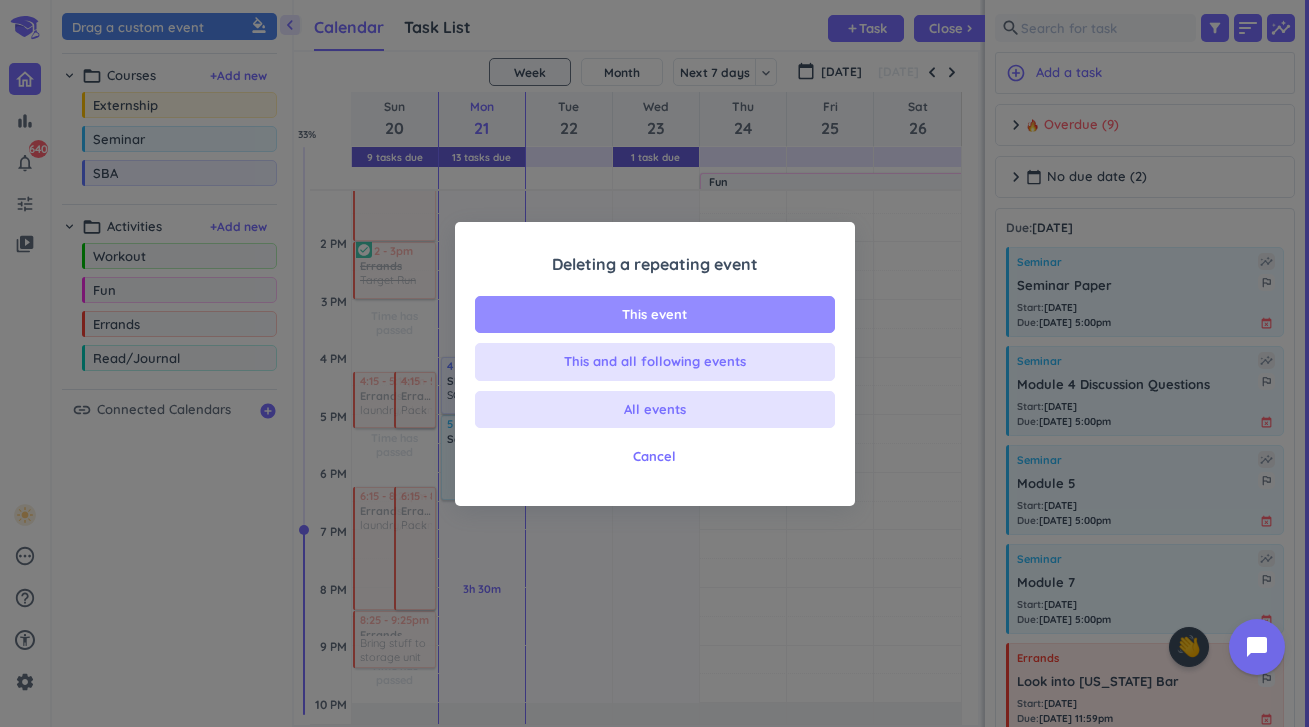 click on "This event" at bounding box center (655, 315) 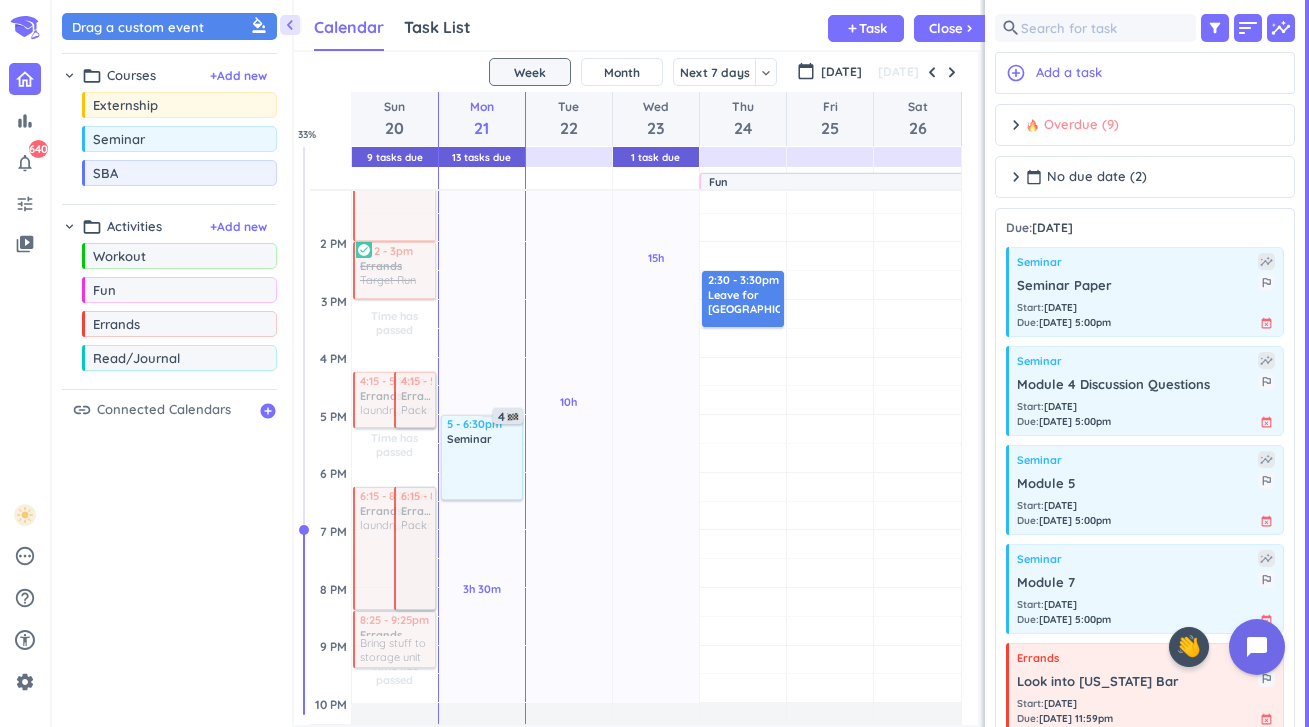 click on "Overdue (9)" at bounding box center (1072, 125) 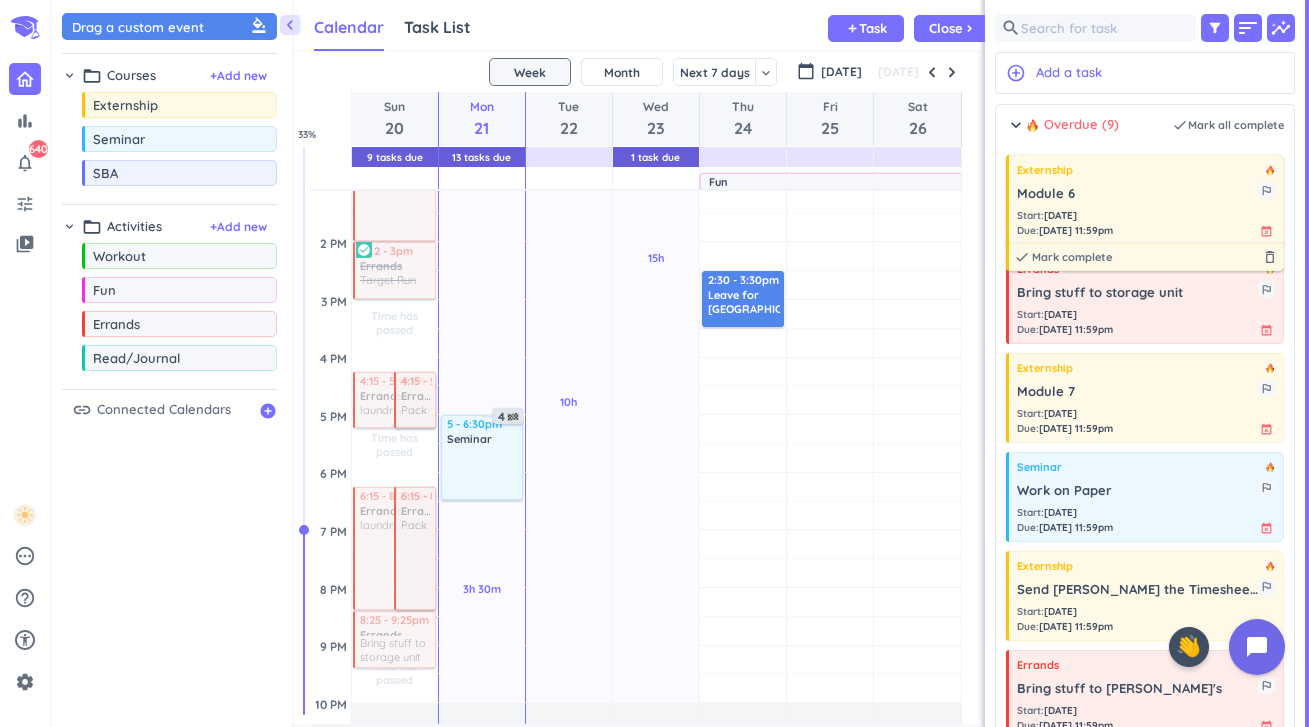 click on "Module 6" at bounding box center (1137, 194) 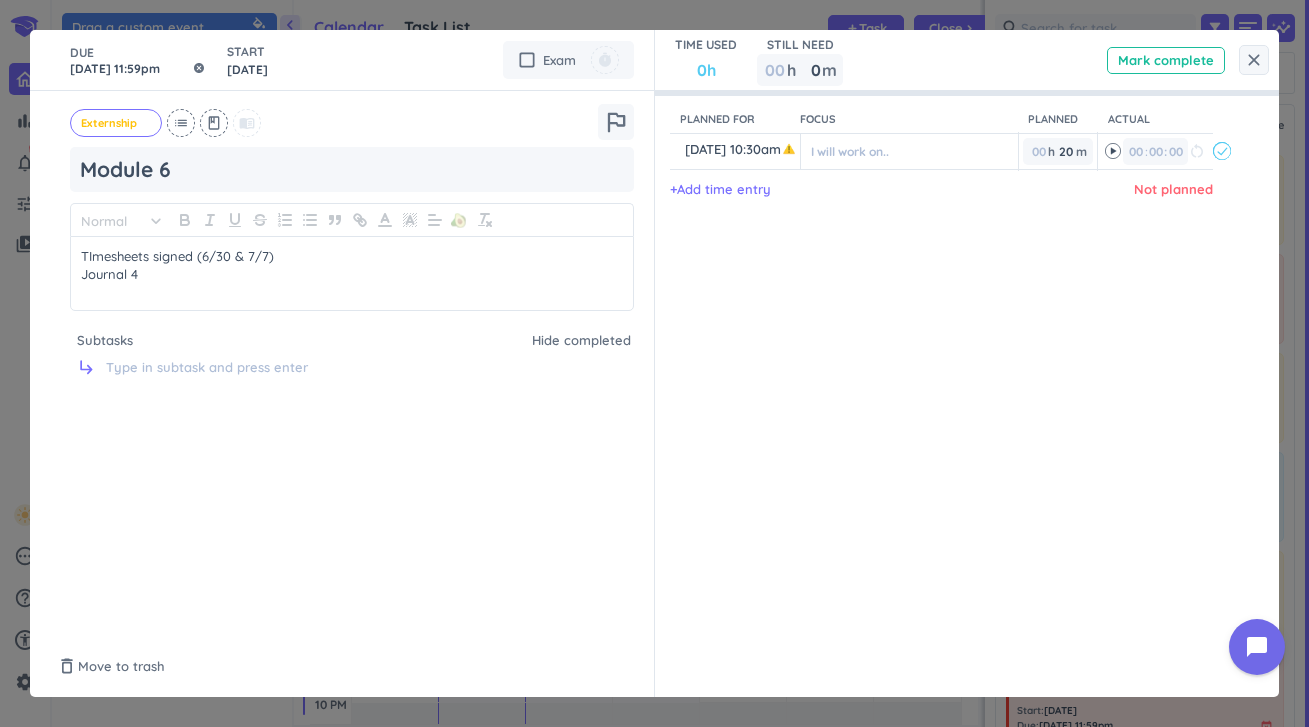click on "[DATE] 11:59pm" at bounding box center (138, 60) 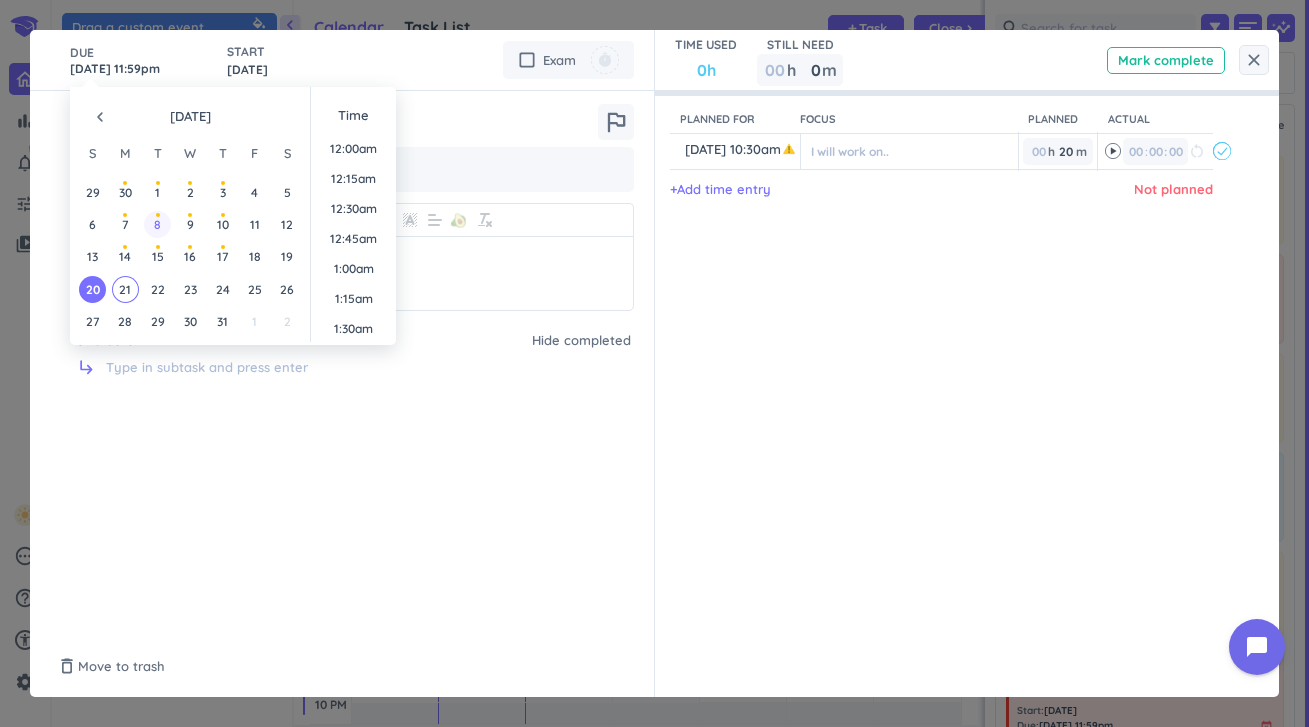 scroll, scrollTop: 2701, scrollLeft: 0, axis: vertical 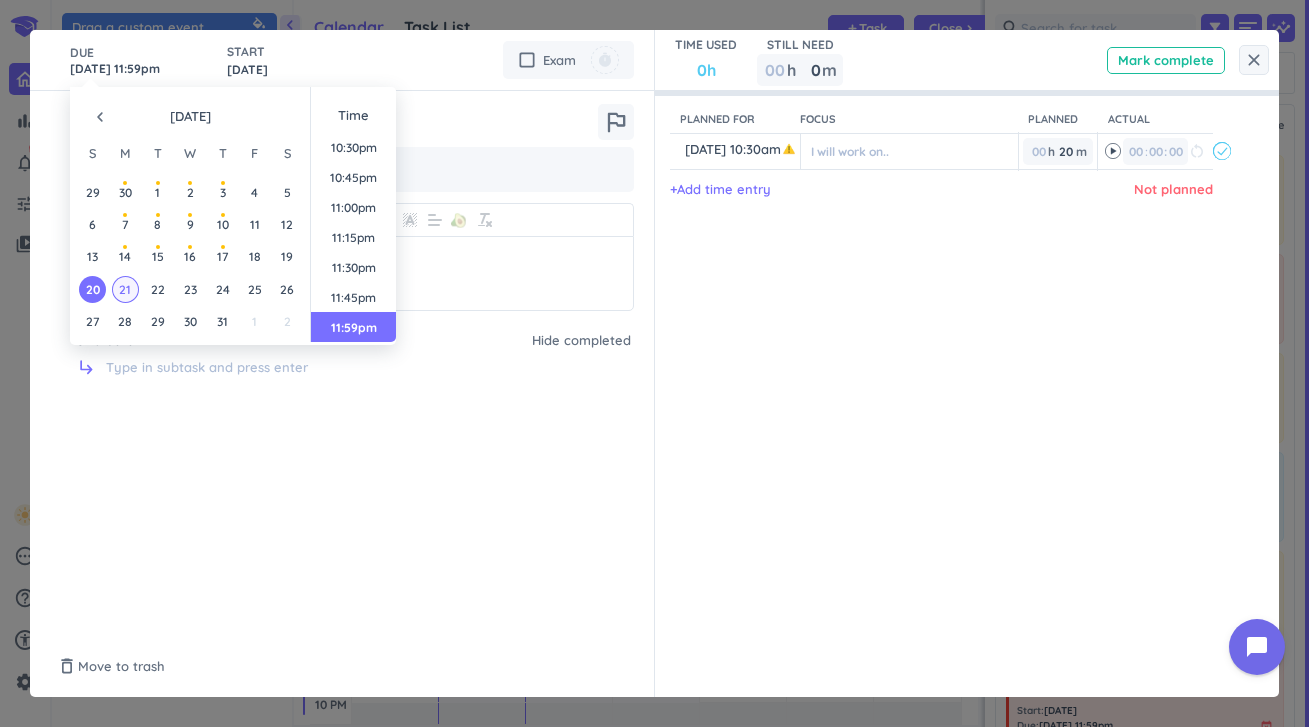 click on "21" at bounding box center [125, 289] 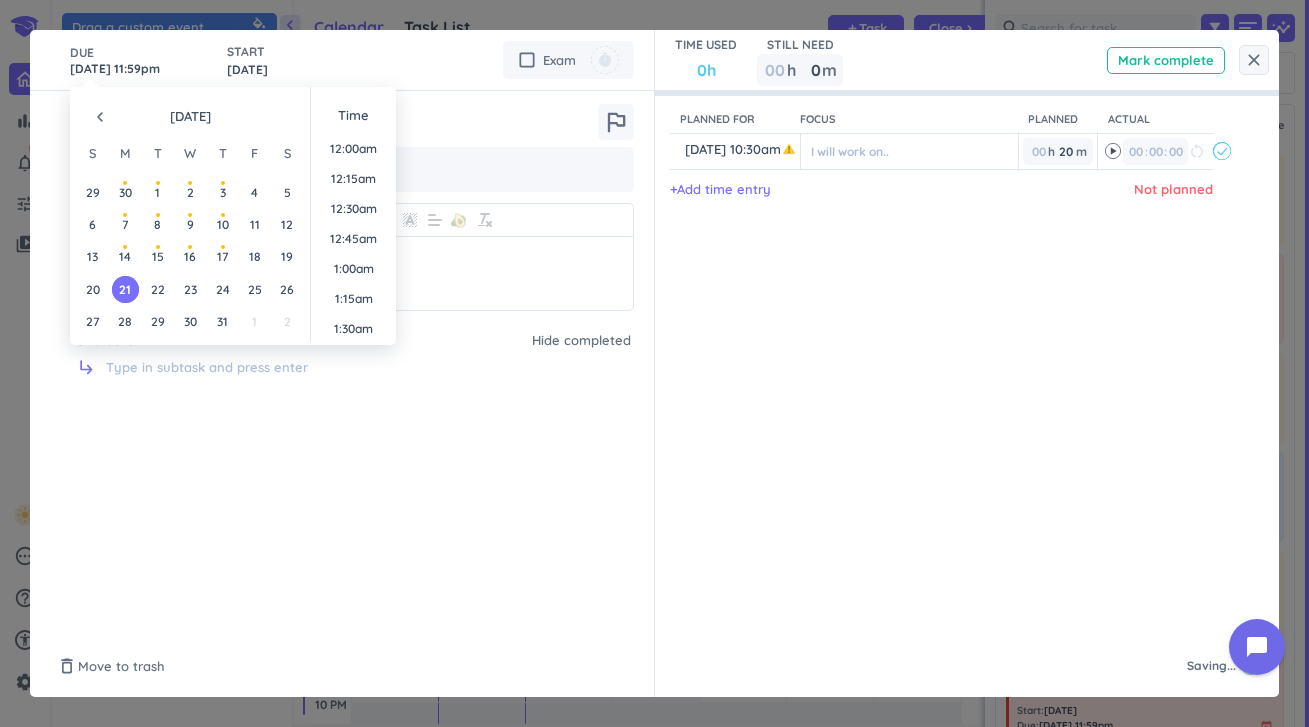type on "[DATE] 11:59pm" 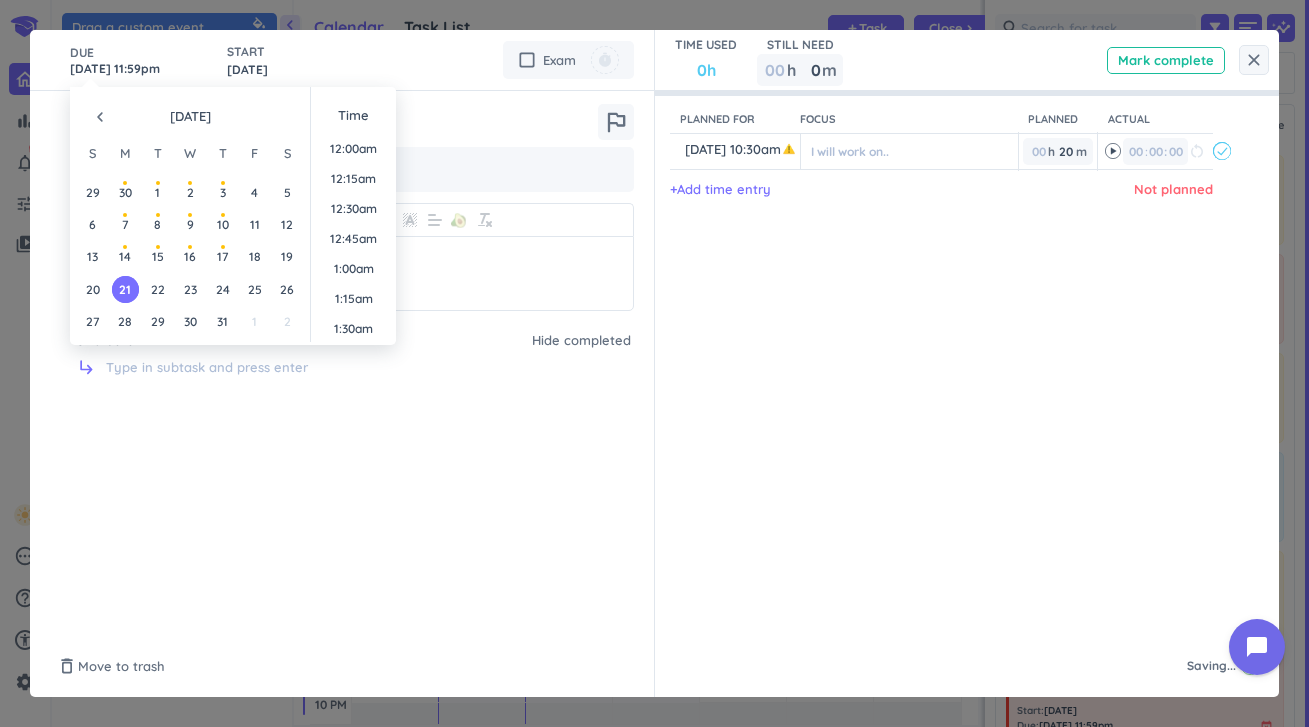 scroll, scrollTop: 2701, scrollLeft: 0, axis: vertical 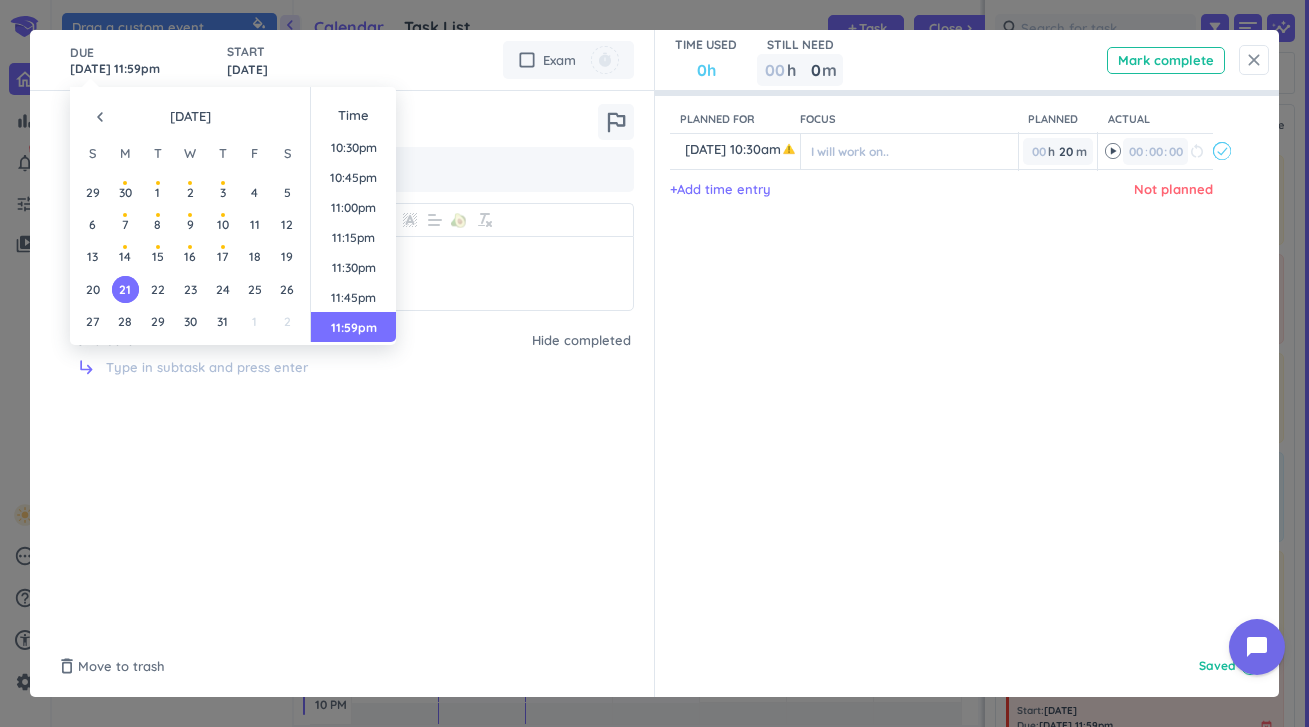 click on "close" at bounding box center (1254, 60) 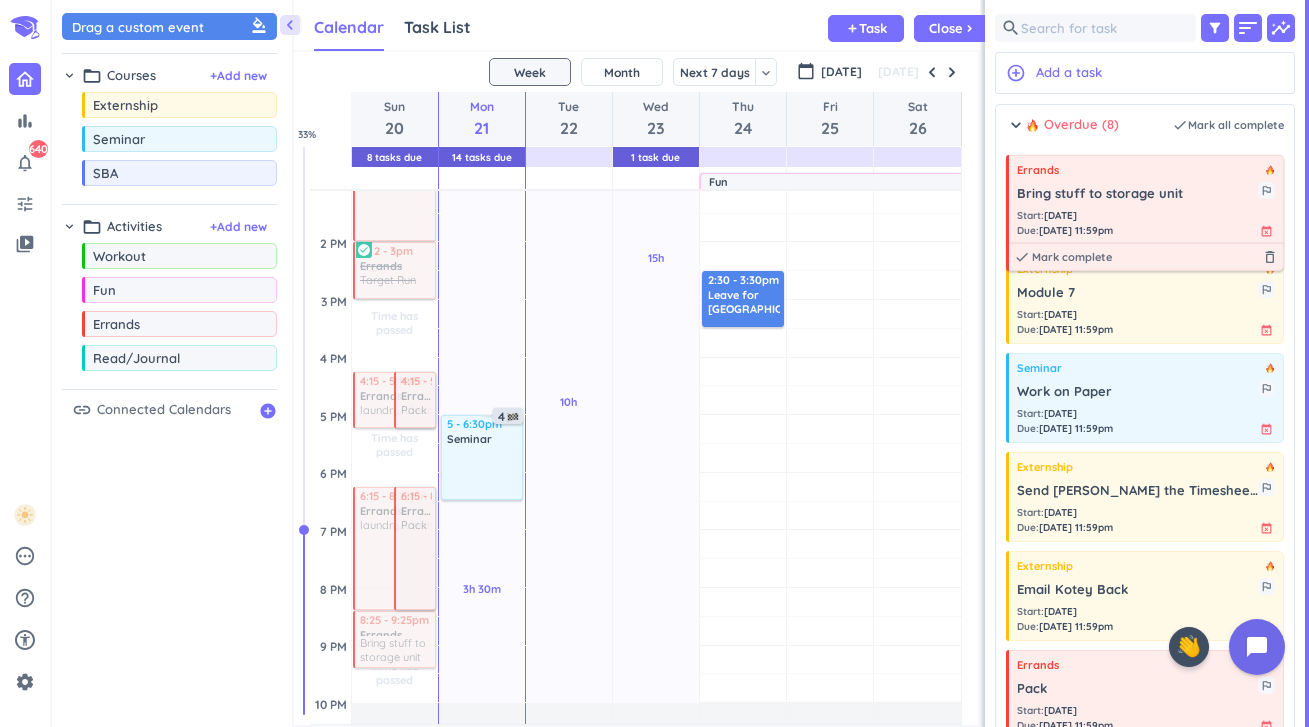 click on "Bring stuff to storage unit outlined_flag" at bounding box center (1146, 191) 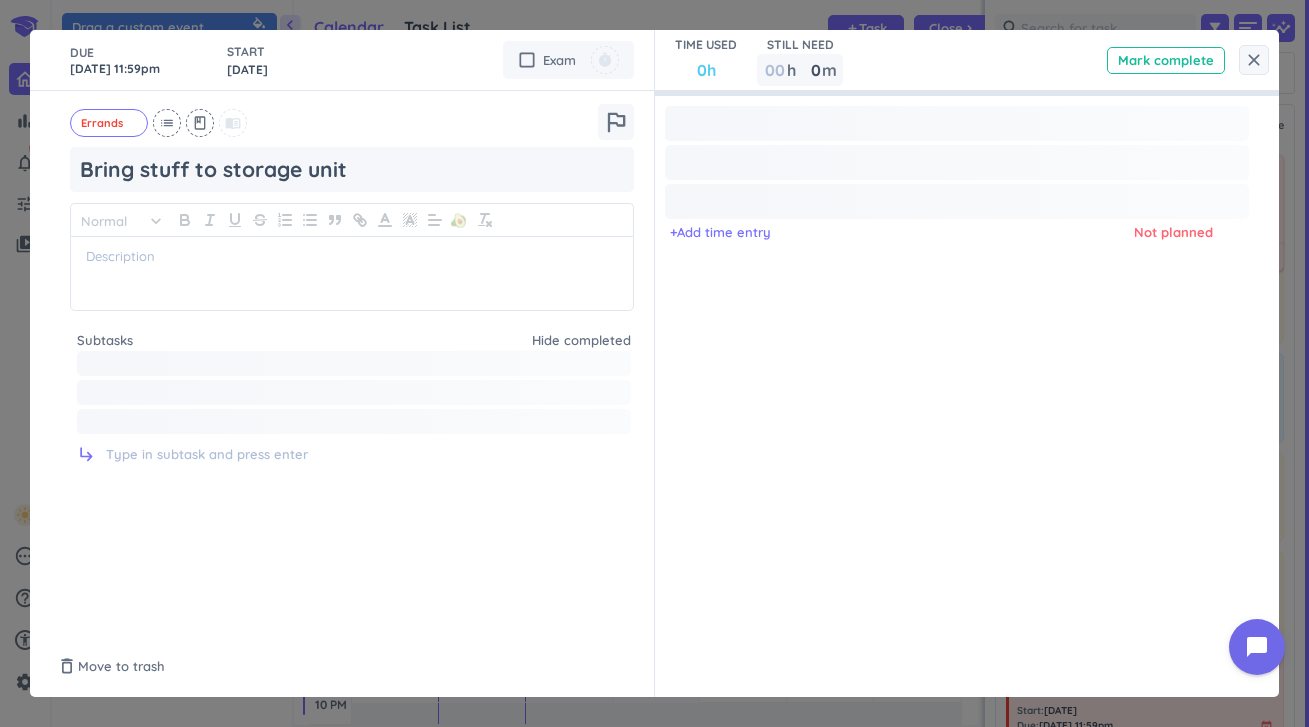 type on "x" 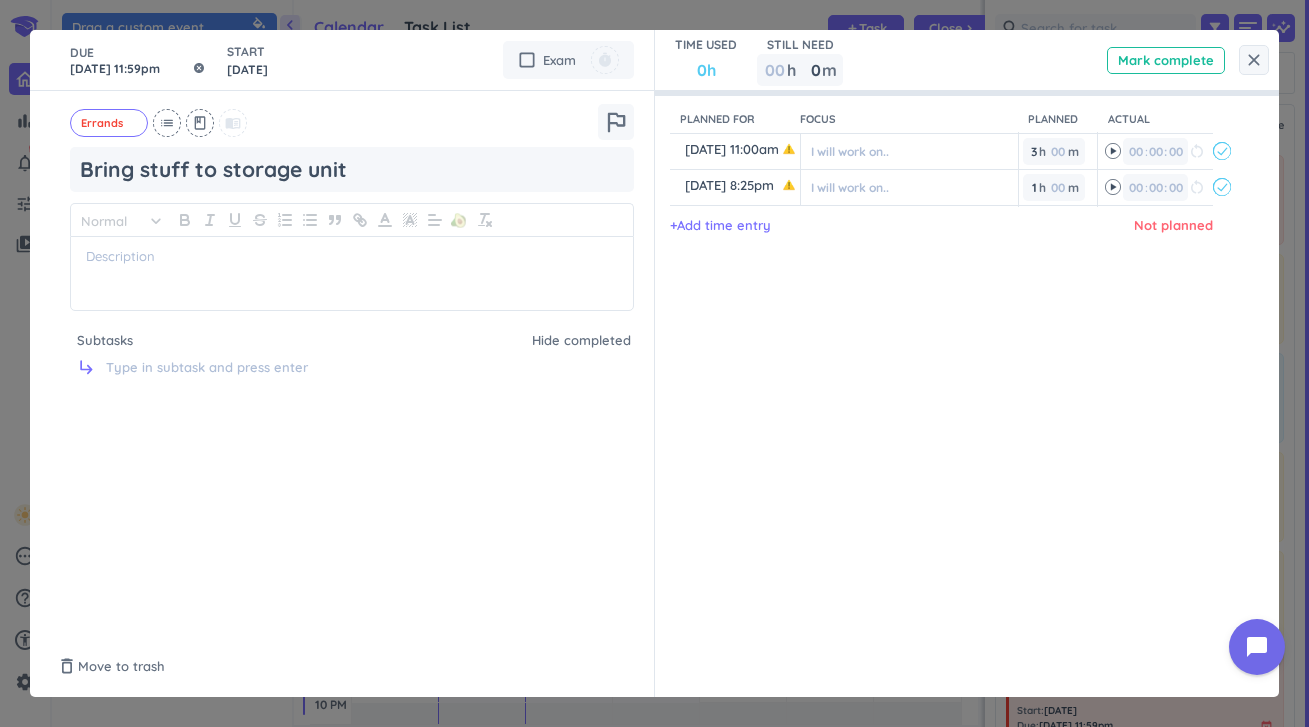 click on "Jul 20, 11:59pm" at bounding box center (138, 60) 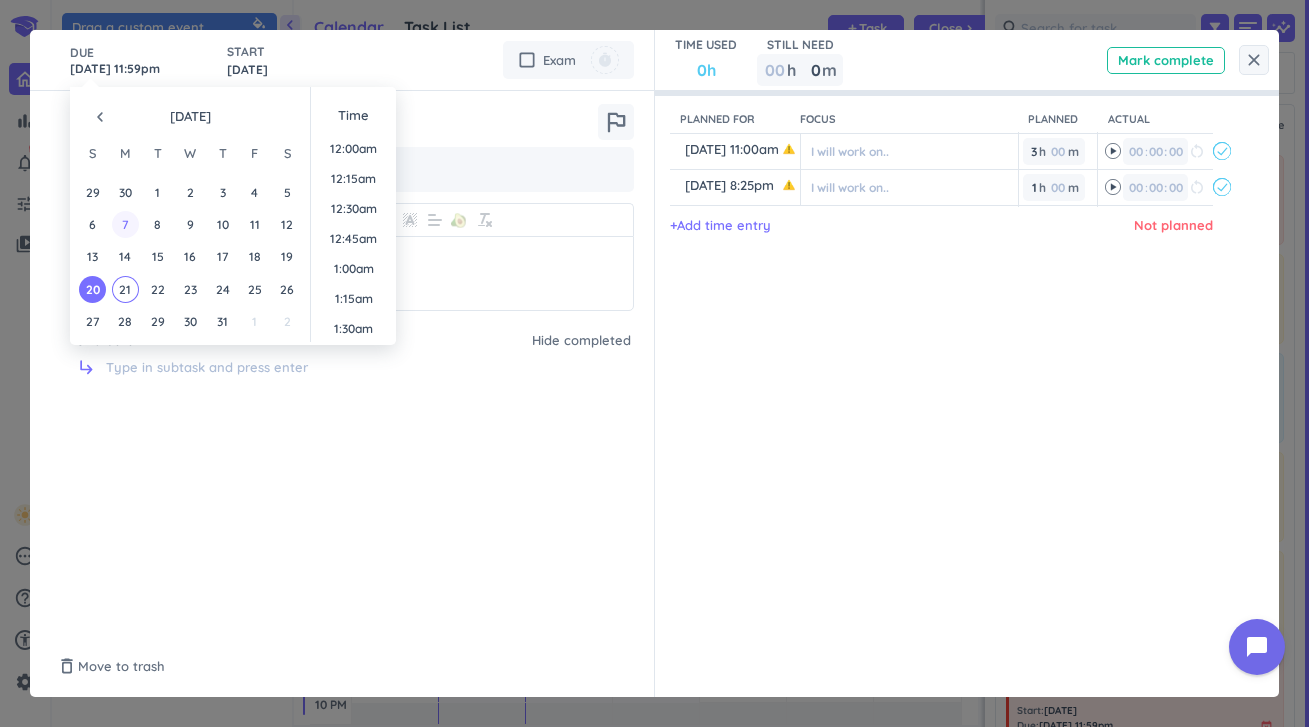 scroll, scrollTop: 2701, scrollLeft: 0, axis: vertical 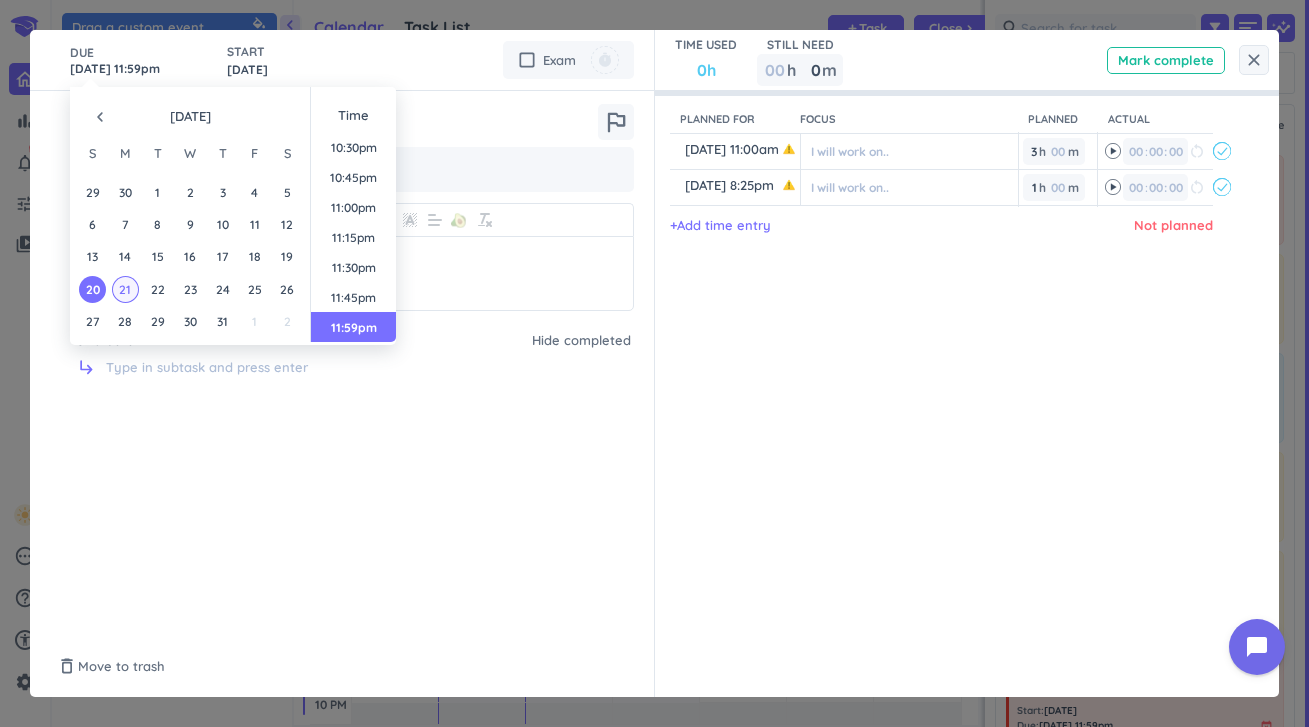 click on "21" at bounding box center [125, 289] 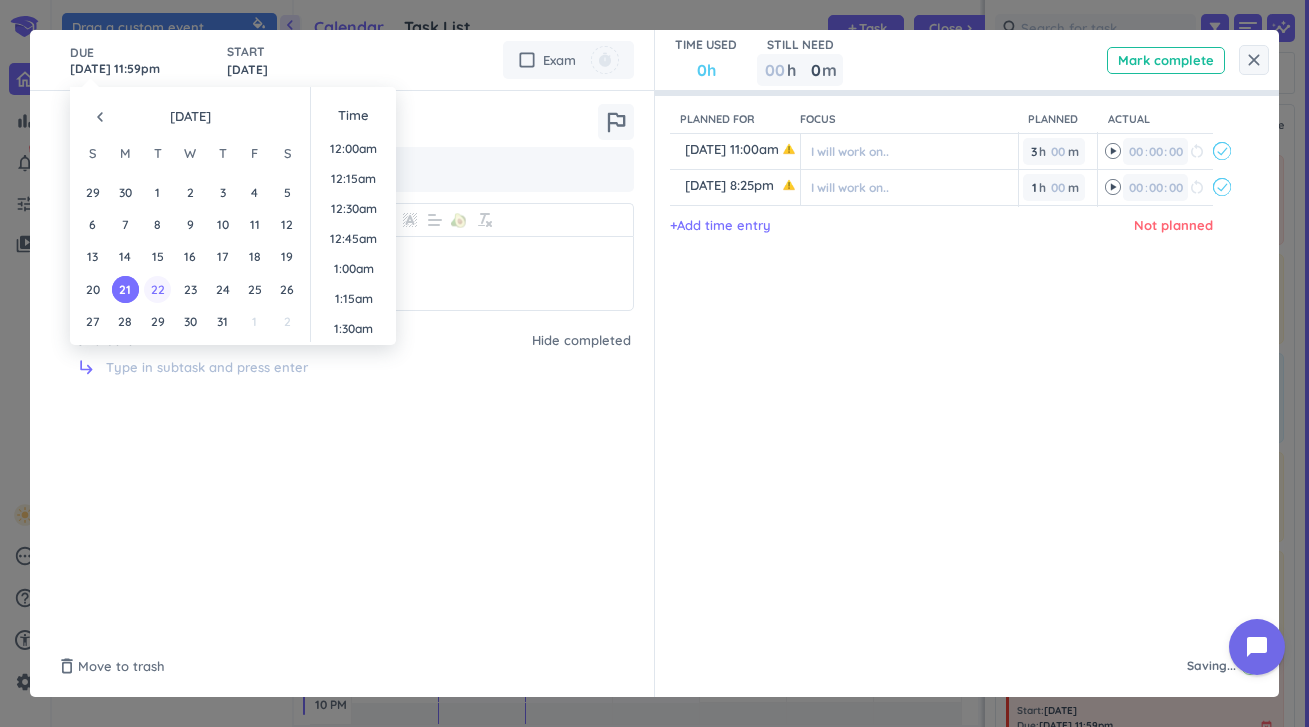 scroll, scrollTop: 2701, scrollLeft: 0, axis: vertical 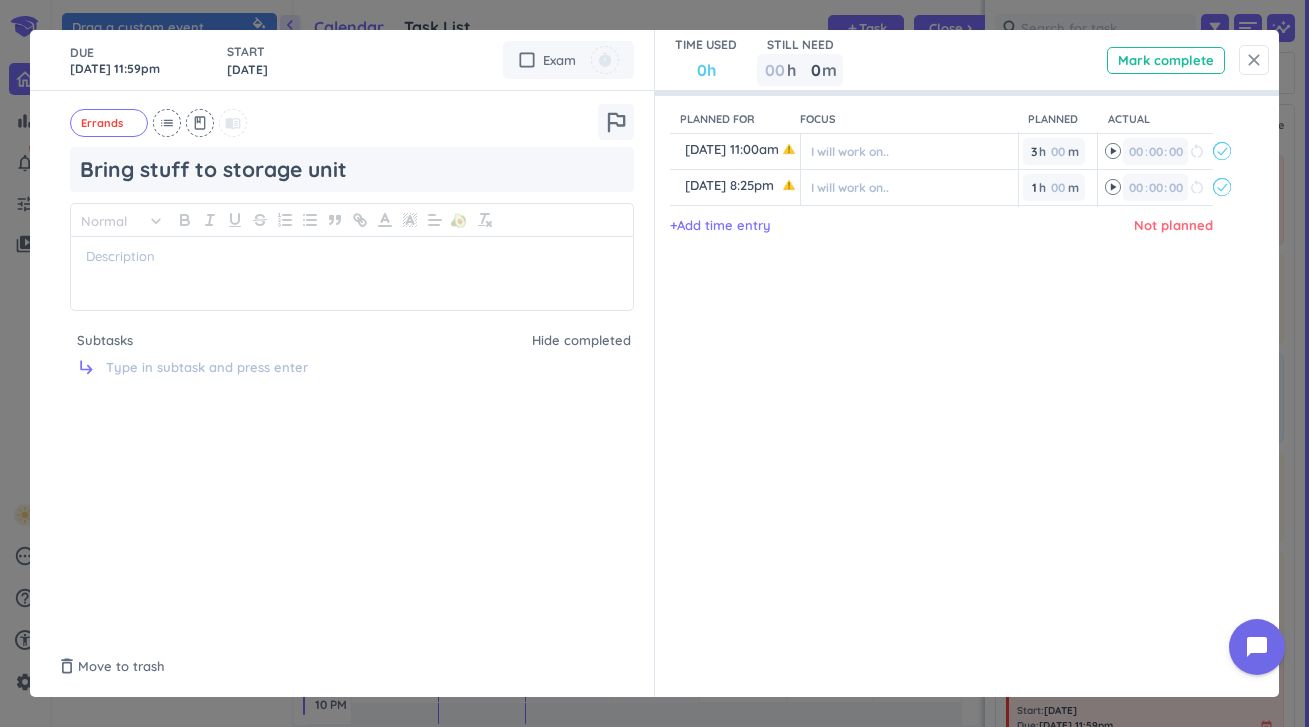 click on "close" at bounding box center (1254, 60) 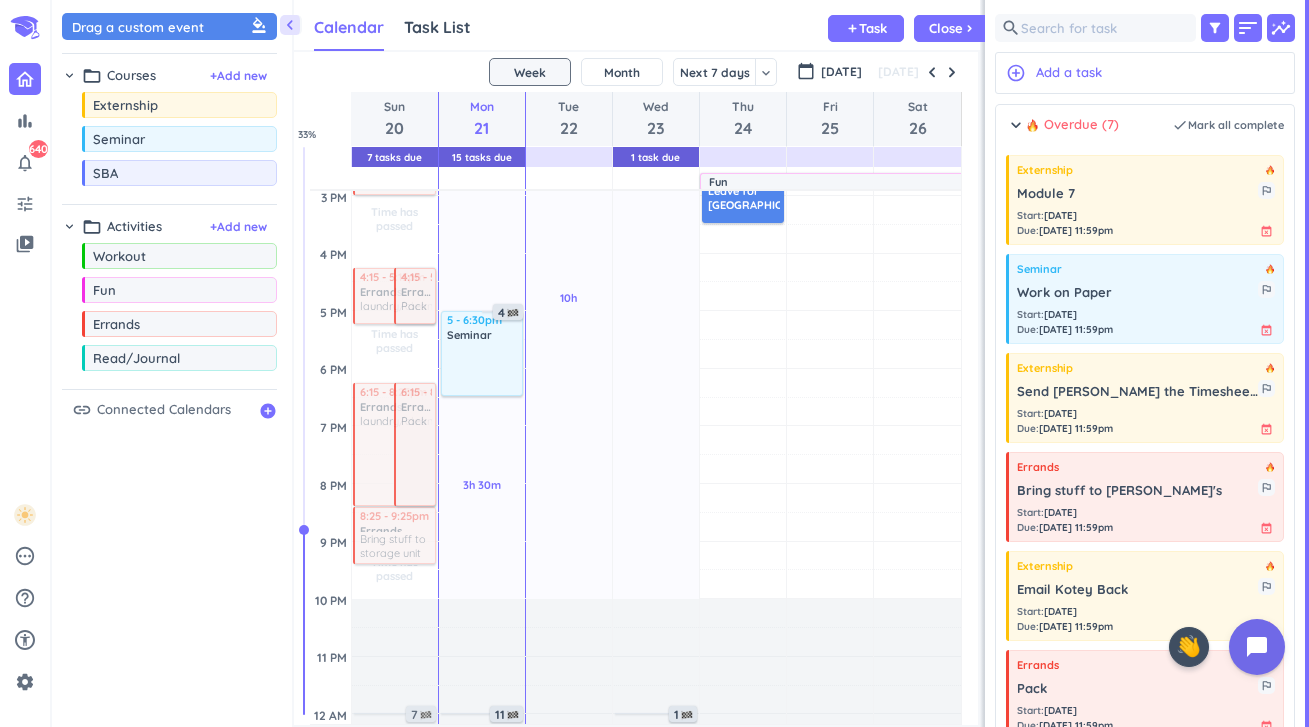 scroll, scrollTop: 622, scrollLeft: 0, axis: vertical 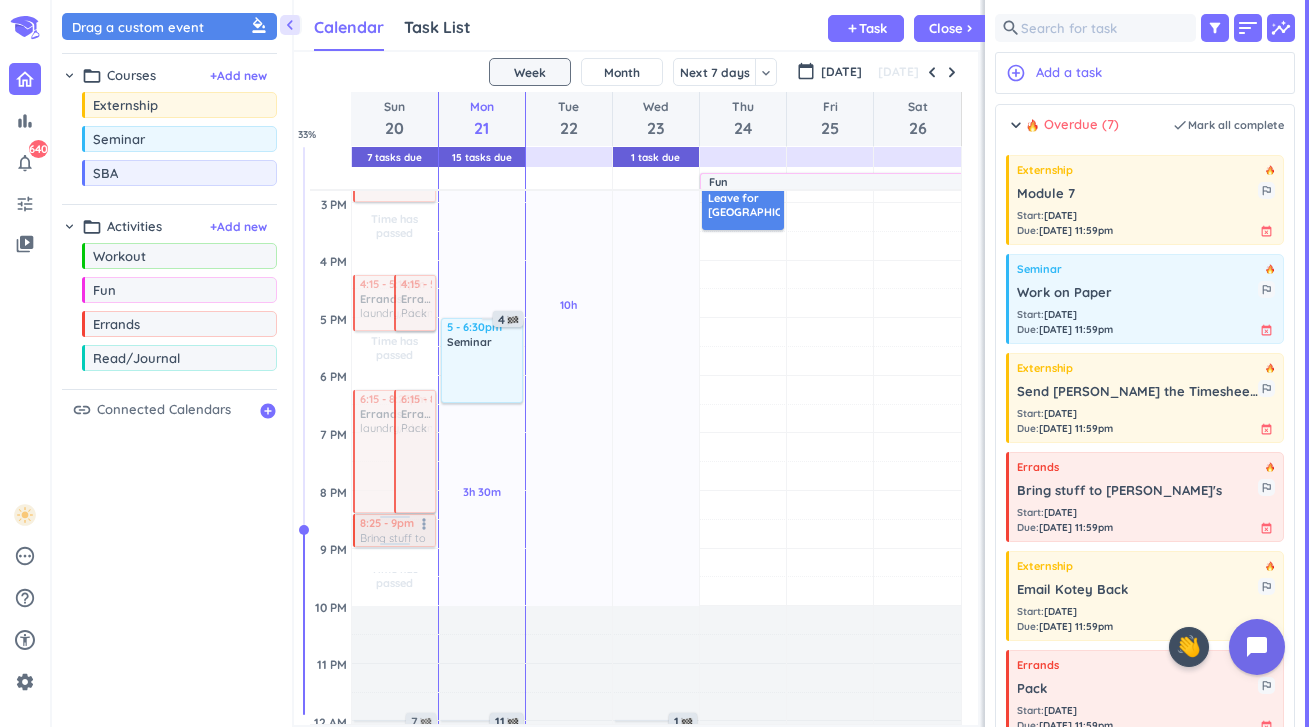 drag, startPoint x: 400, startPoint y: 569, endPoint x: 401, endPoint y: 546, distance: 23.021729 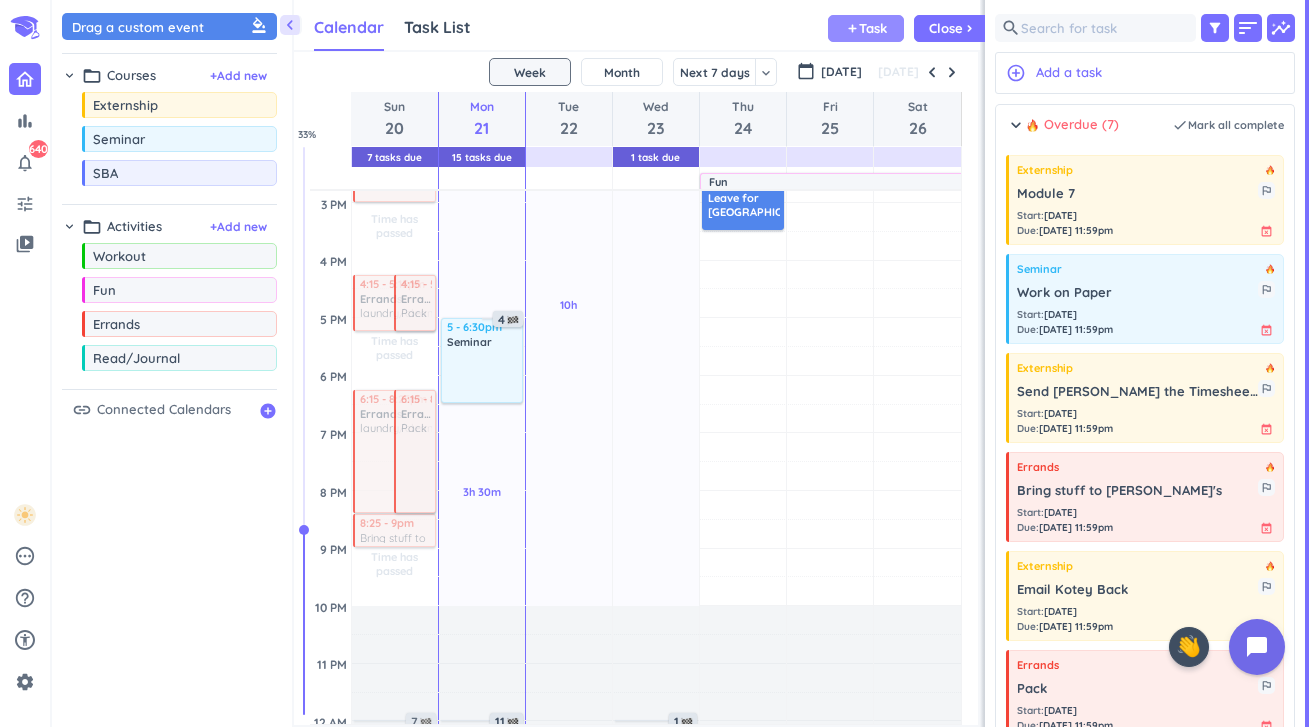click on "Task" at bounding box center [873, 28] 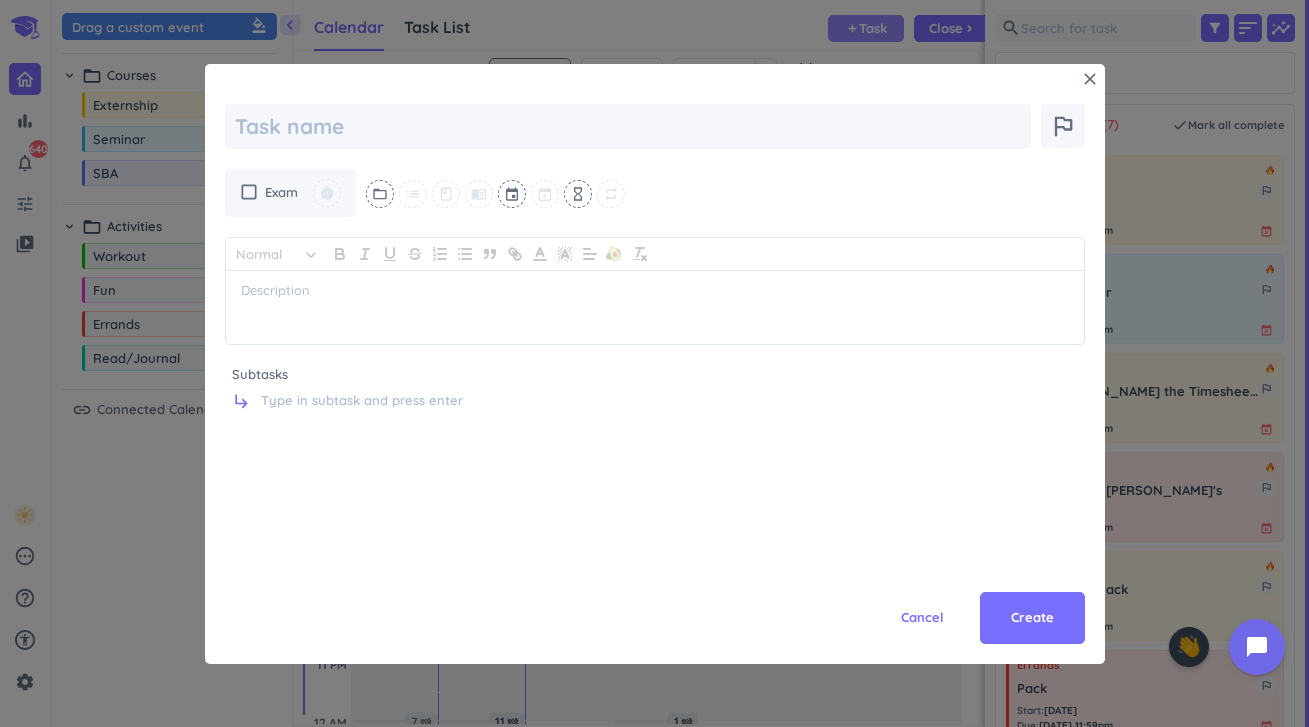 type on "x" 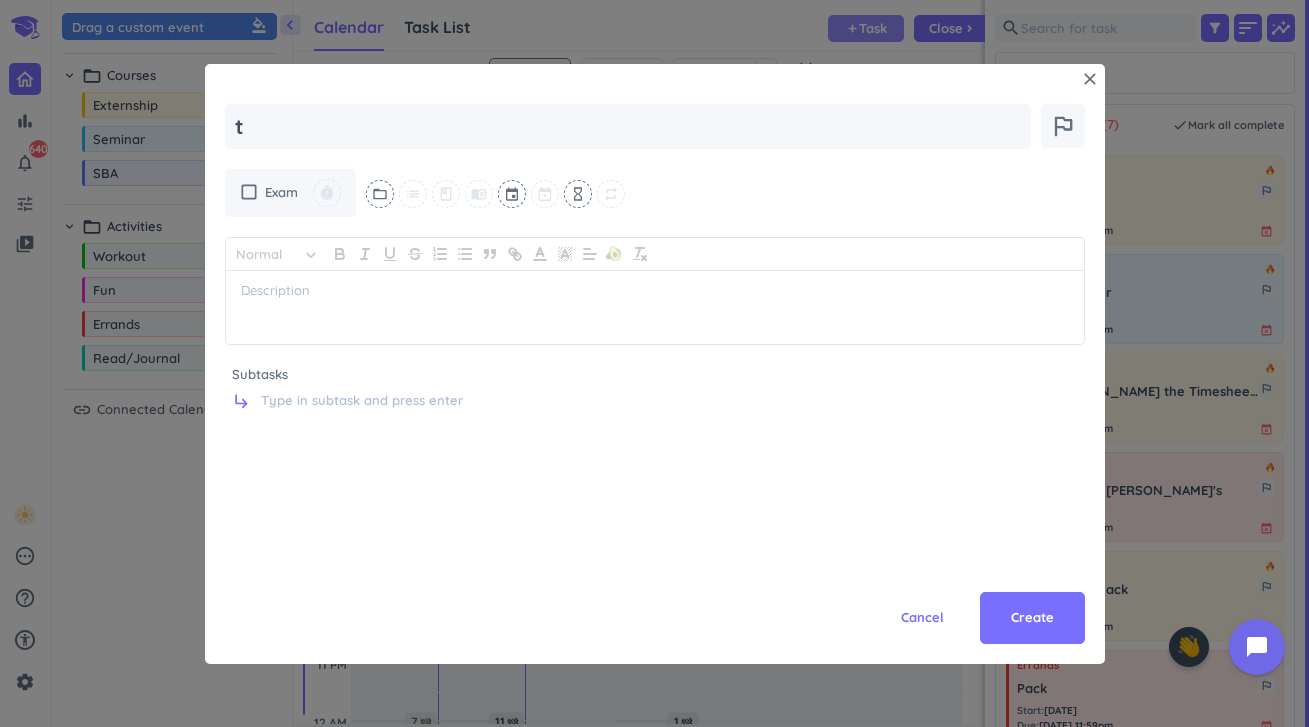 type on "x" 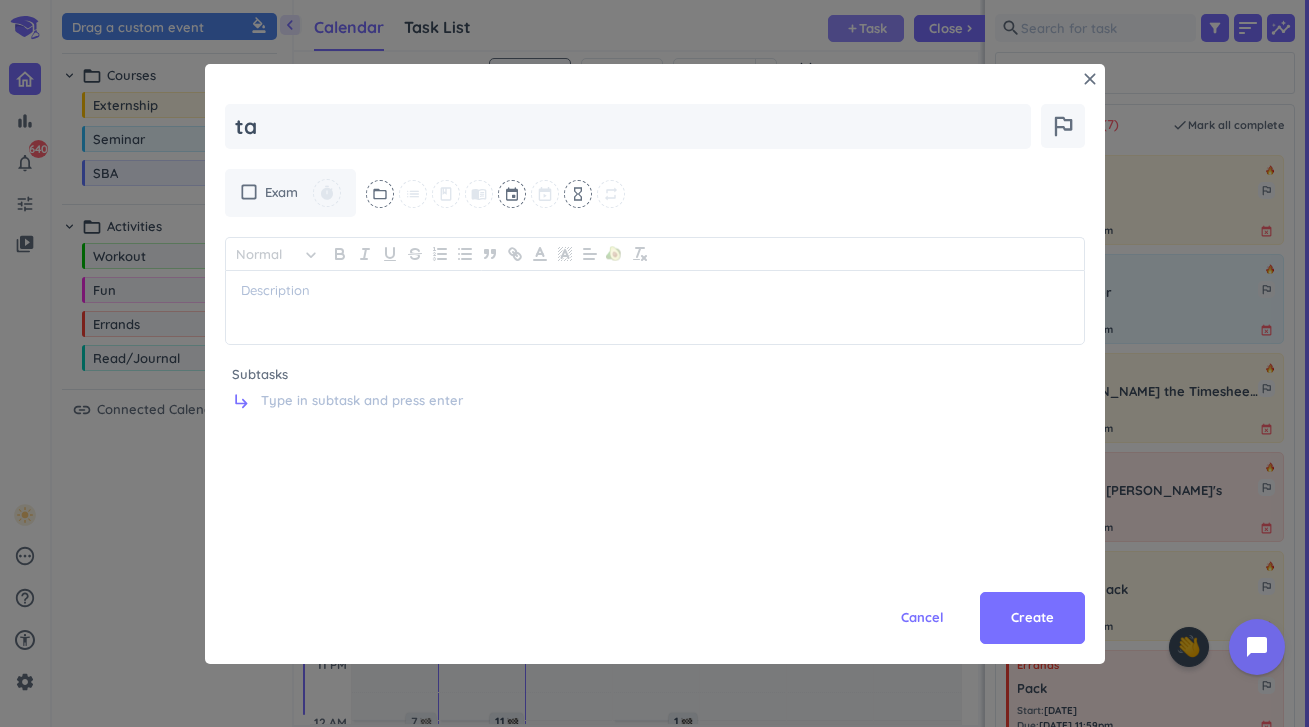 type on "x" 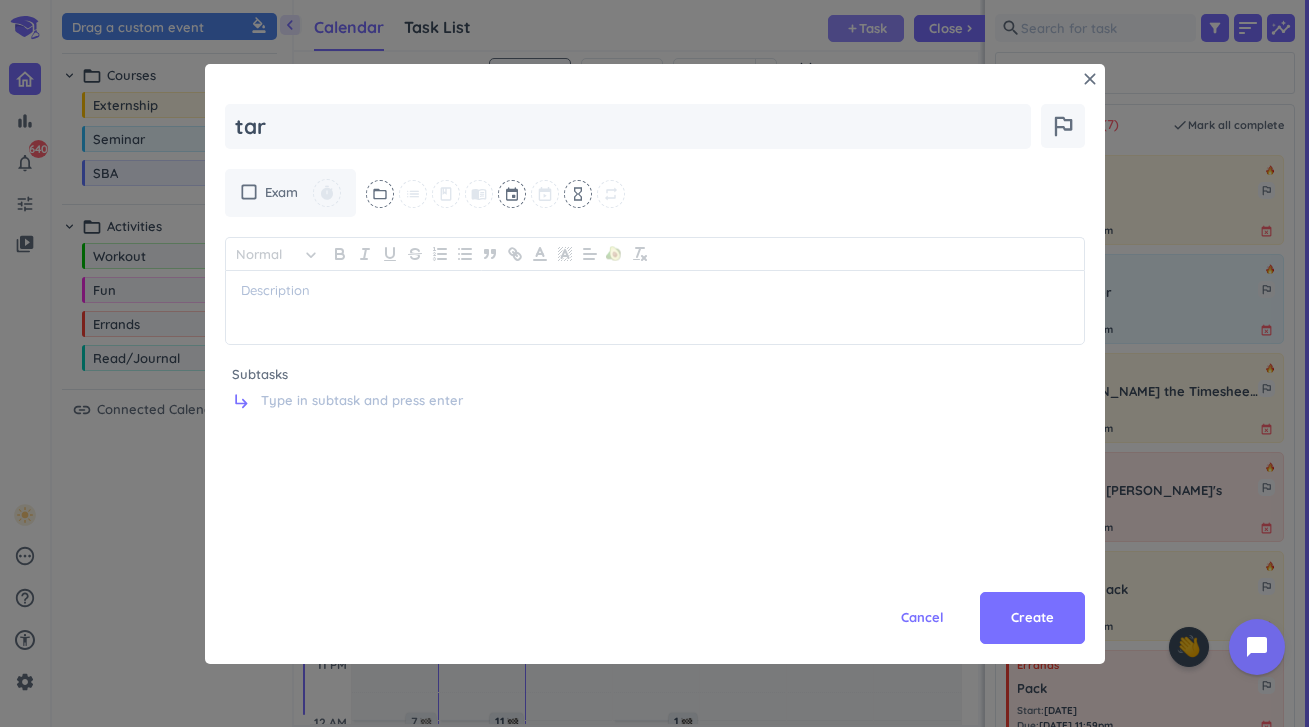 type on "x" 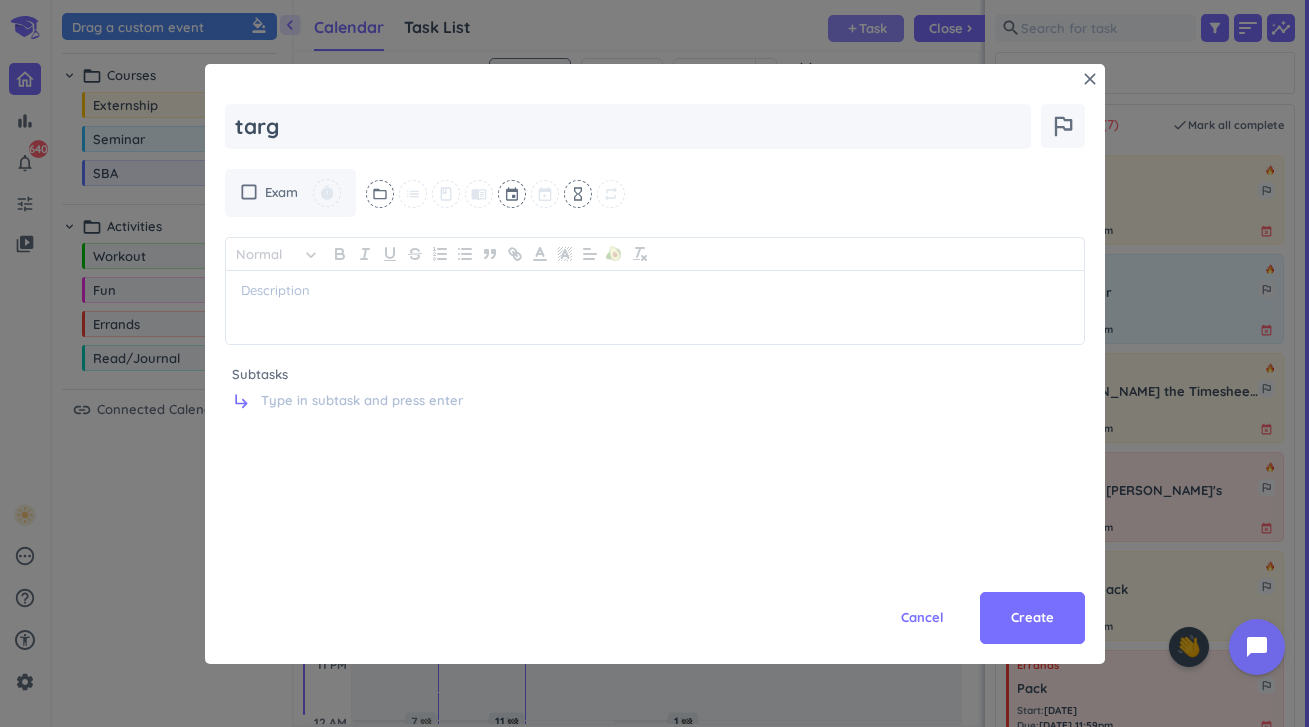 type on "x" 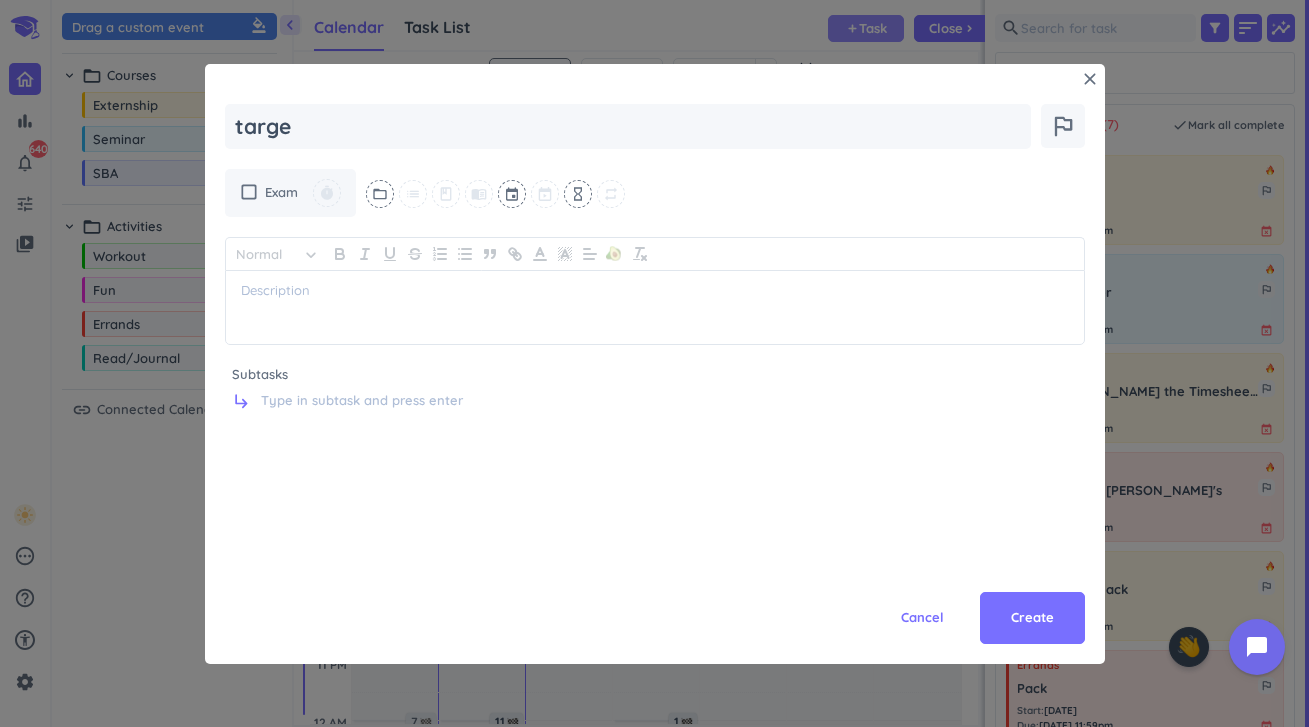 type on "x" 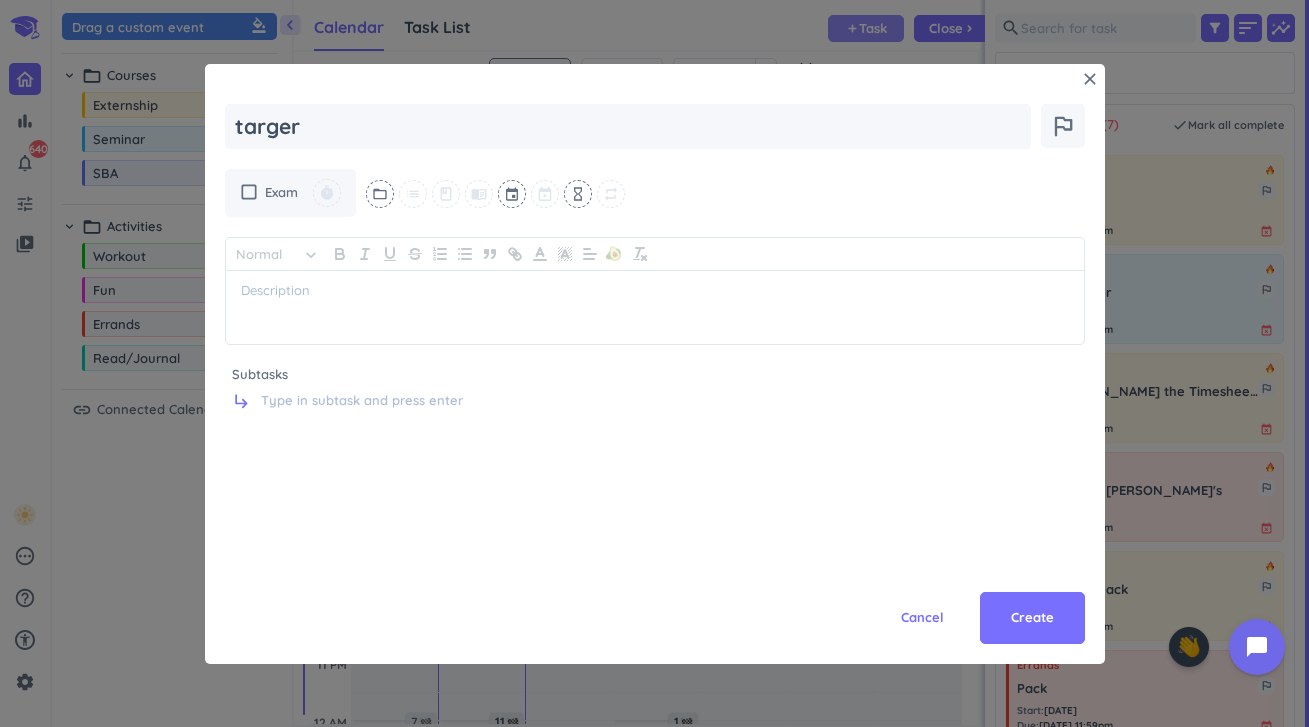 type on "x" 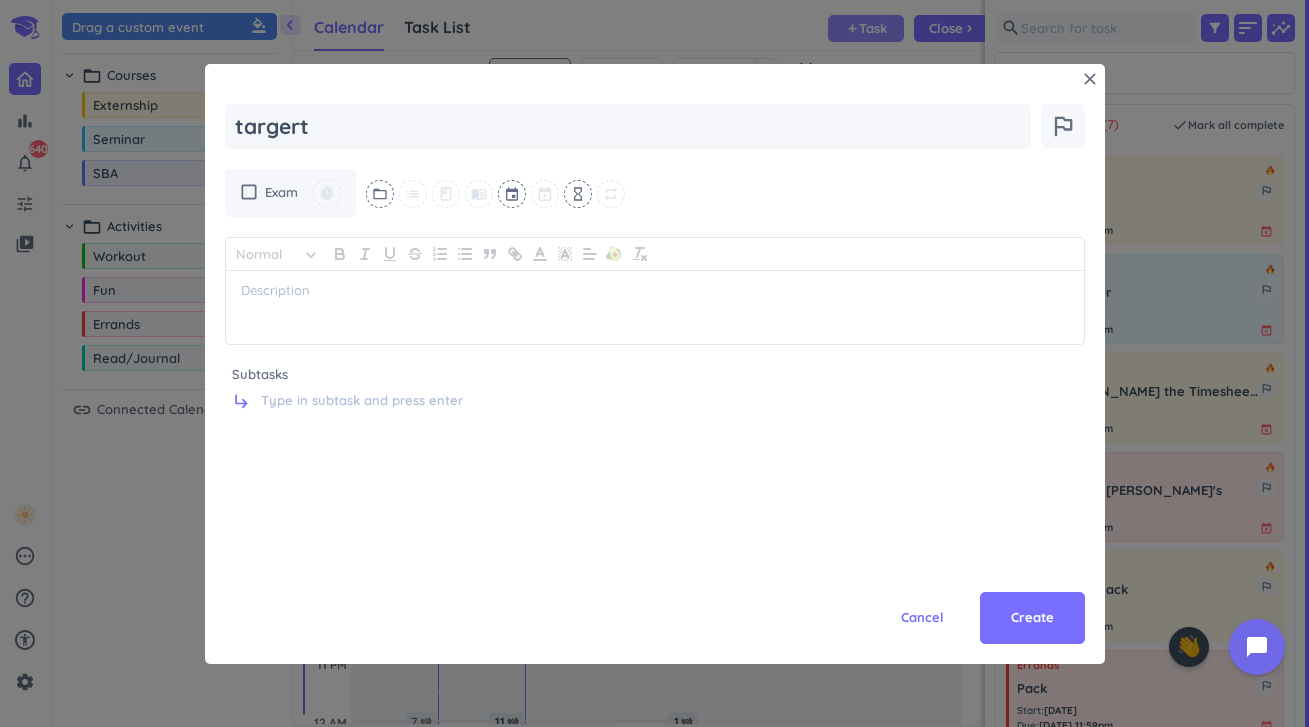 type on "x" 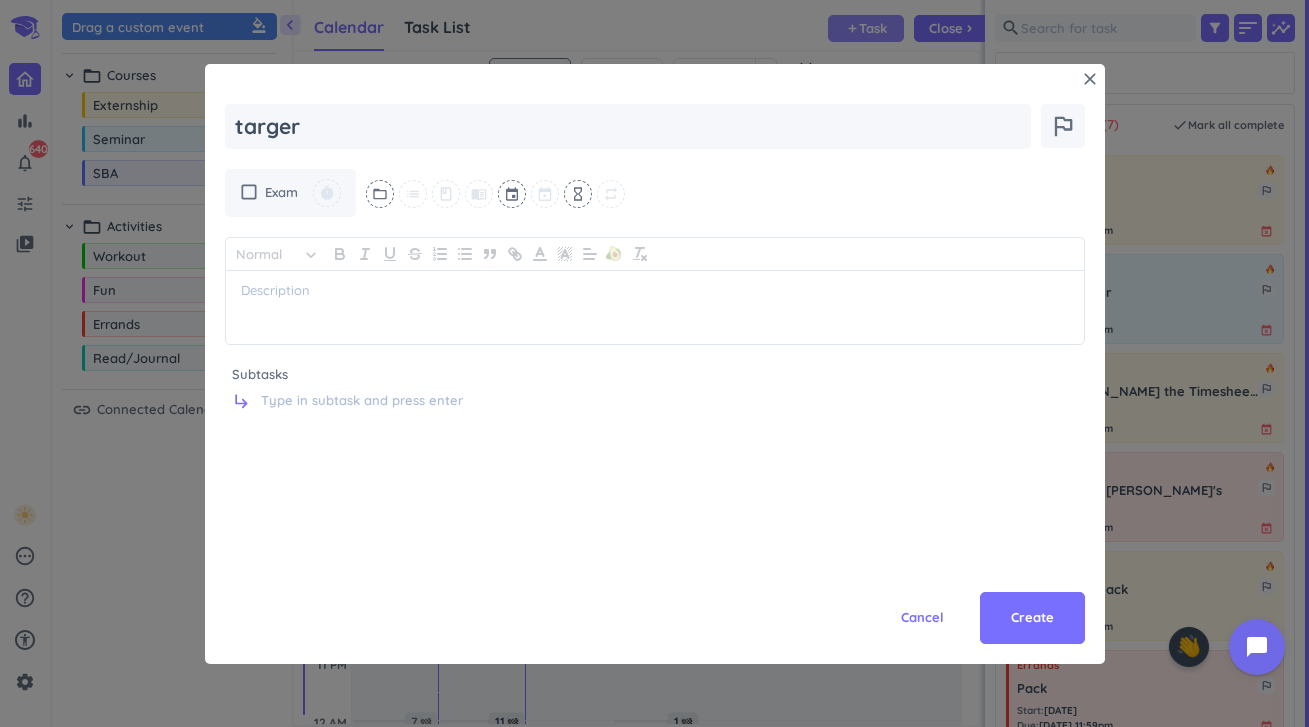 type on "x" 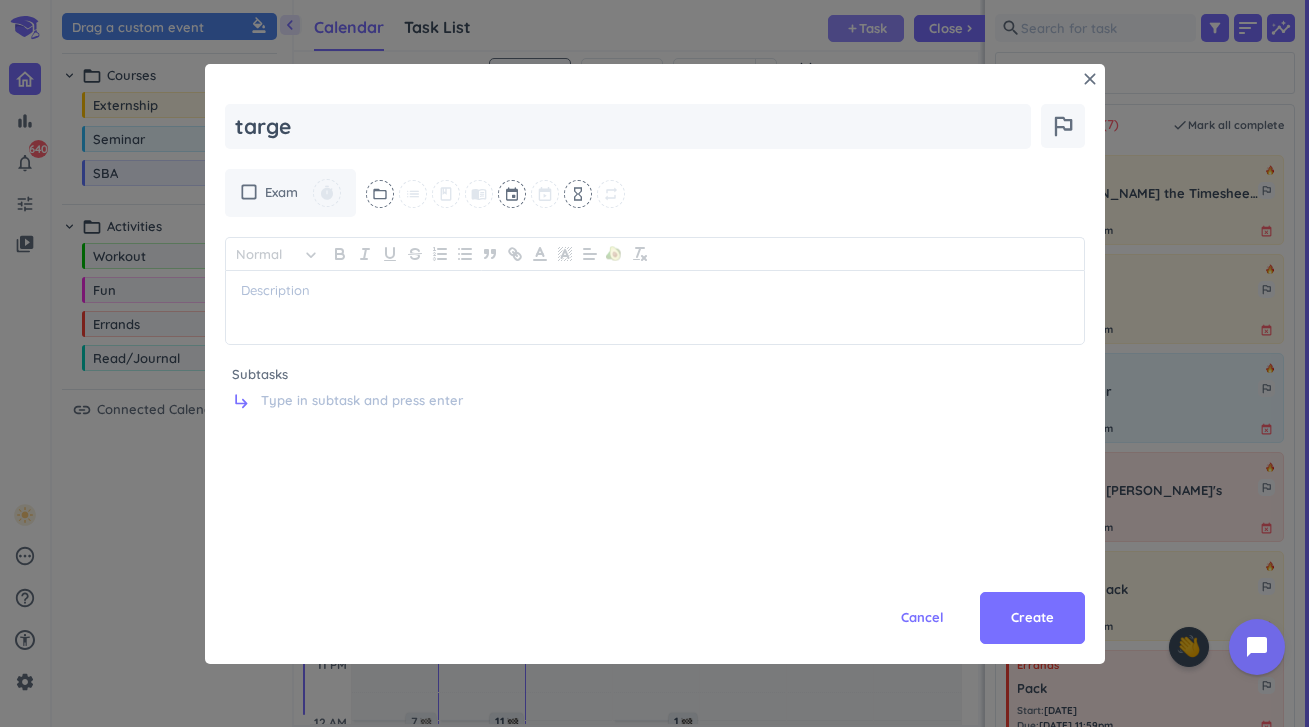 type on "x" 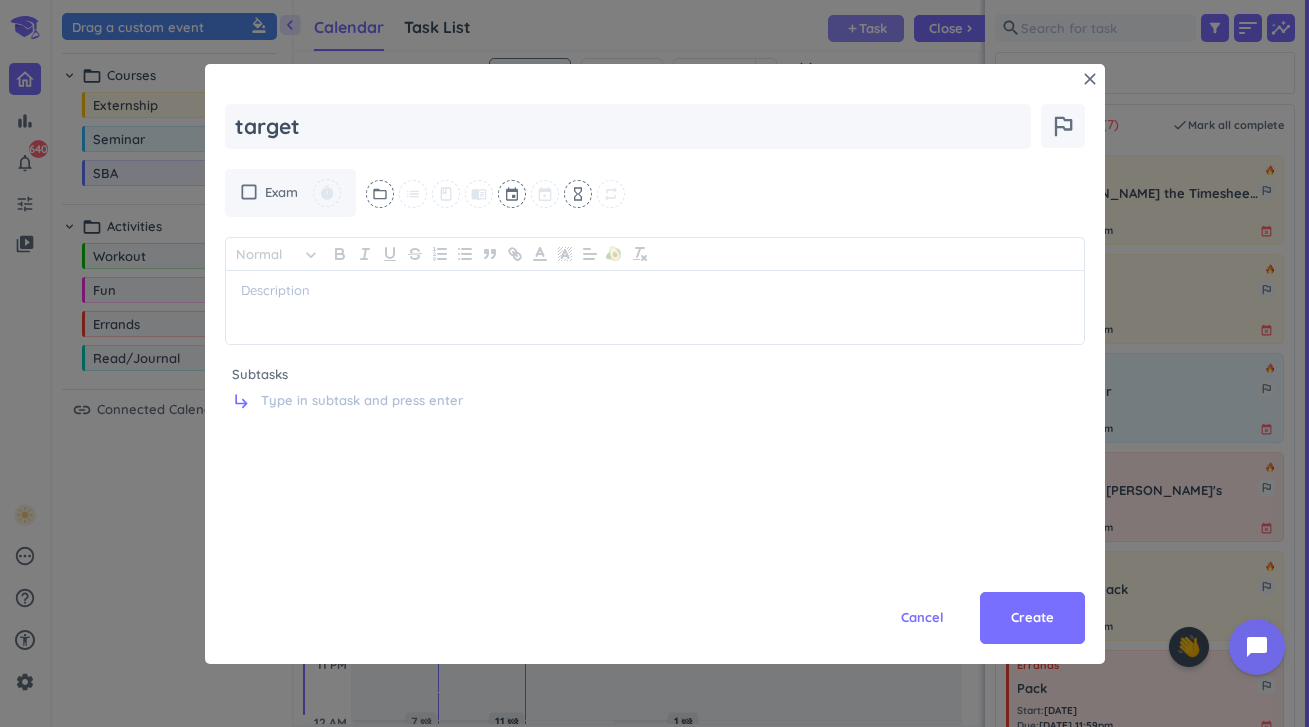 type on "x" 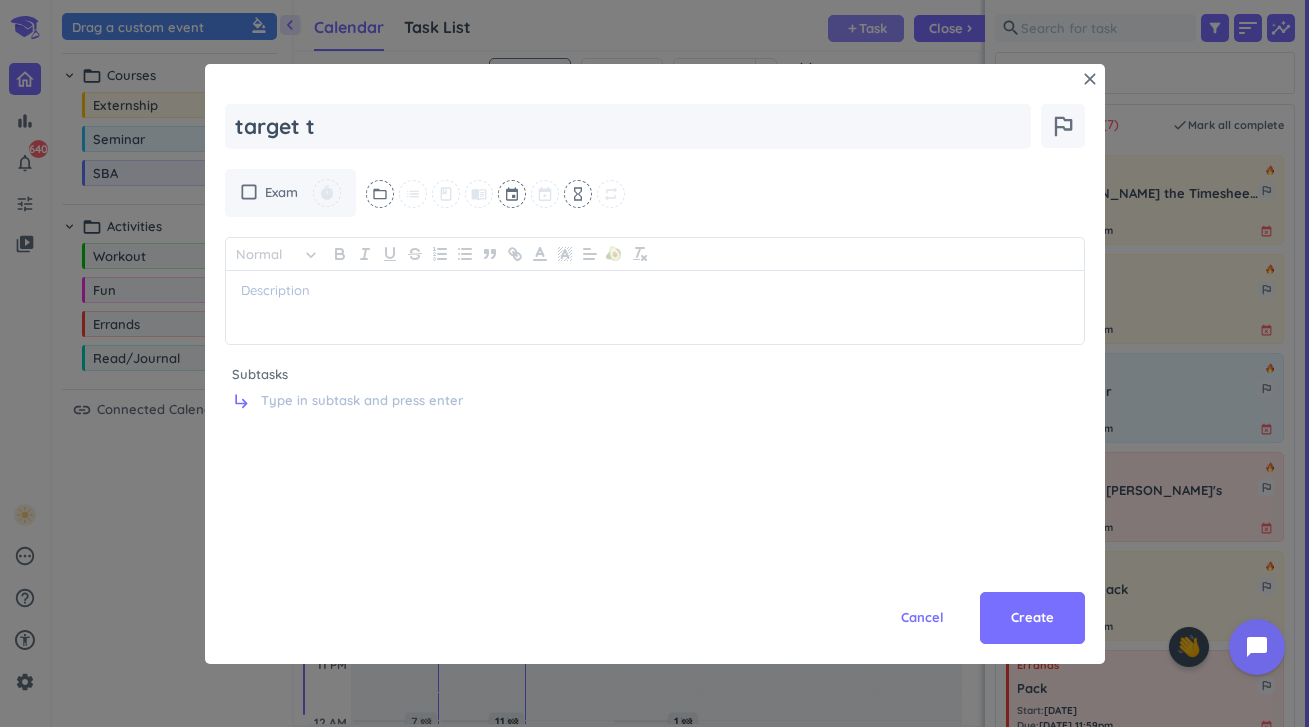 type on "x" 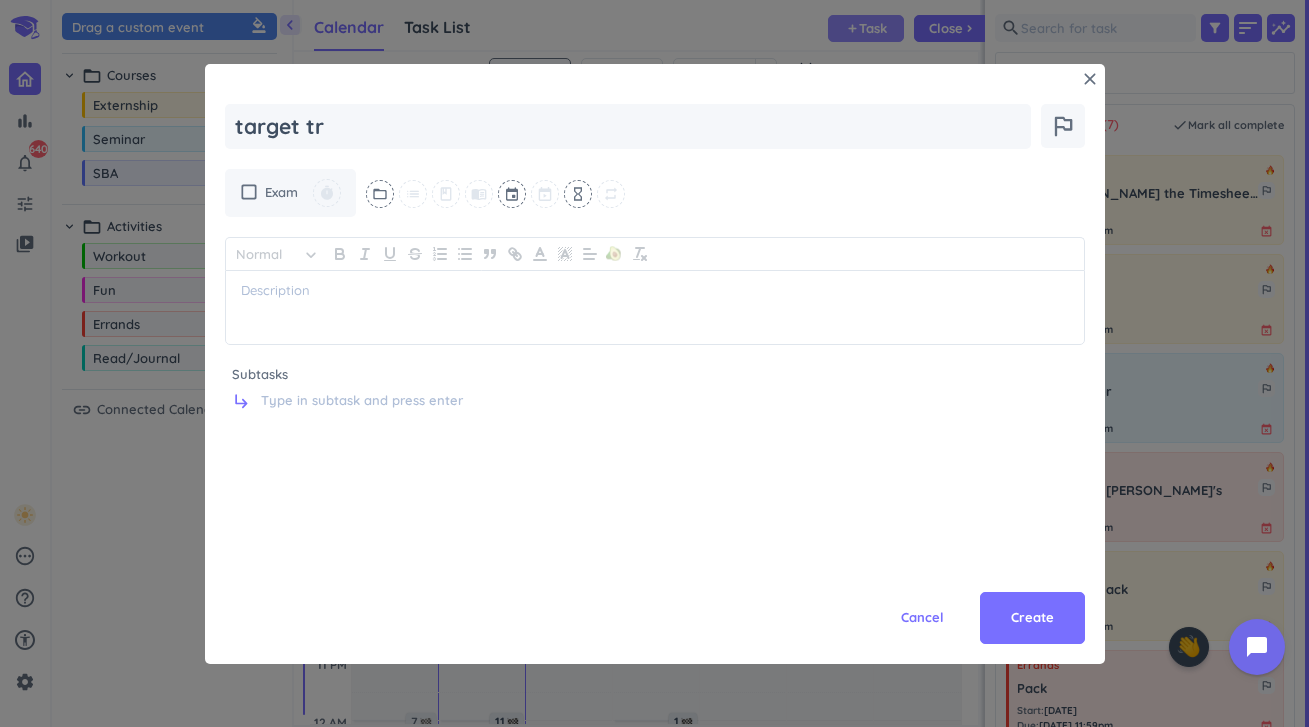 type on "x" 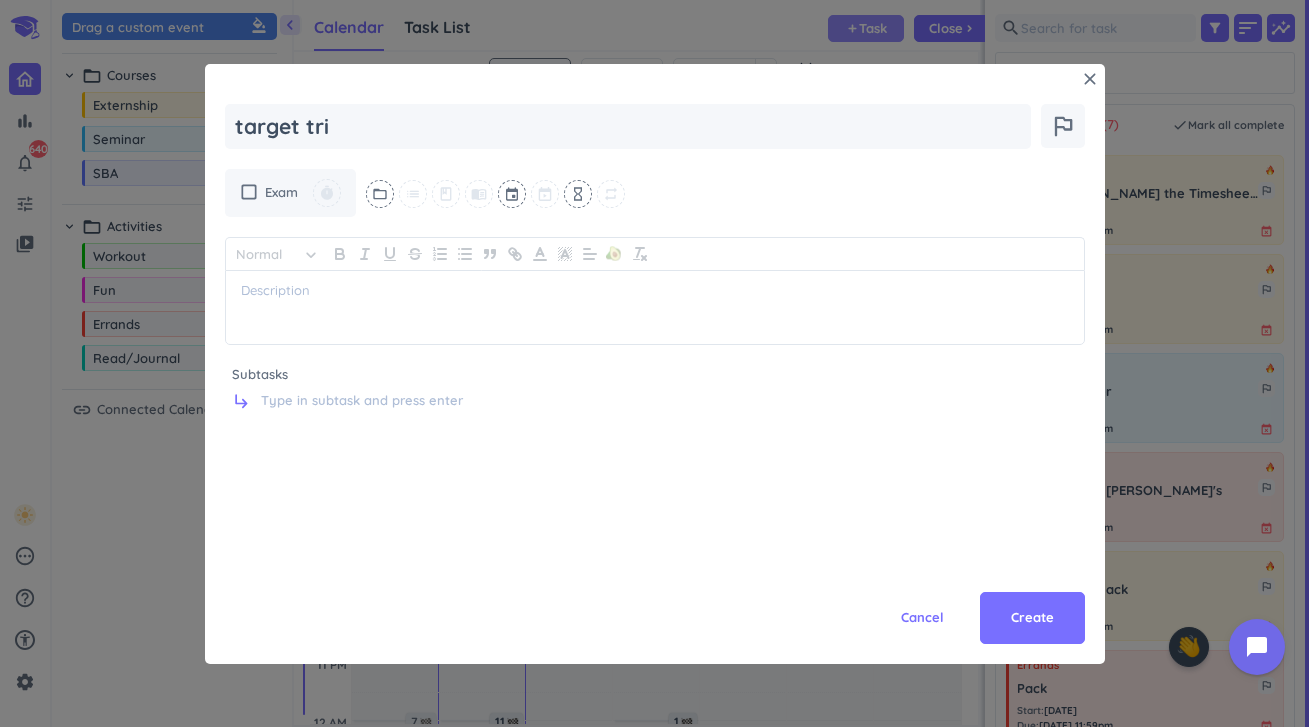 type on "x" 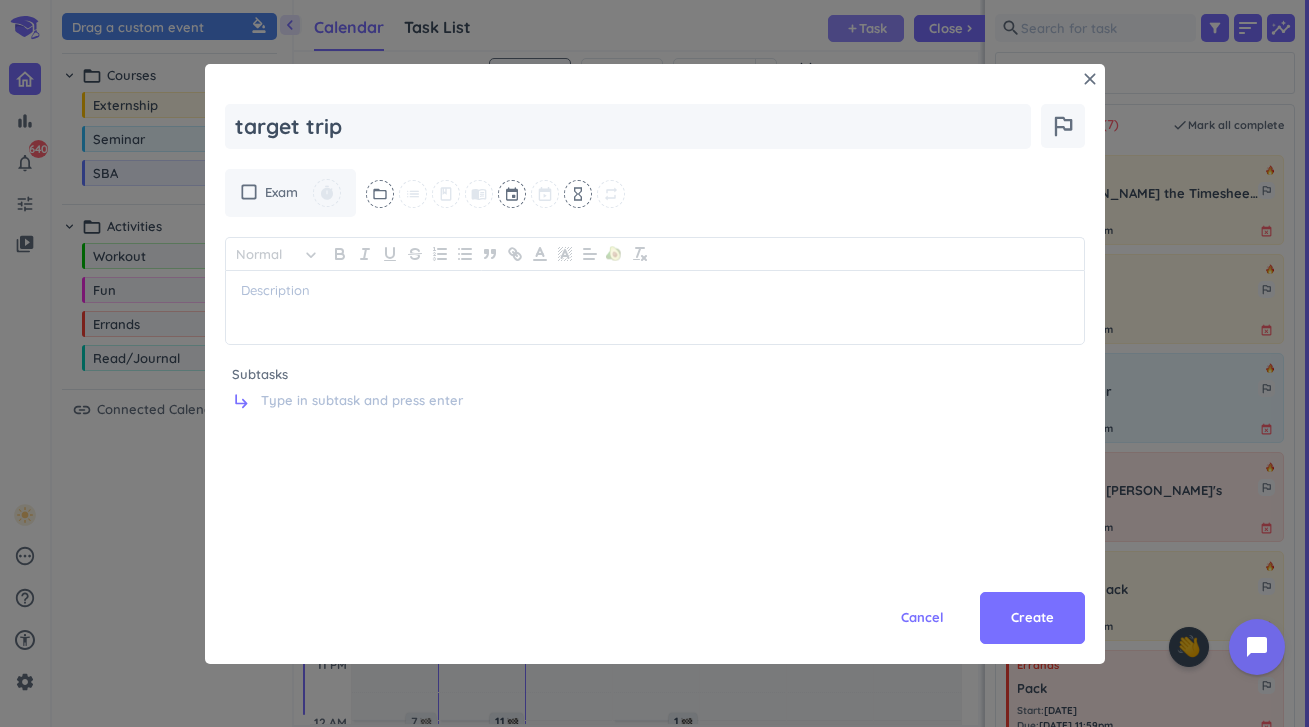 type on "x" 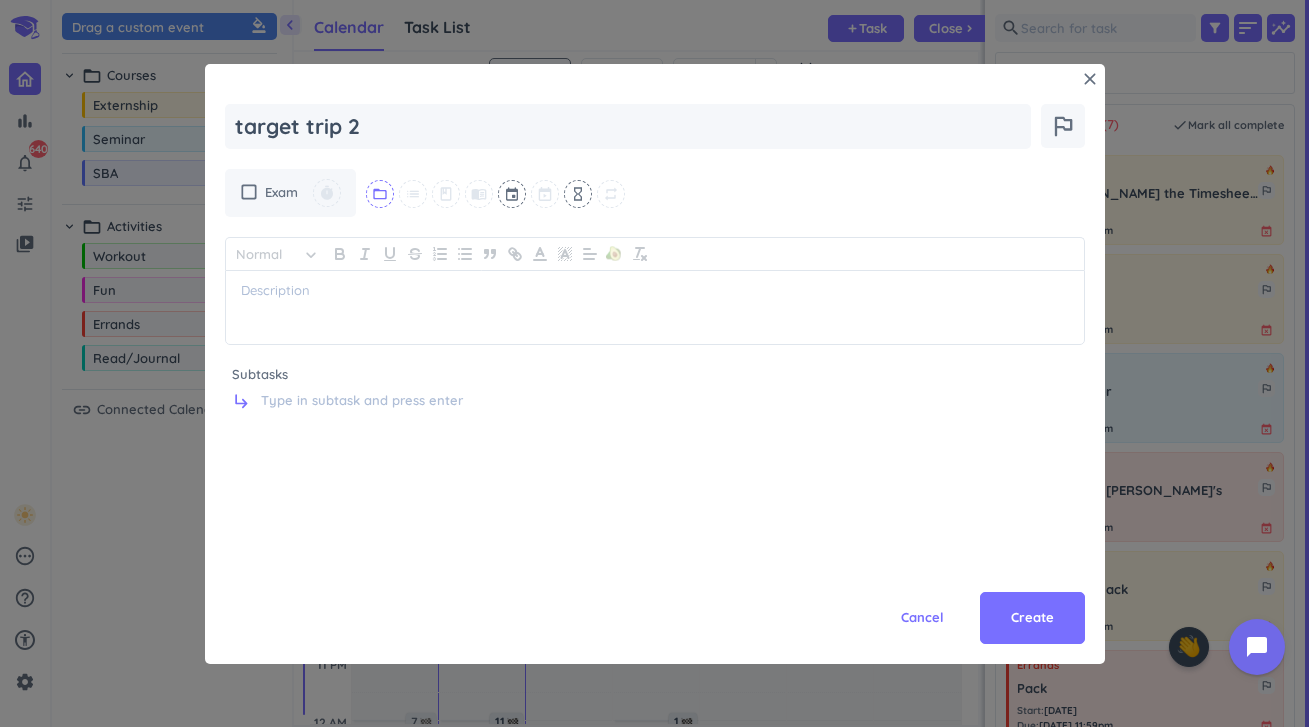 type on "target trip 2" 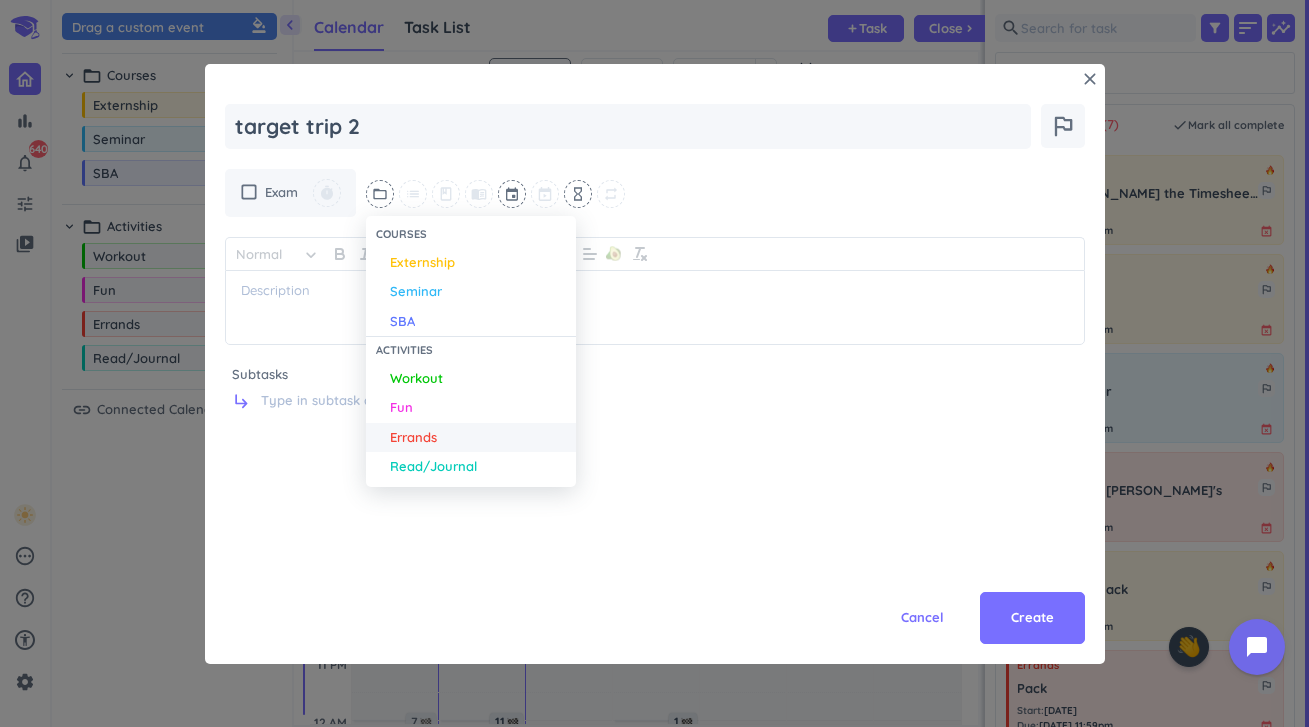 click on "Errands" at bounding box center [413, 438] 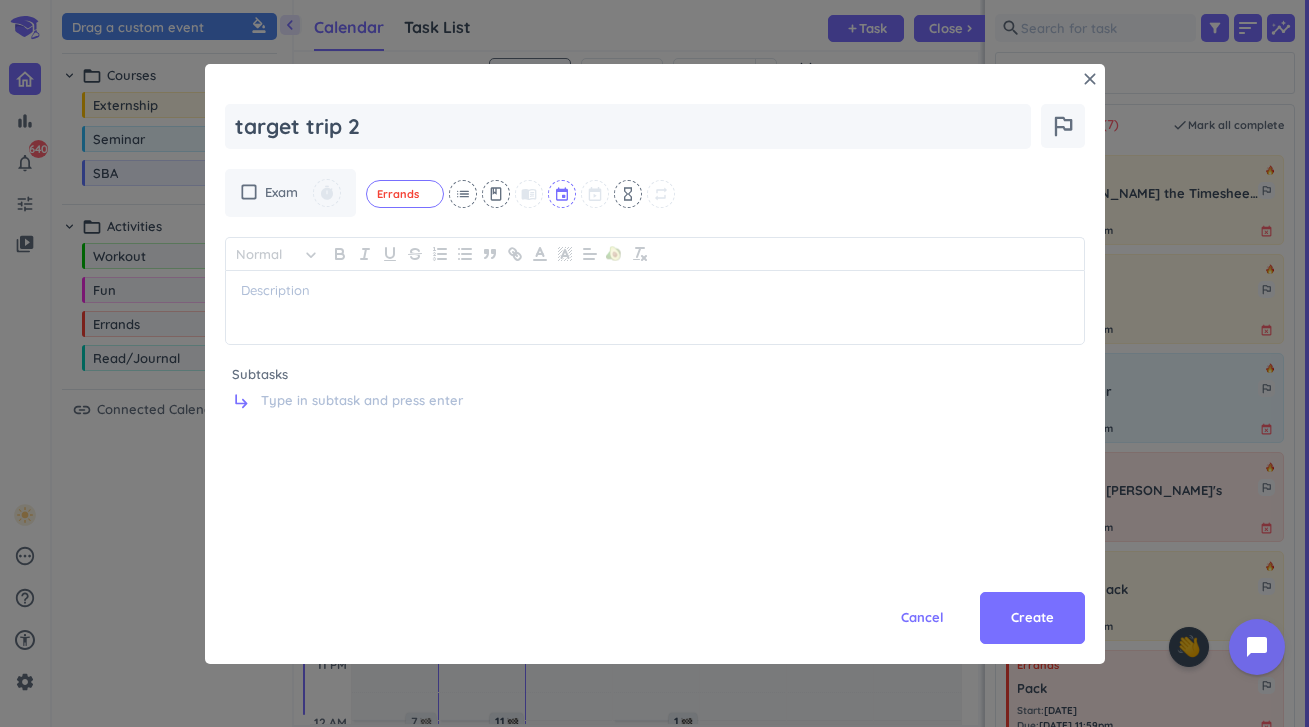 click at bounding box center [563, 194] 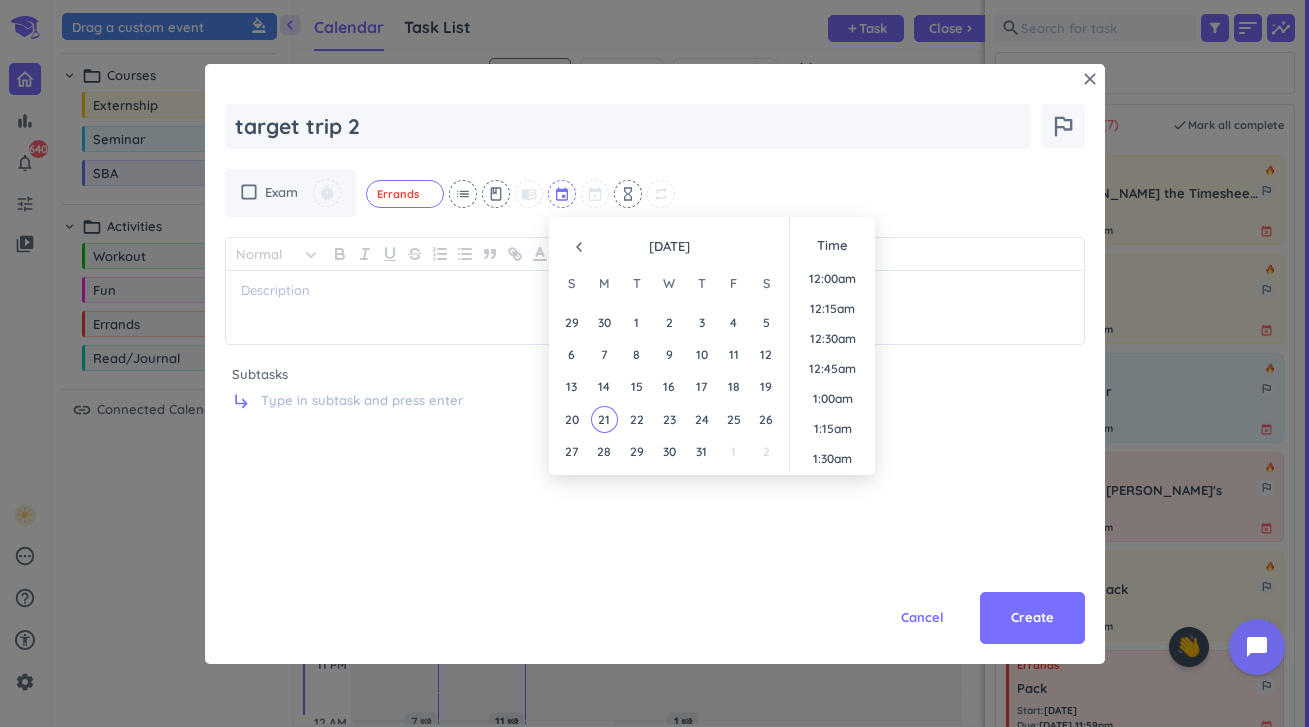 scroll, scrollTop: 1260, scrollLeft: 0, axis: vertical 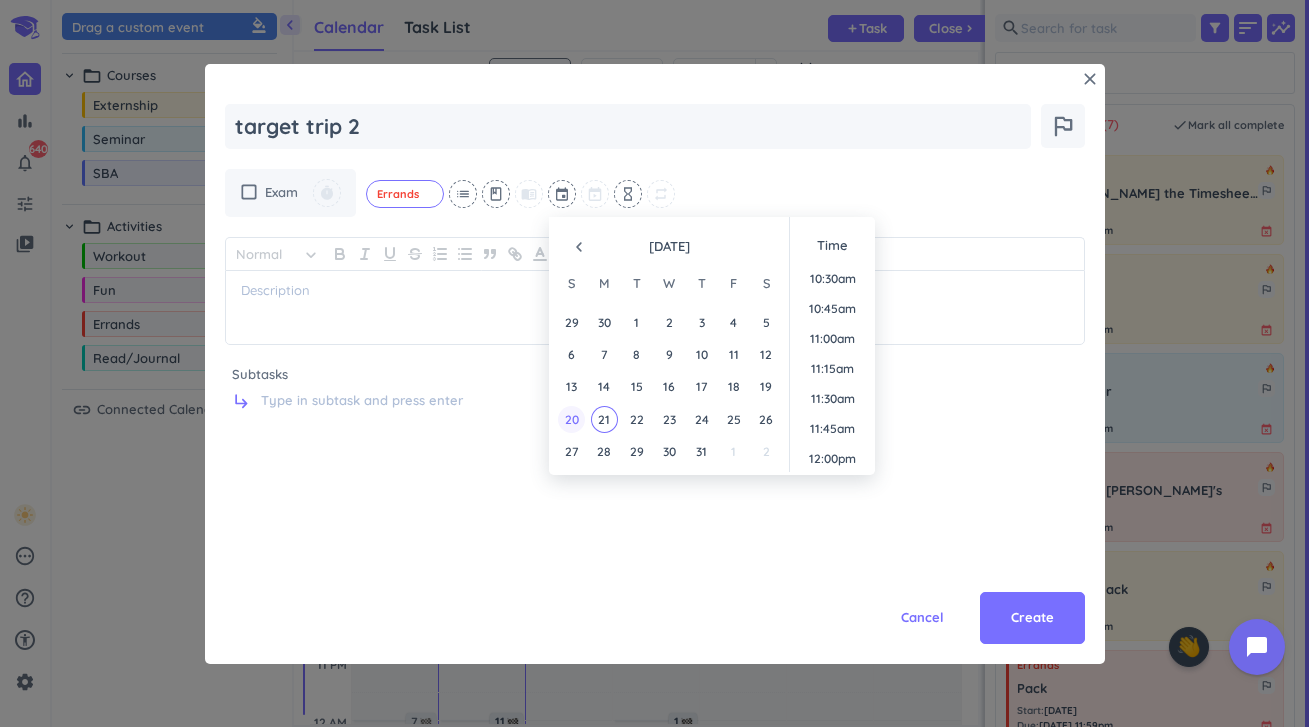 click on "20" at bounding box center (571, 419) 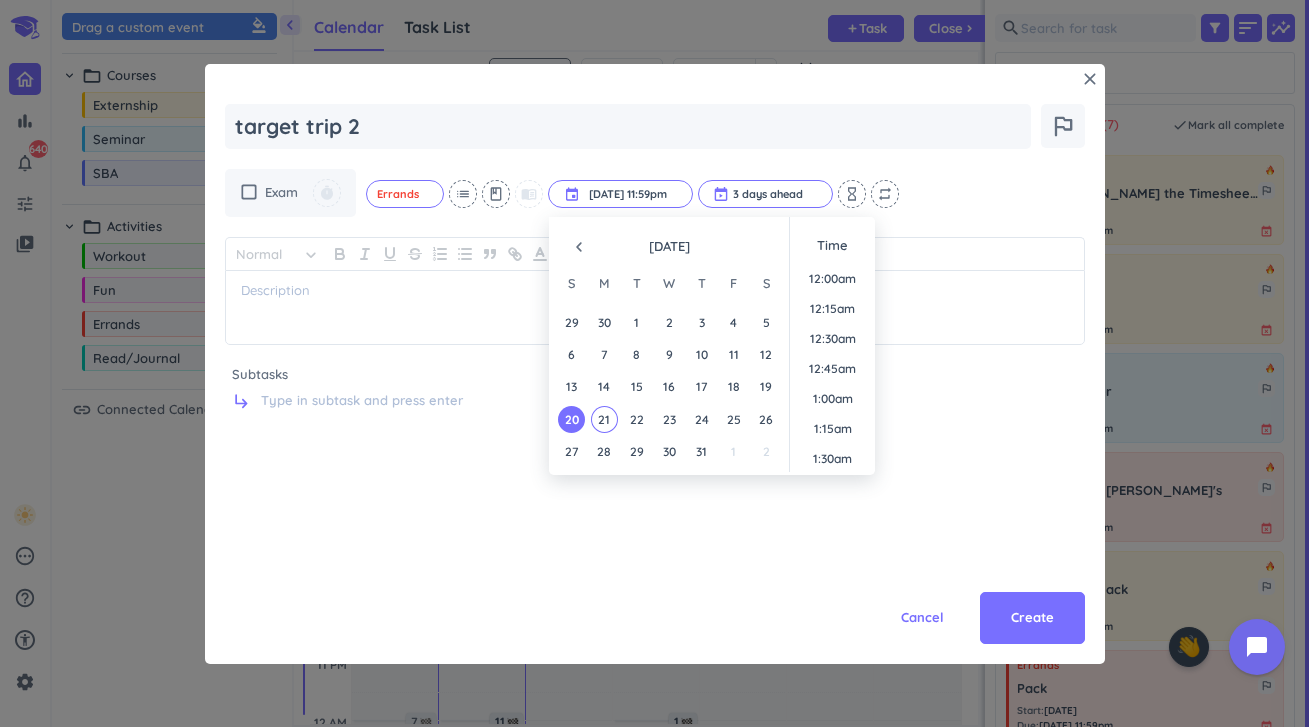 scroll, scrollTop: 2701, scrollLeft: 0, axis: vertical 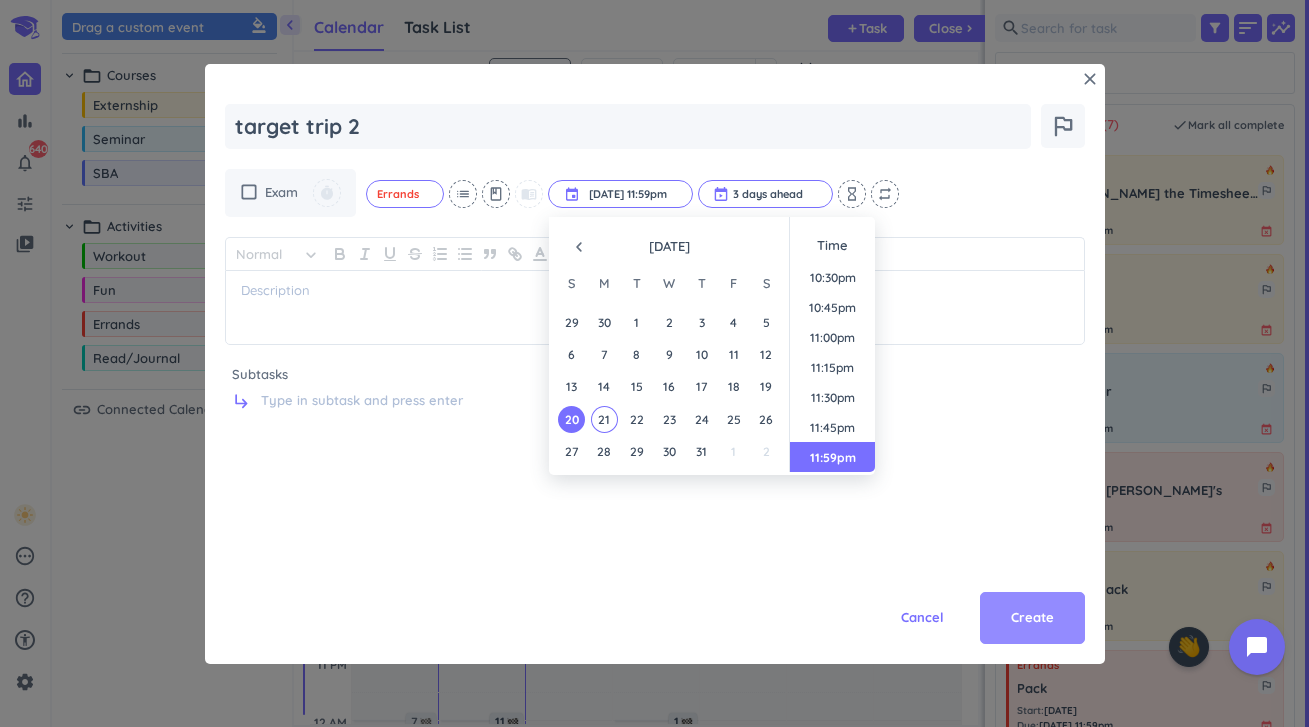 click on "Create" at bounding box center [1032, 618] 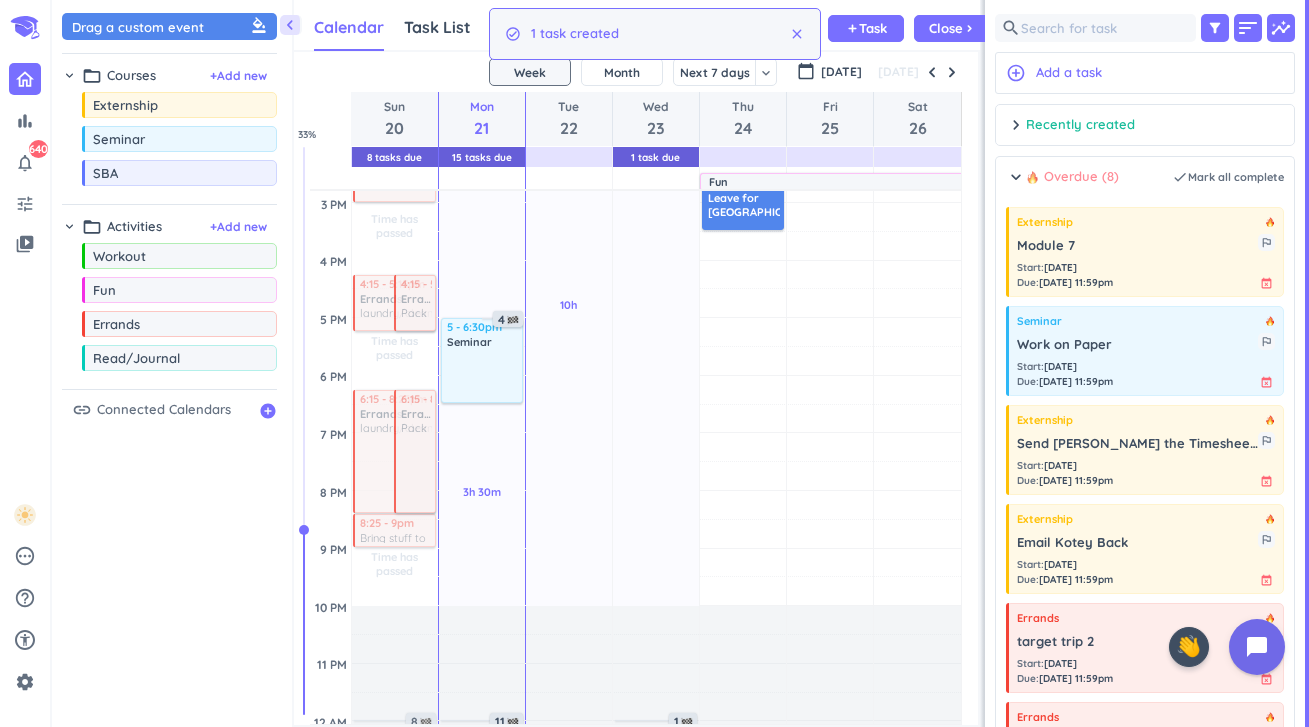 click on "chevron_right Overdue (8) done Mark all complete" at bounding box center [1145, 187] 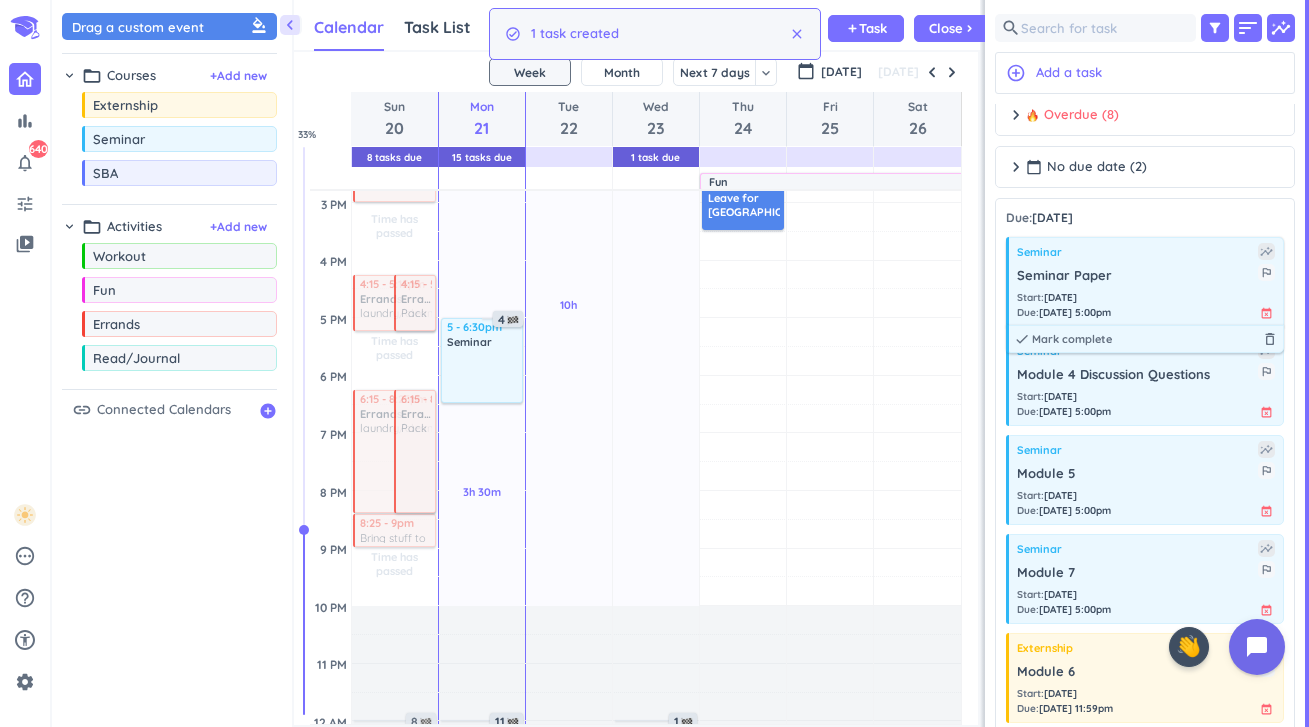 scroll, scrollTop: 59, scrollLeft: 0, axis: vertical 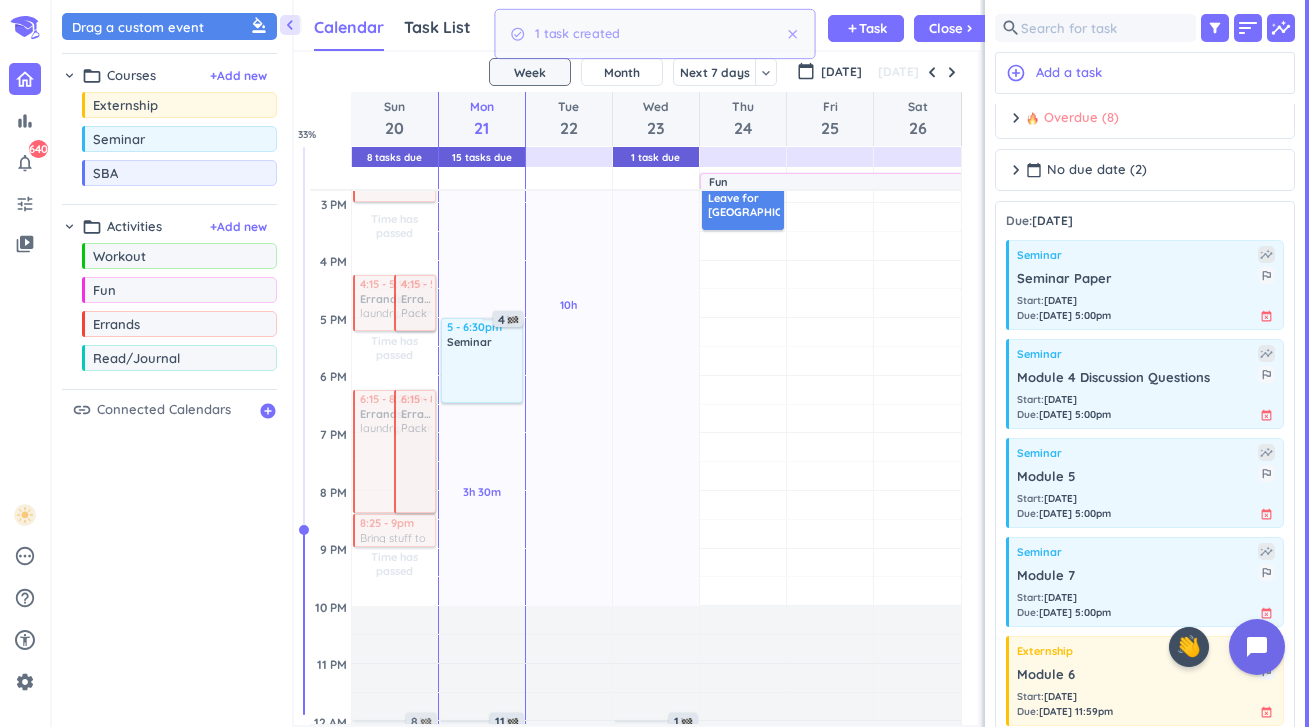 click on "Overdue (8)" at bounding box center [1072, 118] 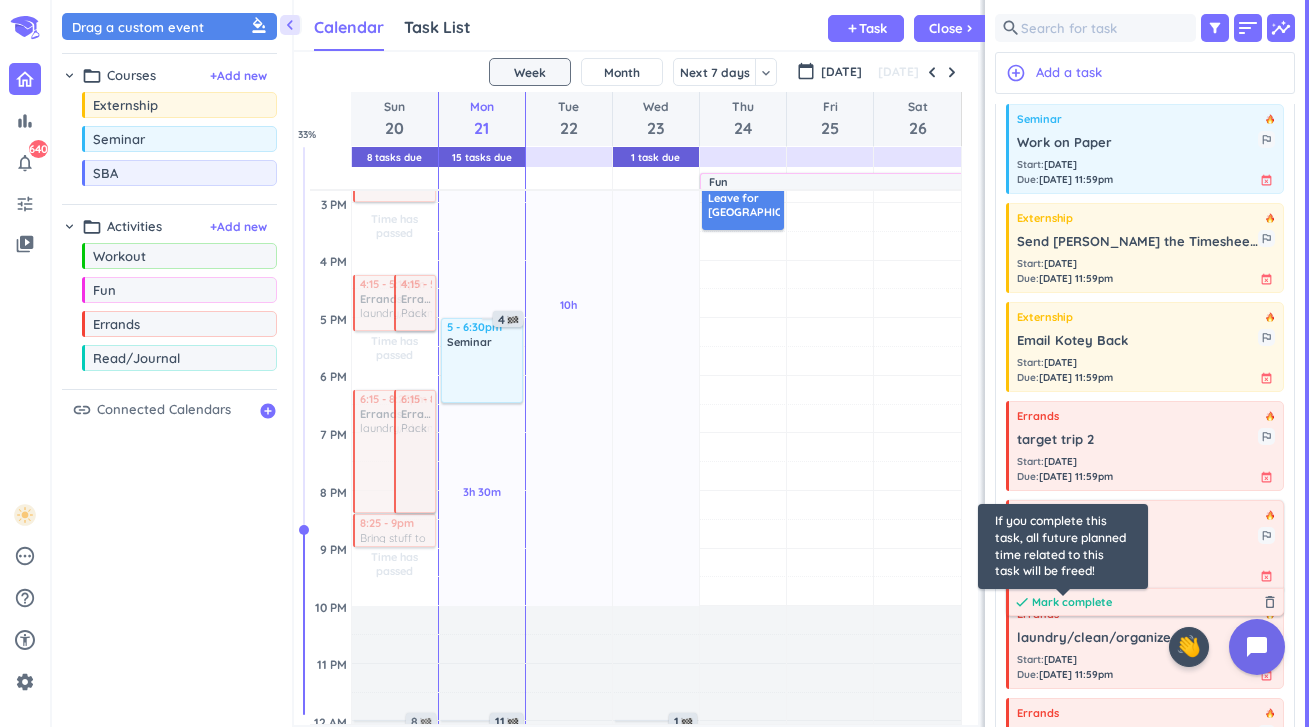 scroll, scrollTop: 199, scrollLeft: 0, axis: vertical 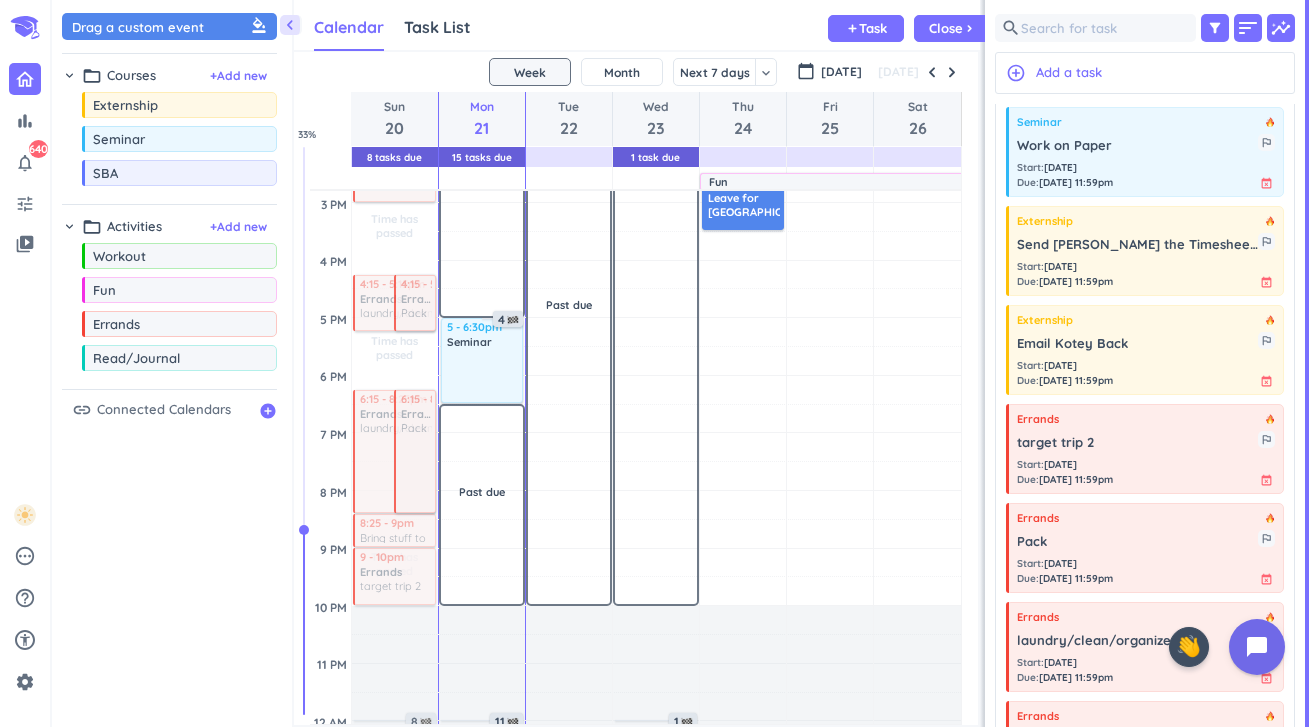 drag, startPoint x: 1139, startPoint y: 443, endPoint x: 398, endPoint y: 552, distance: 748.97394 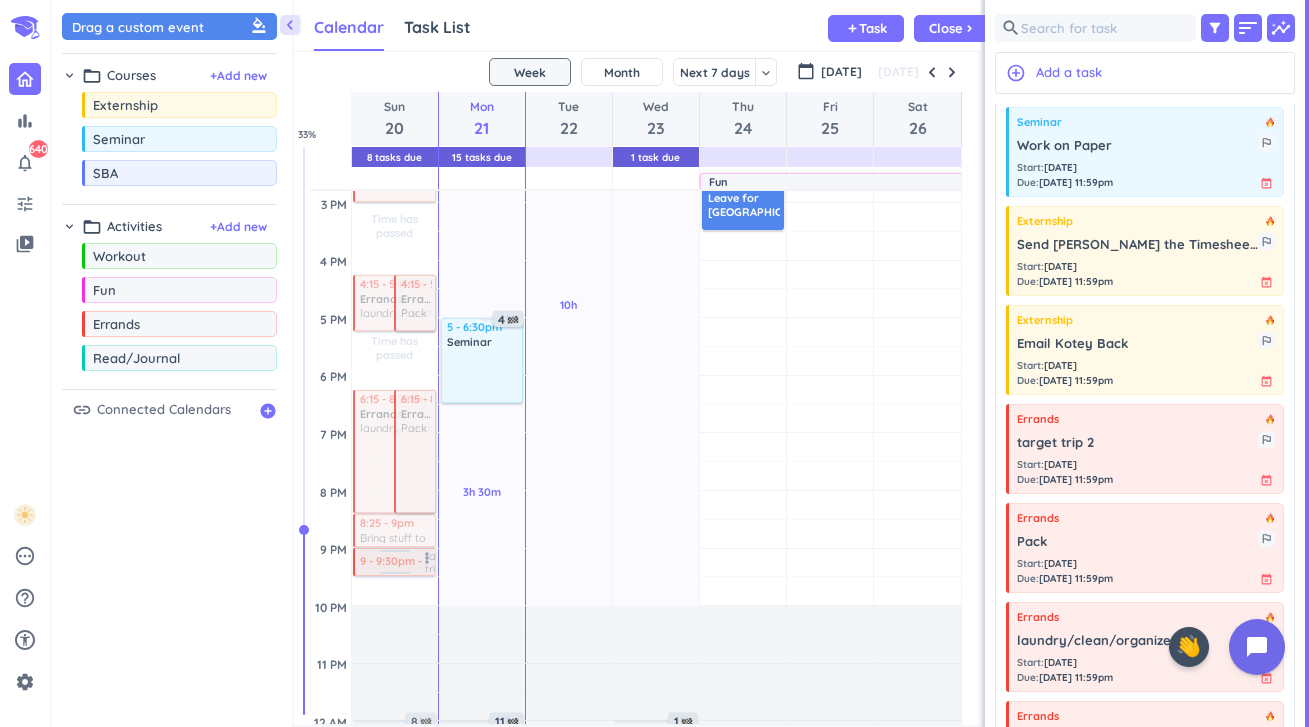 drag, startPoint x: 394, startPoint y: 605, endPoint x: 398, endPoint y: 576, distance: 29.274563 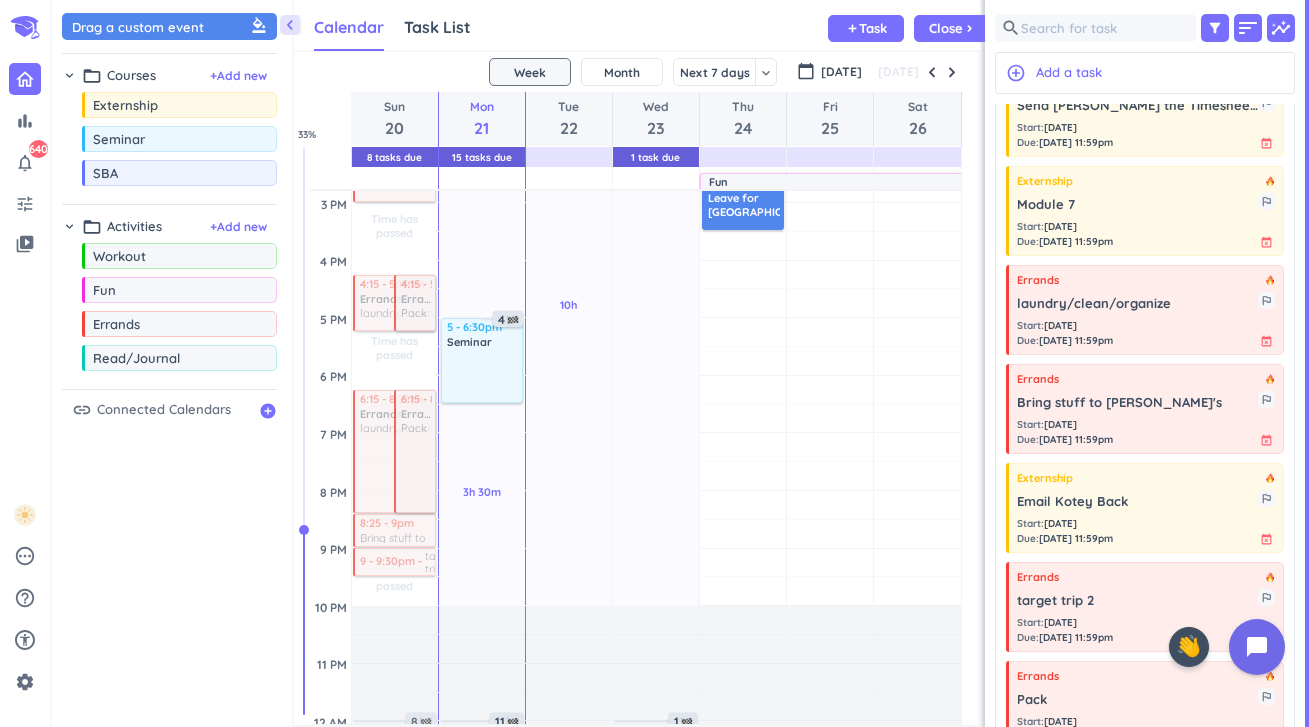 scroll, scrollTop: 240, scrollLeft: 0, axis: vertical 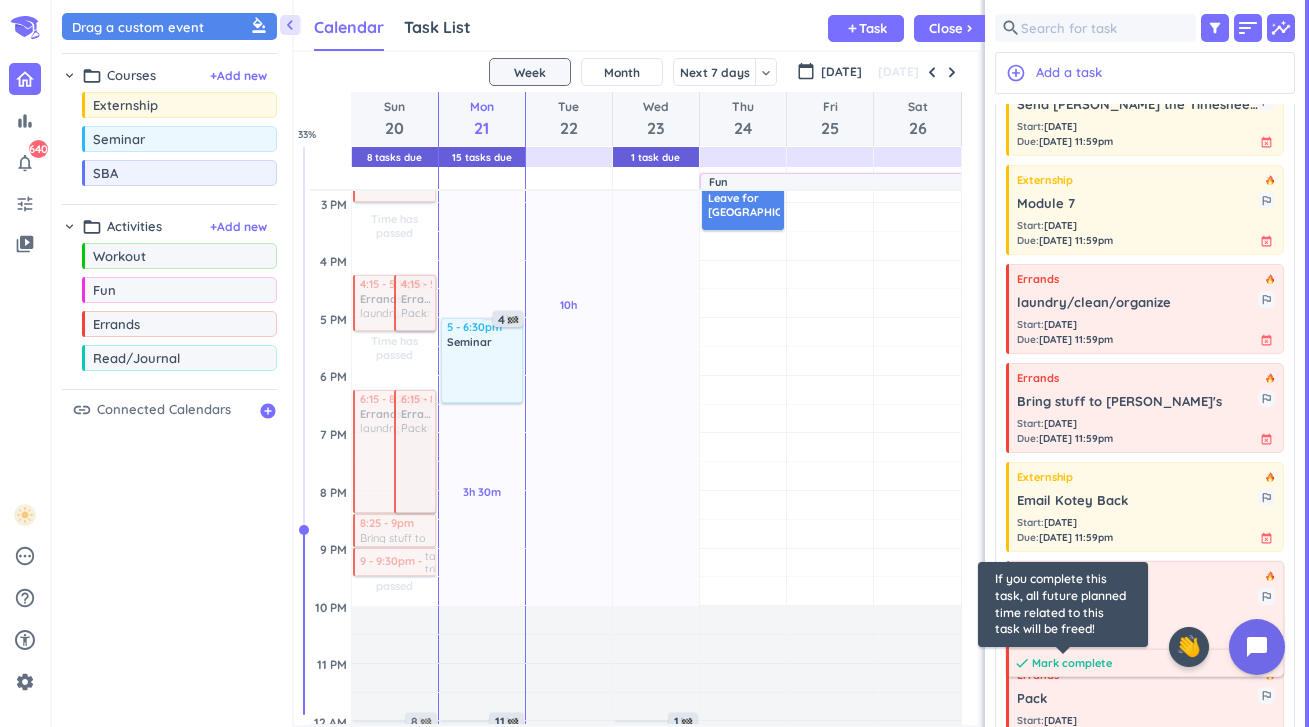 click on "Mark complete" at bounding box center (1072, 663) 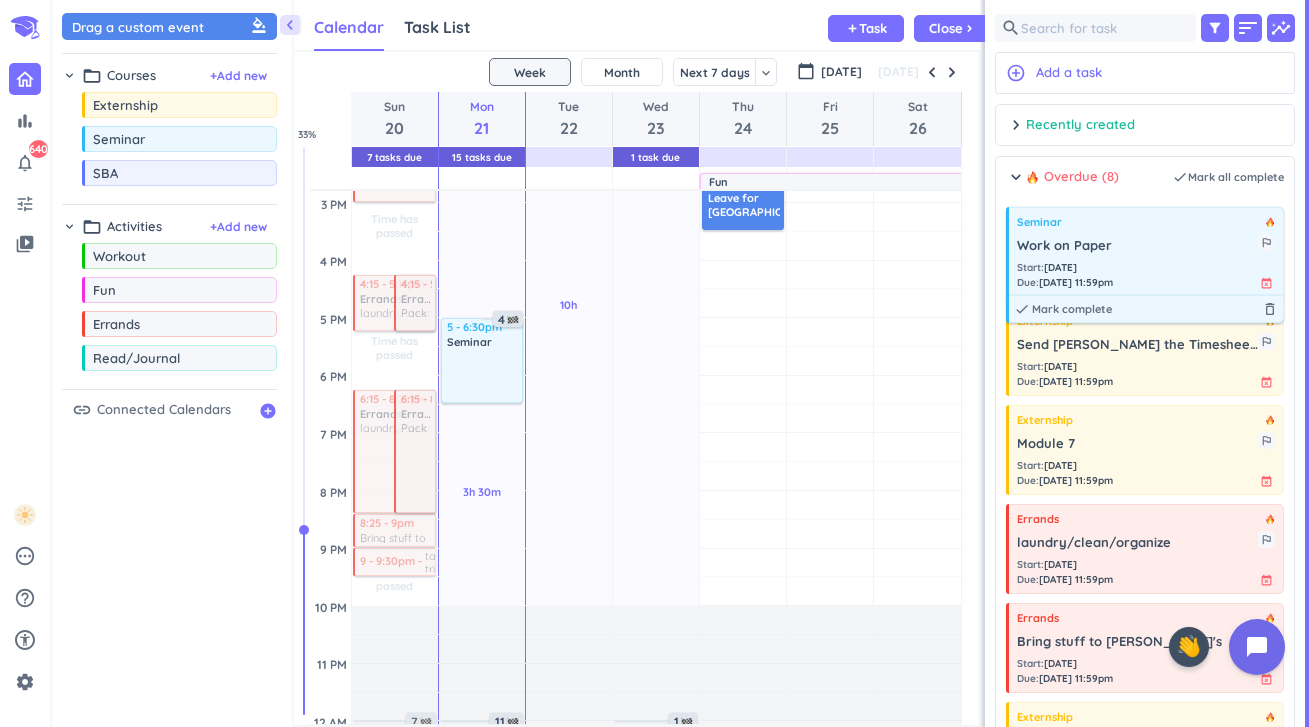 scroll, scrollTop: 0, scrollLeft: 0, axis: both 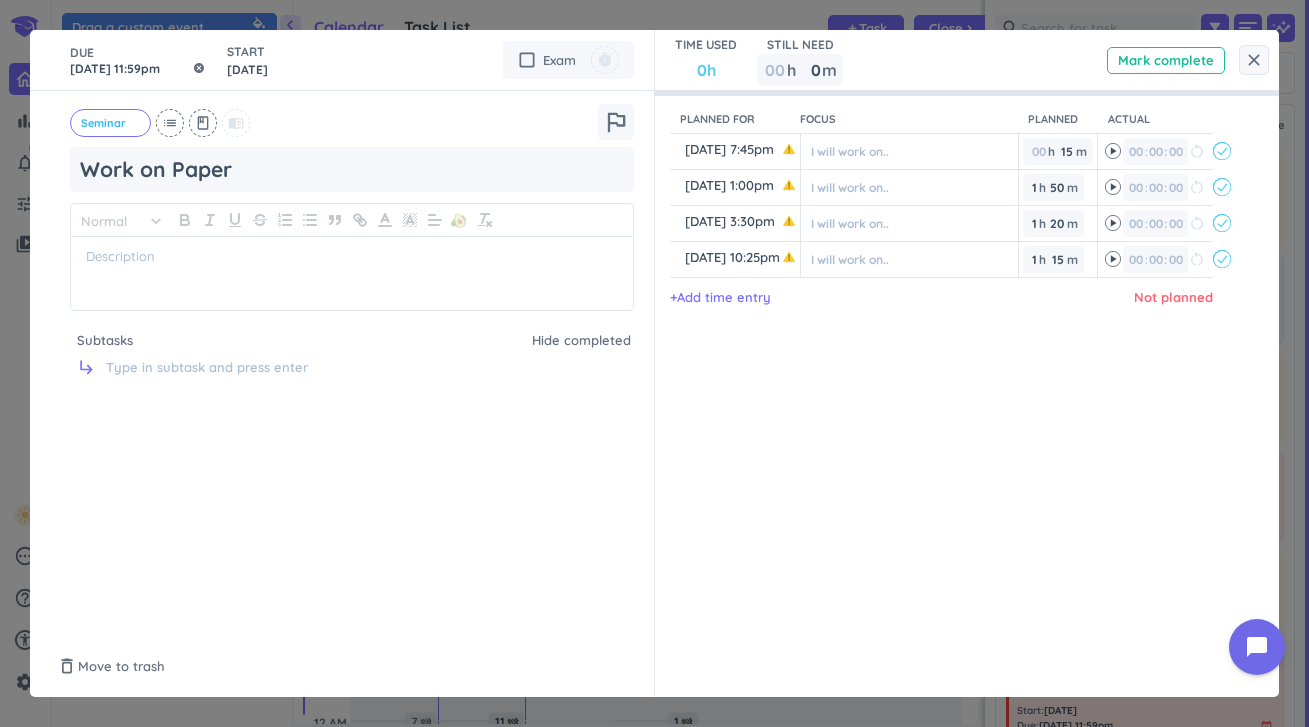 click on "Jul 20, 11:59pm" at bounding box center [138, 60] 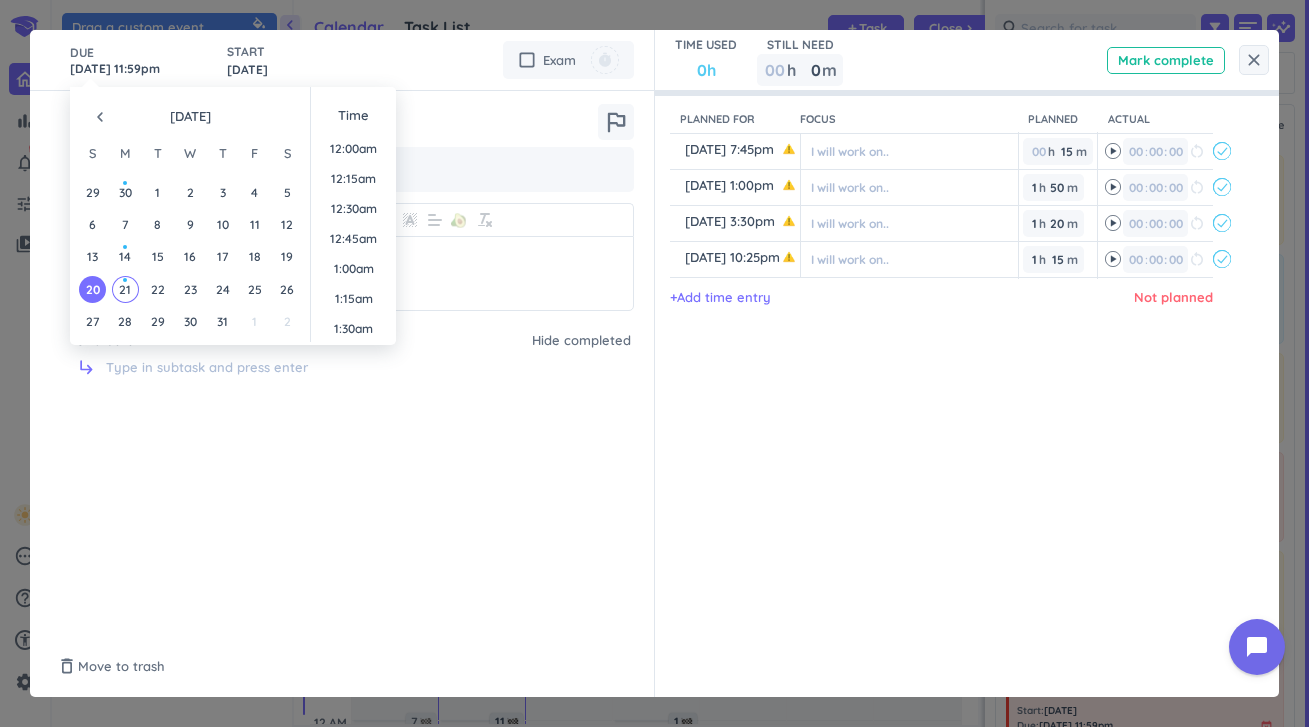 scroll, scrollTop: 2701, scrollLeft: 0, axis: vertical 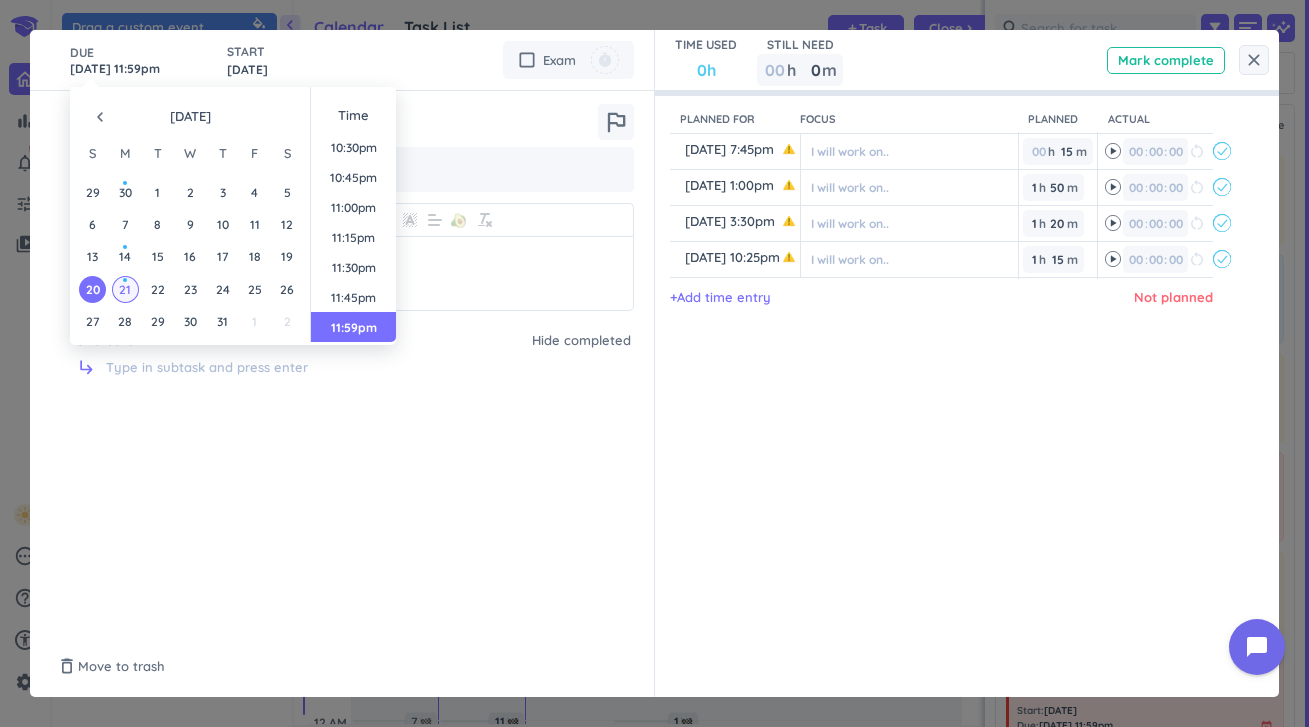 click on "21" at bounding box center [125, 289] 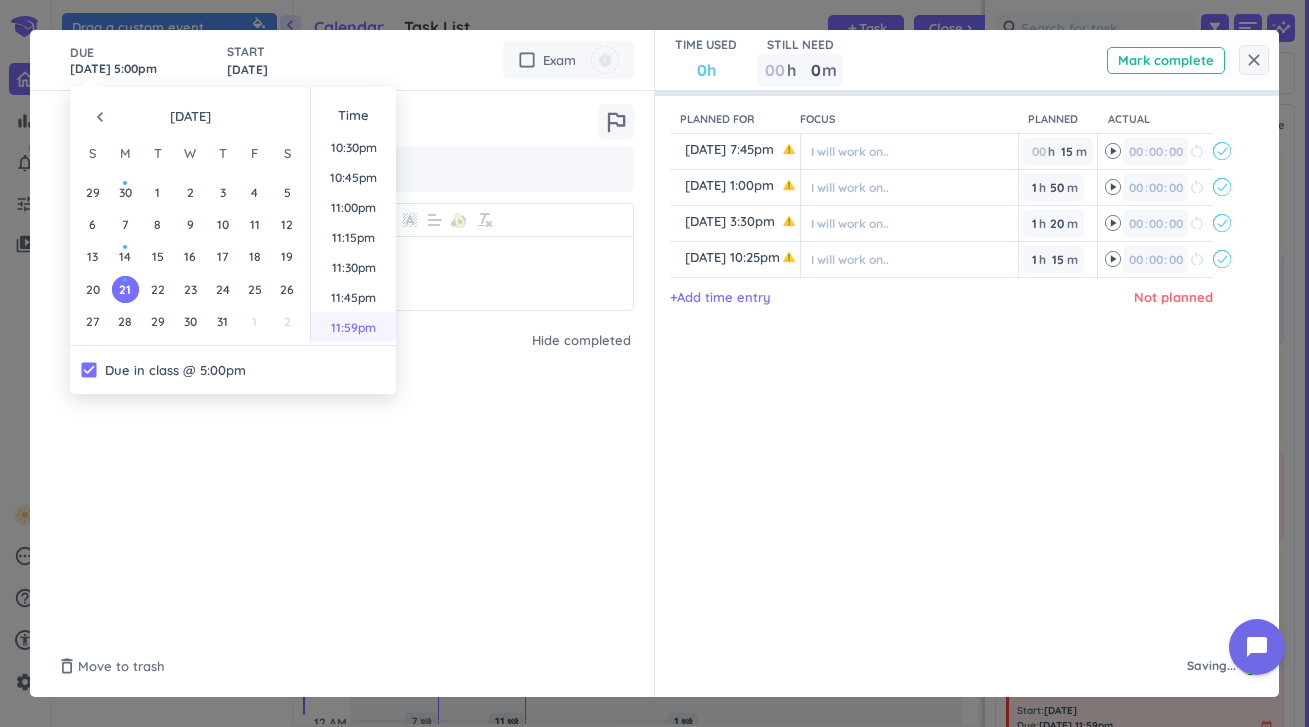 scroll, scrollTop: 2701, scrollLeft: 0, axis: vertical 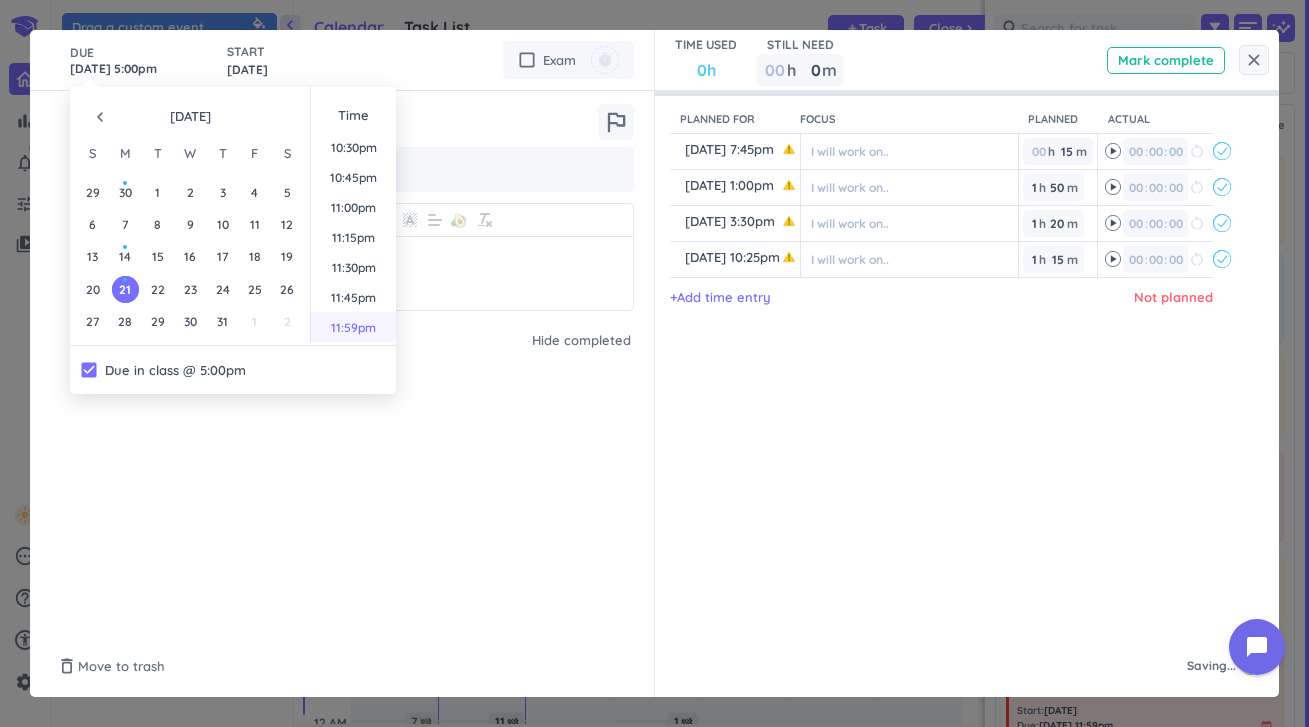 click on "11:59pm" at bounding box center [353, 327] 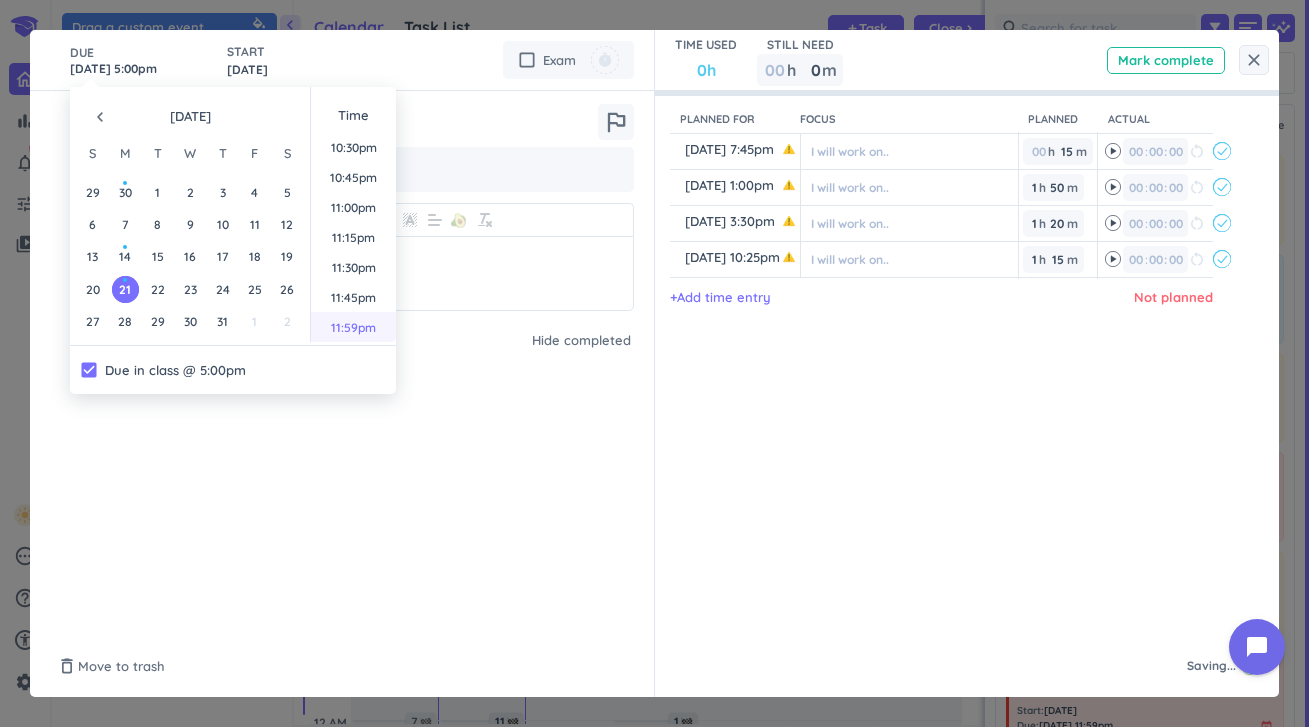 type on "[DATE] 11:59pm" 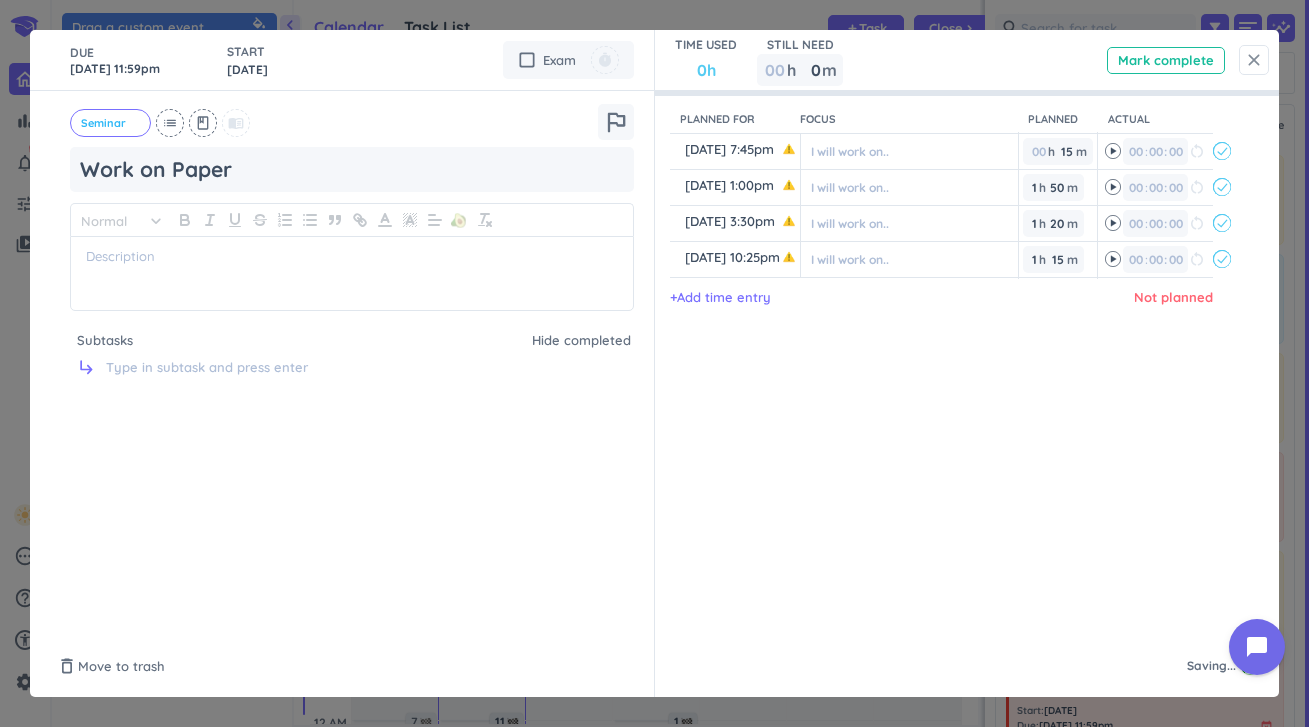click on "close" at bounding box center [1254, 60] 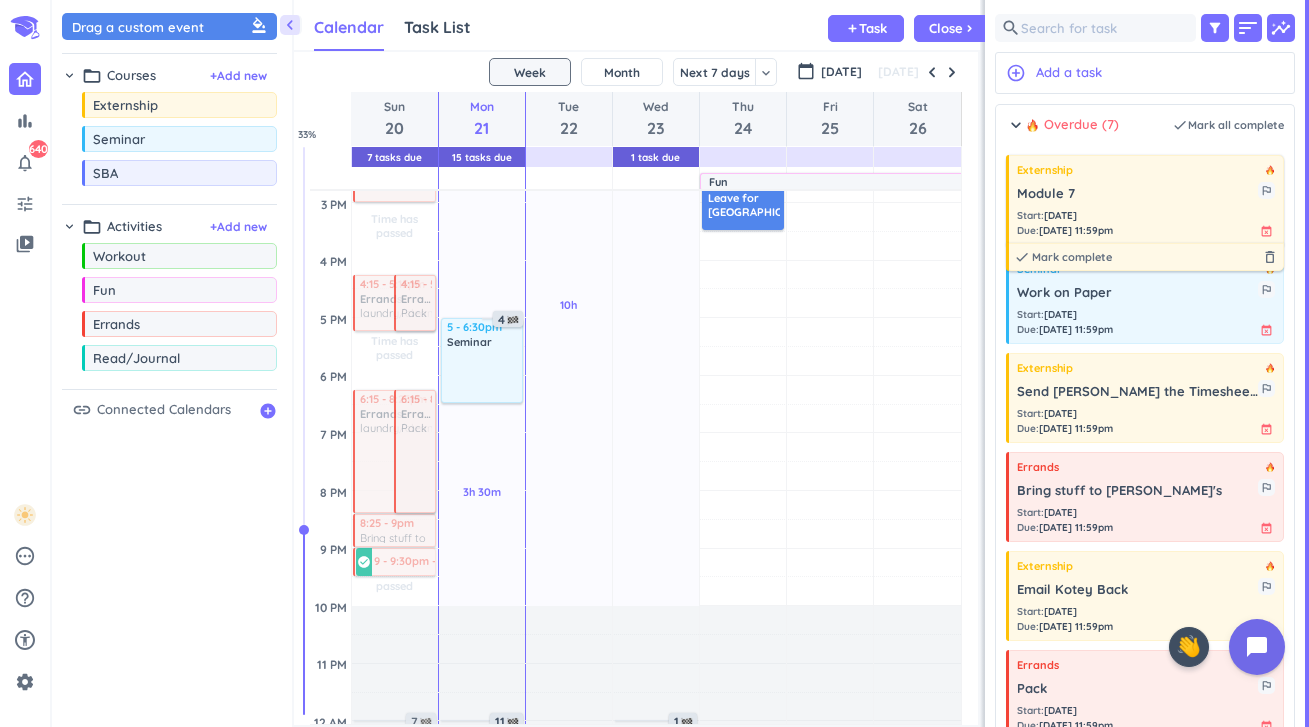 click on "Module 7" at bounding box center [1137, 194] 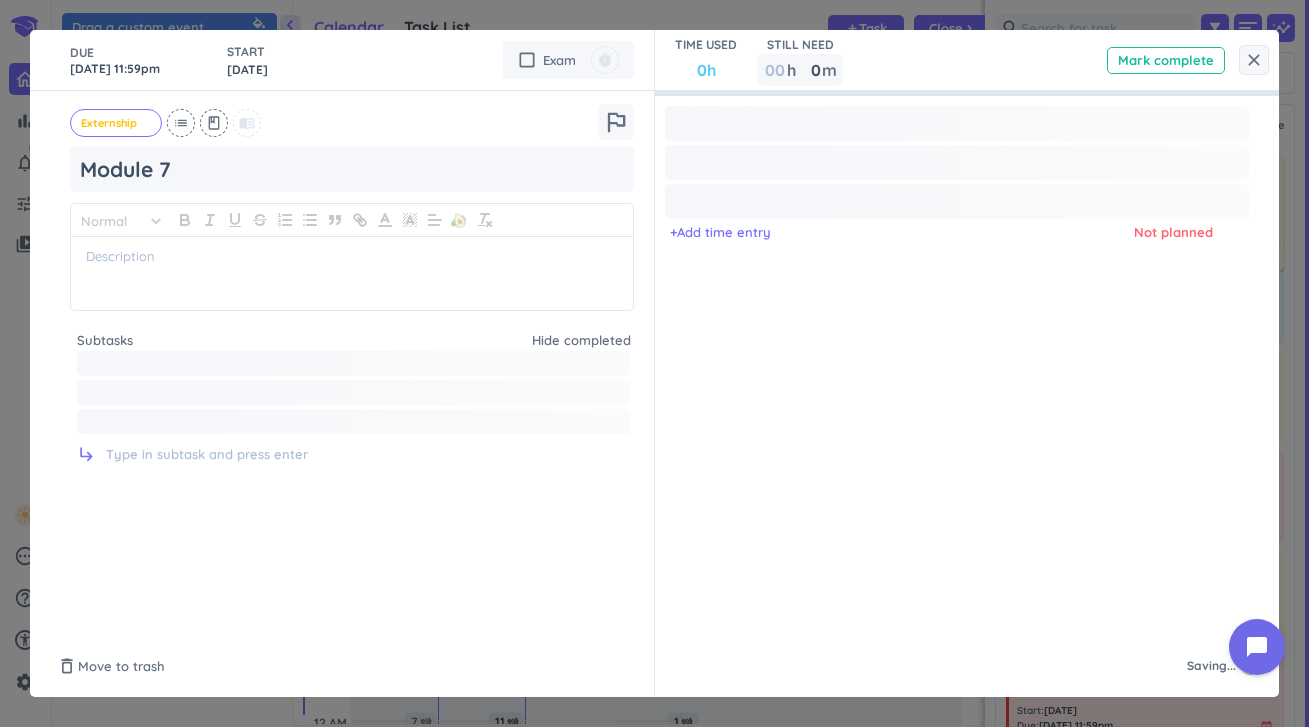 type on "x" 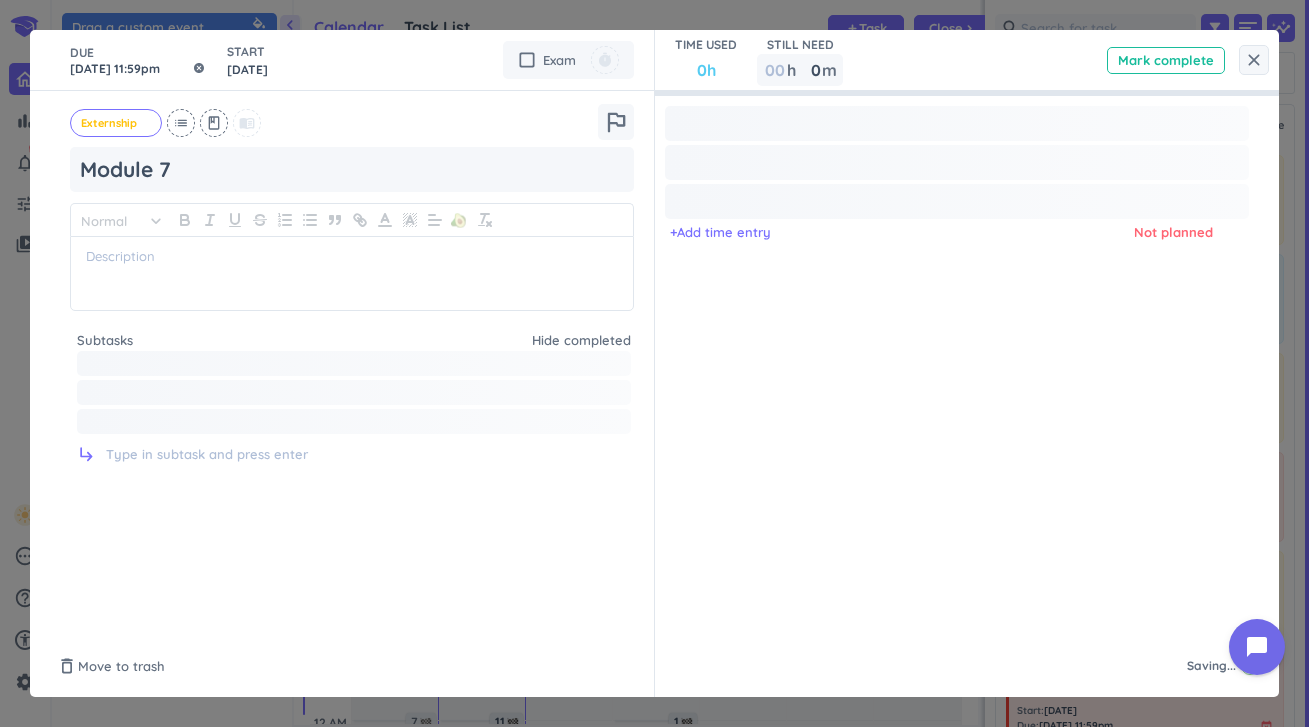 click on "Jul 20, 11:59pm" at bounding box center (138, 60) 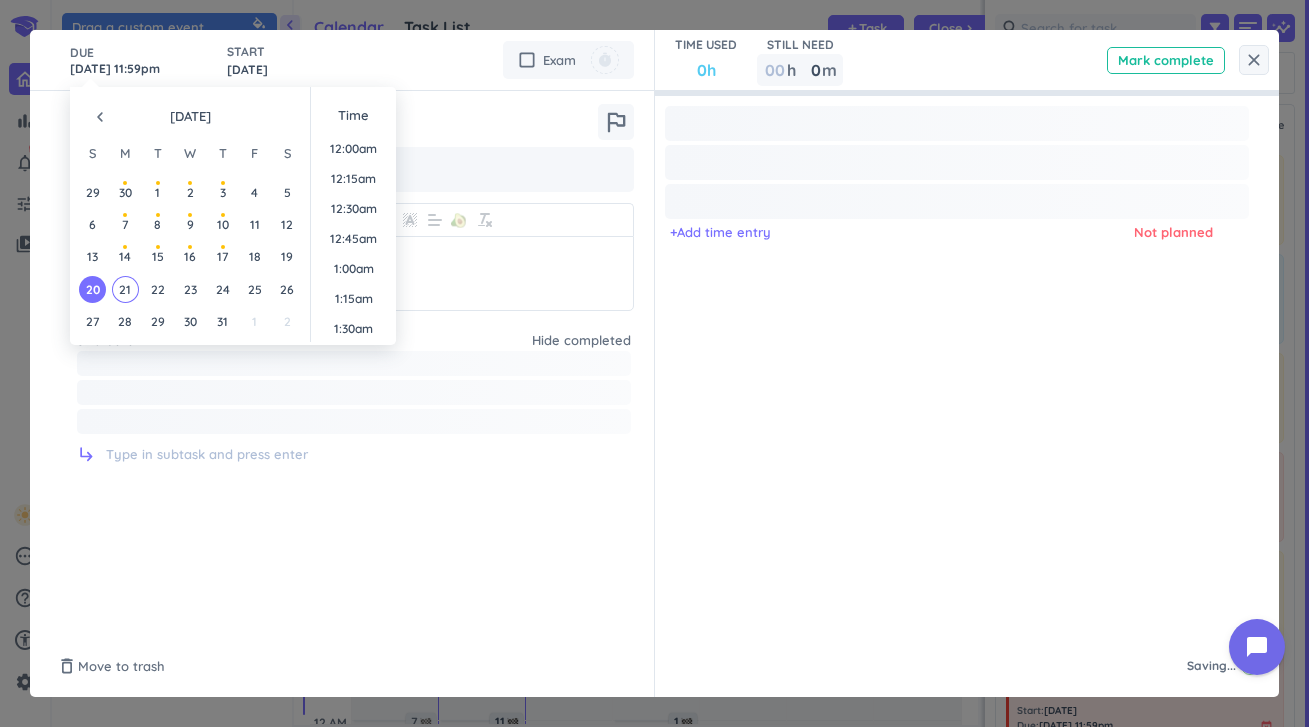 scroll, scrollTop: 2701, scrollLeft: 0, axis: vertical 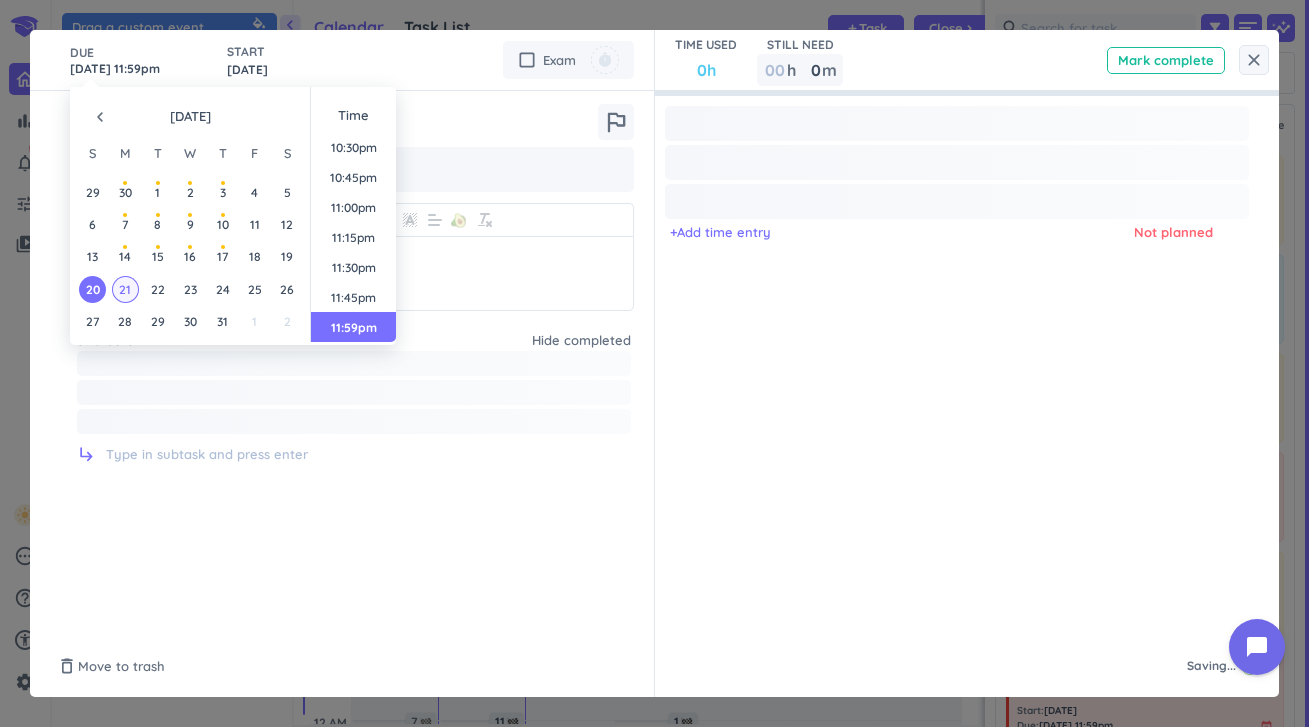 click on "21" at bounding box center (125, 289) 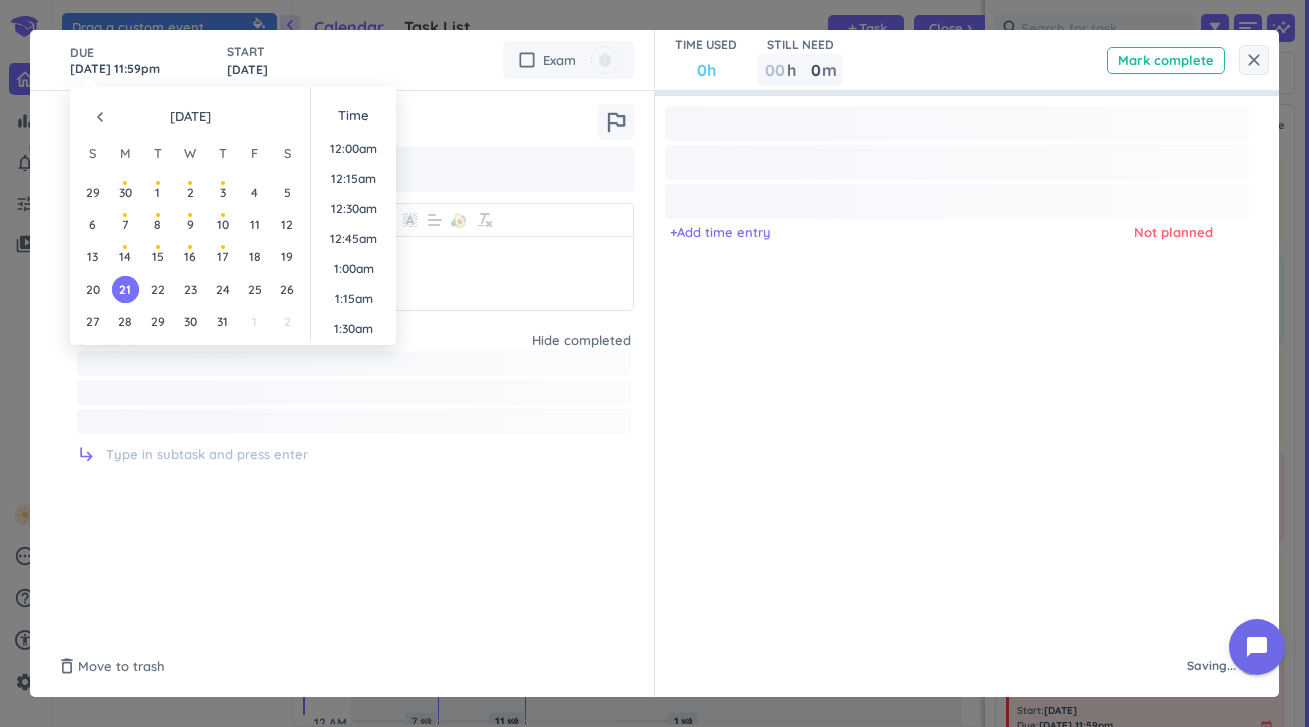 scroll, scrollTop: 2701, scrollLeft: 0, axis: vertical 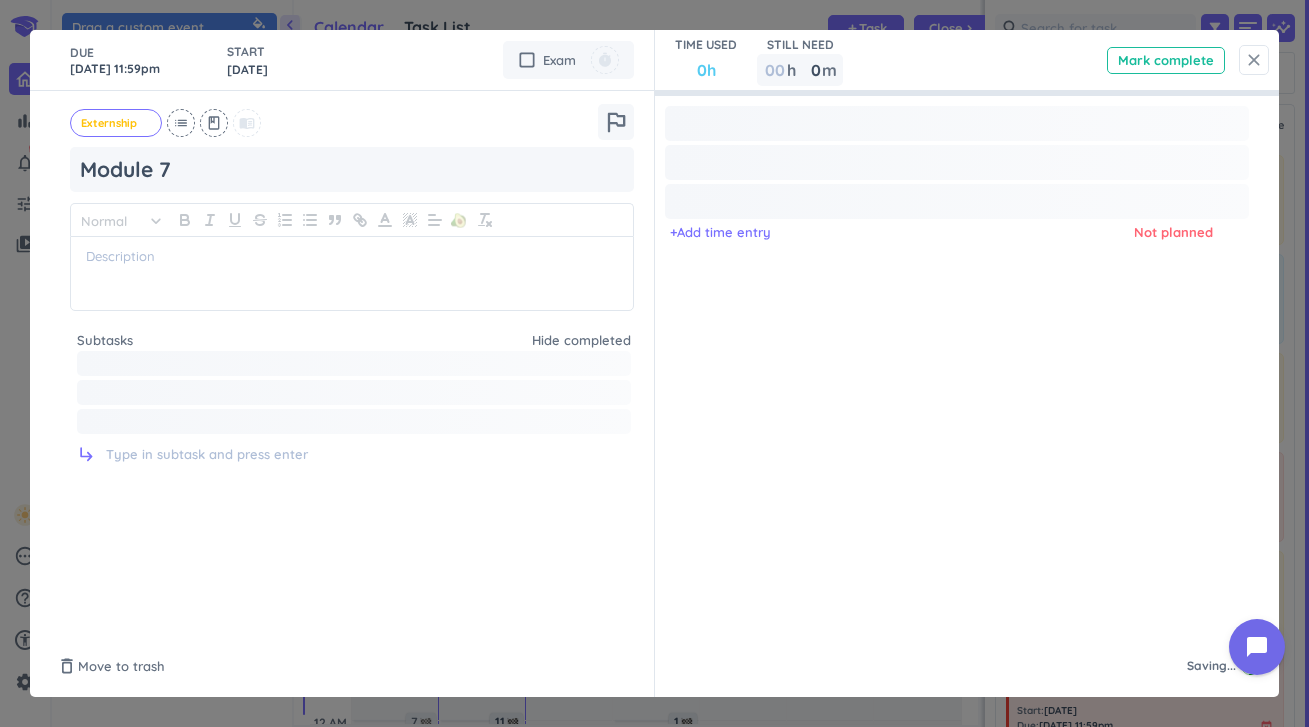 click on "close" at bounding box center (1254, 60) 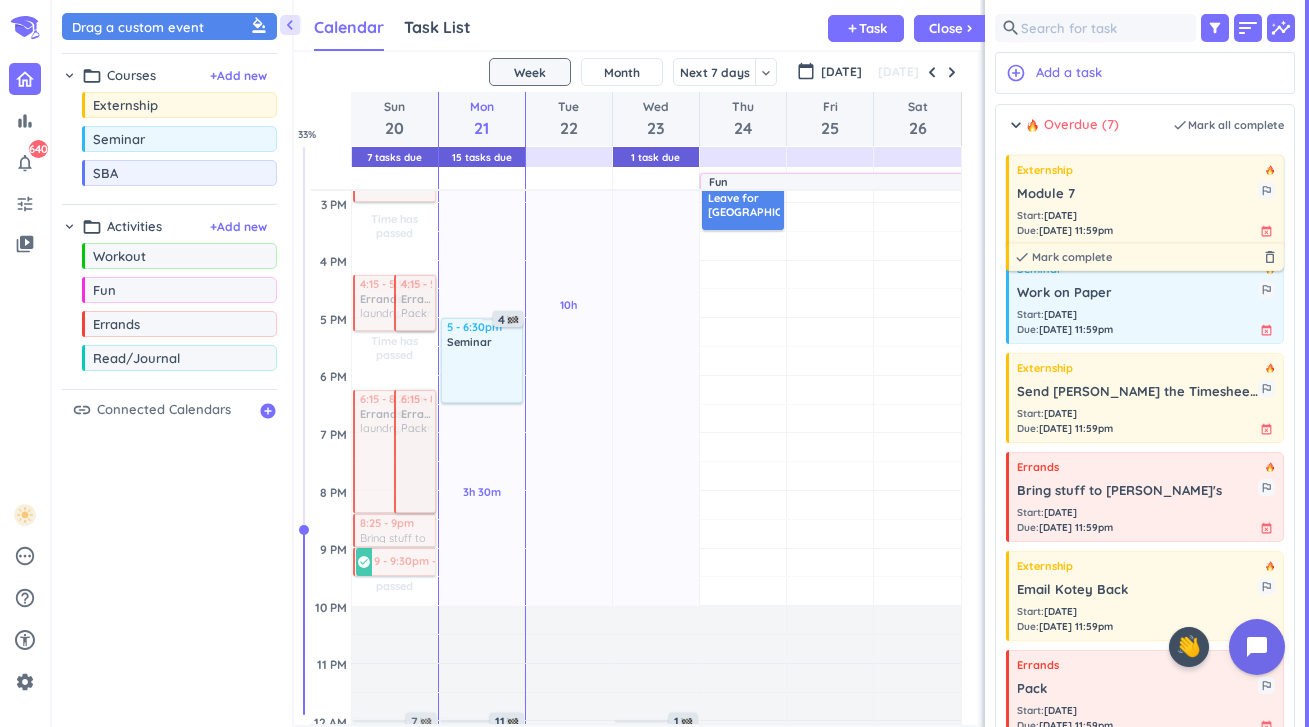 click on "Module 7 outlined_flag" at bounding box center [1146, 191] 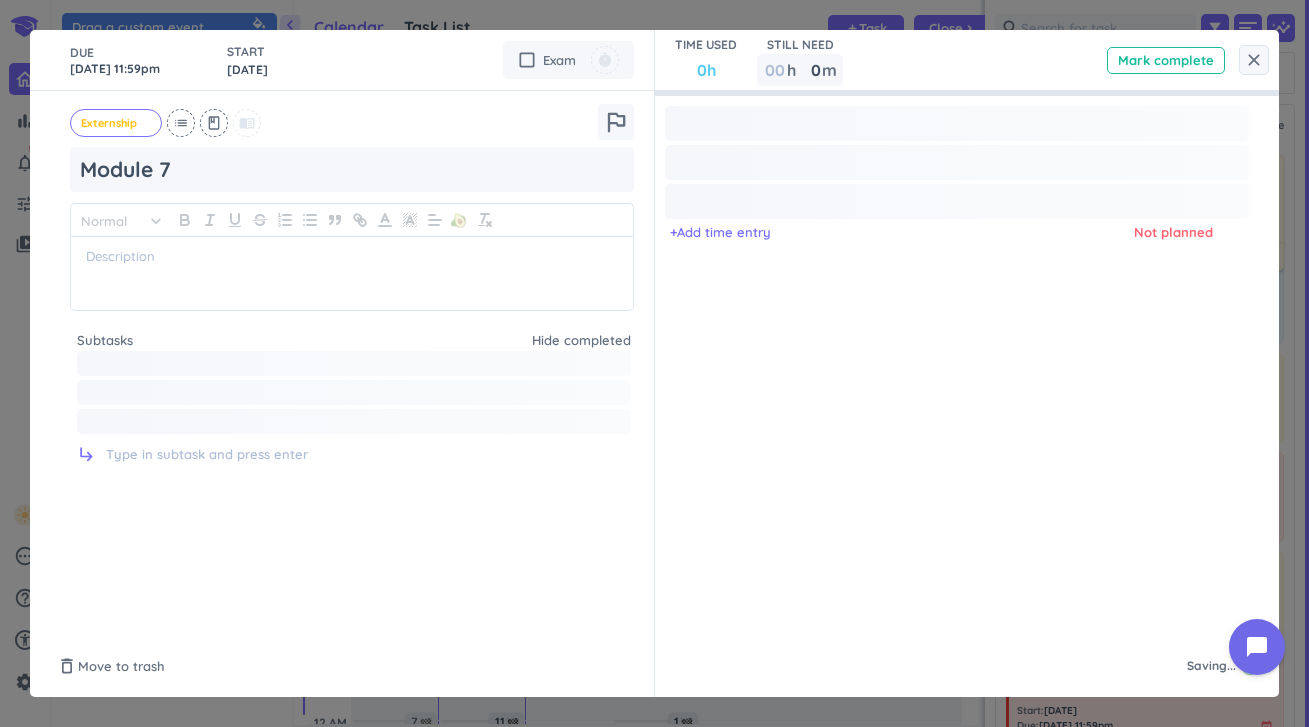 type on "x" 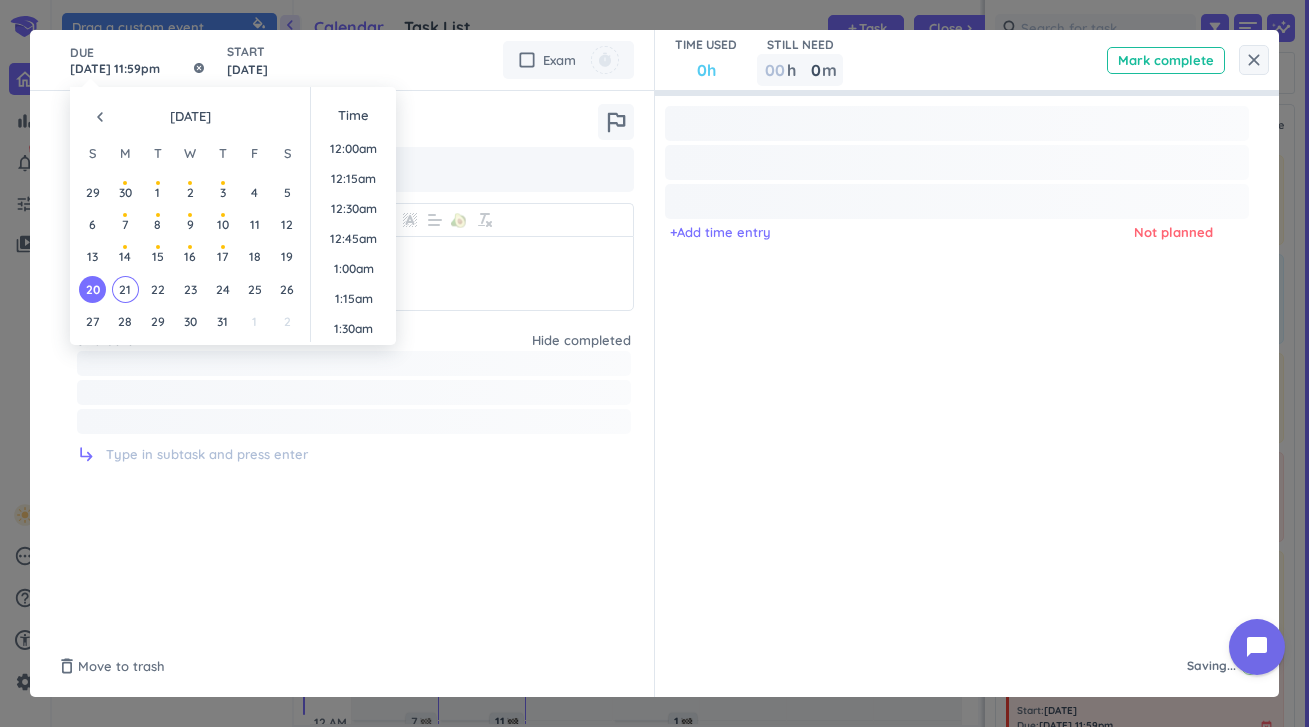 click on "Jul 20, 11:59pm" at bounding box center (138, 60) 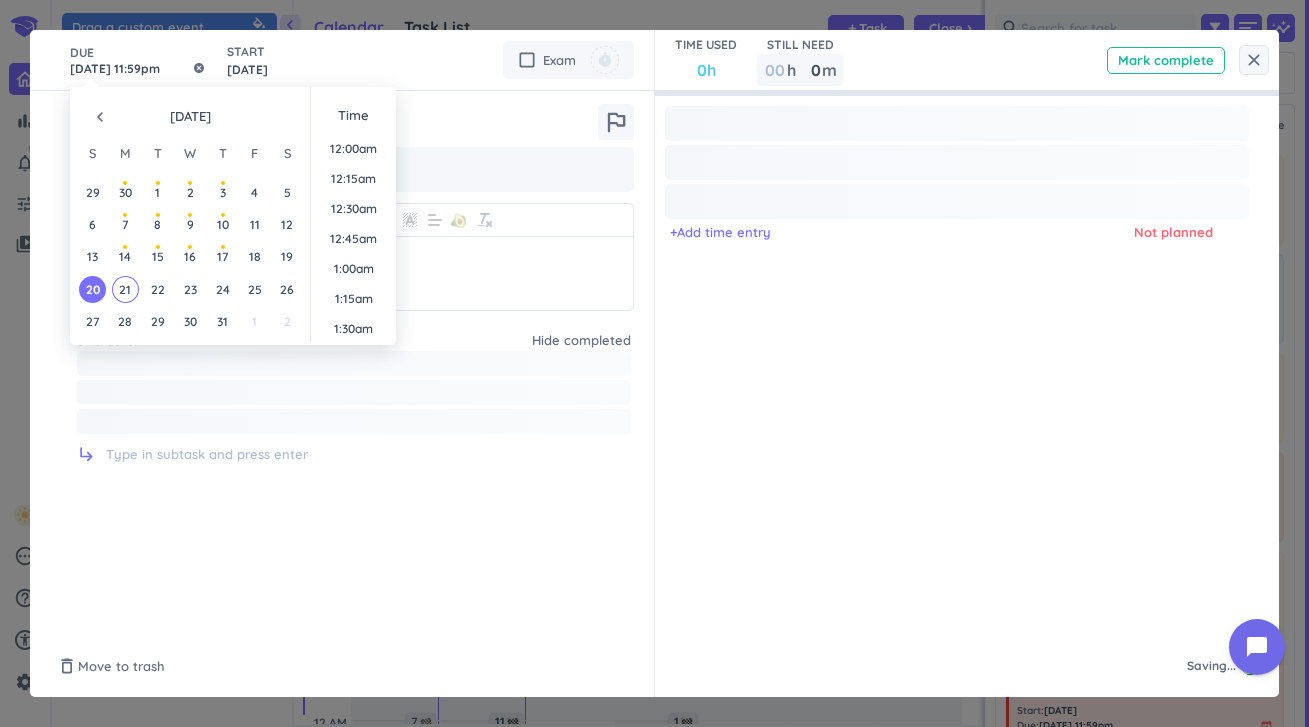 scroll, scrollTop: 2701, scrollLeft: 0, axis: vertical 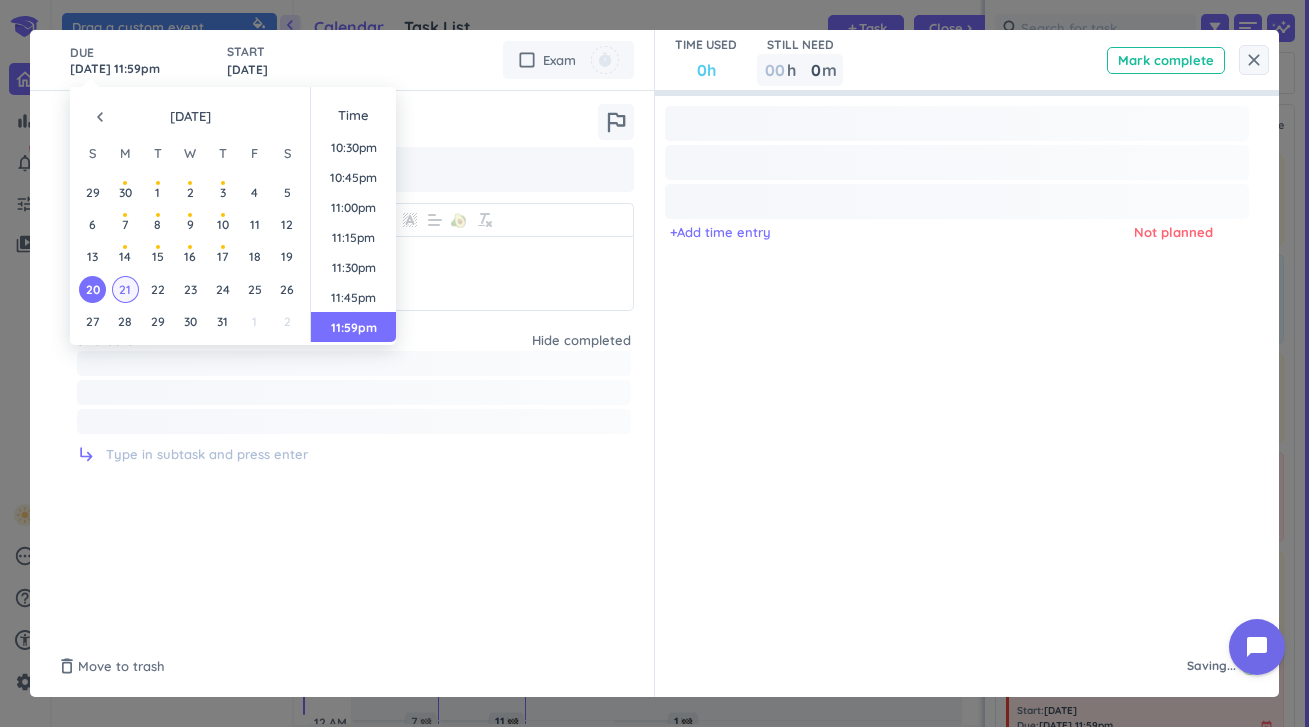 click on "21" at bounding box center (125, 289) 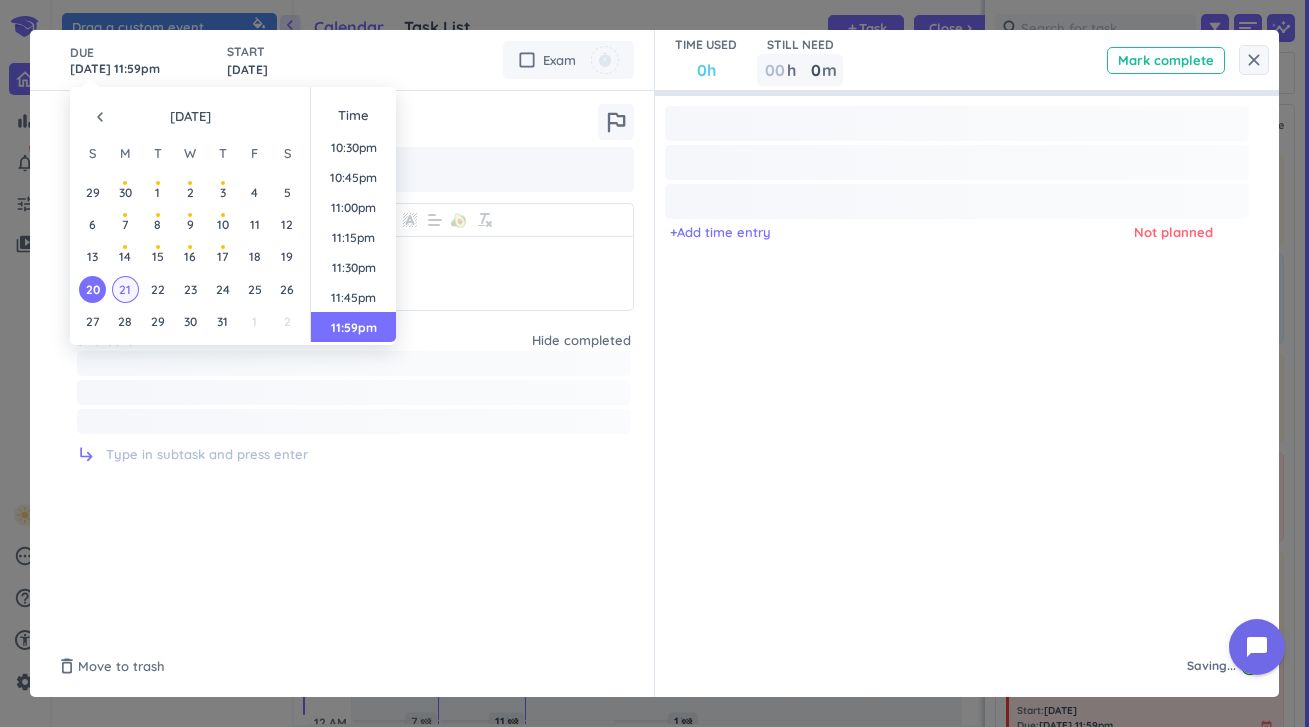 type on "[DATE] 11:59pm" 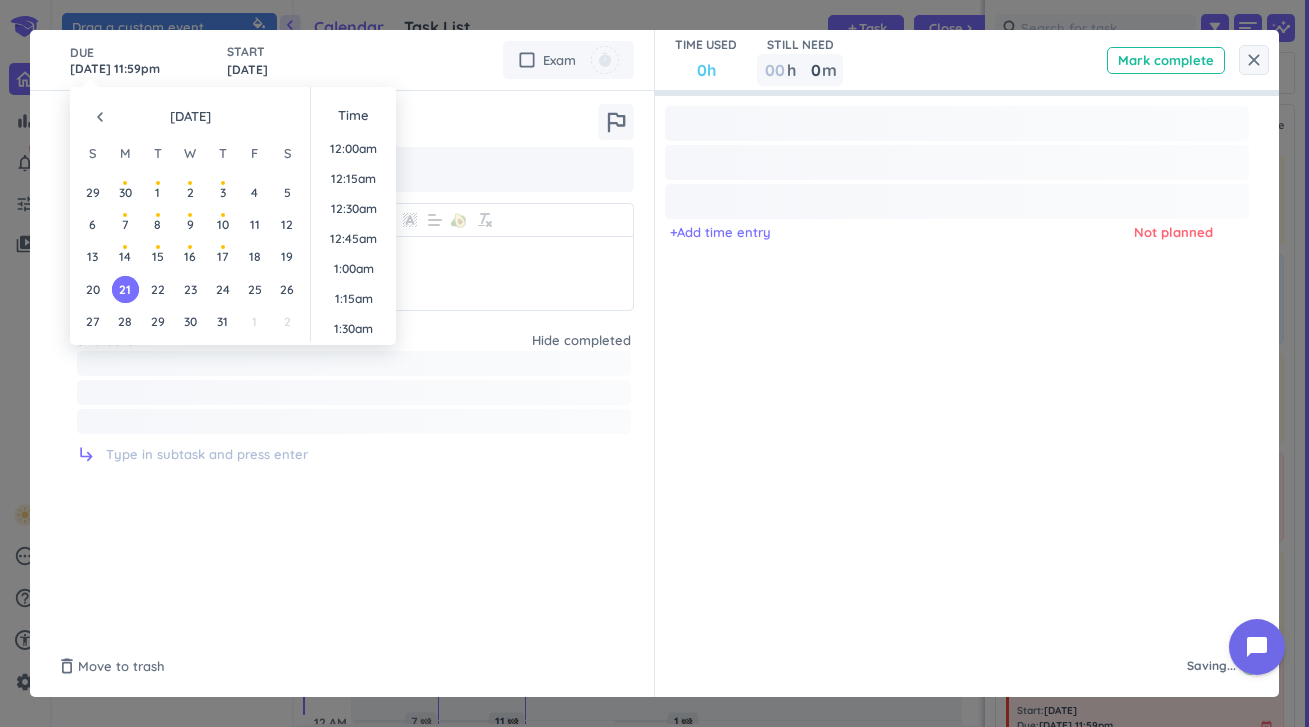 scroll, scrollTop: 2701, scrollLeft: 0, axis: vertical 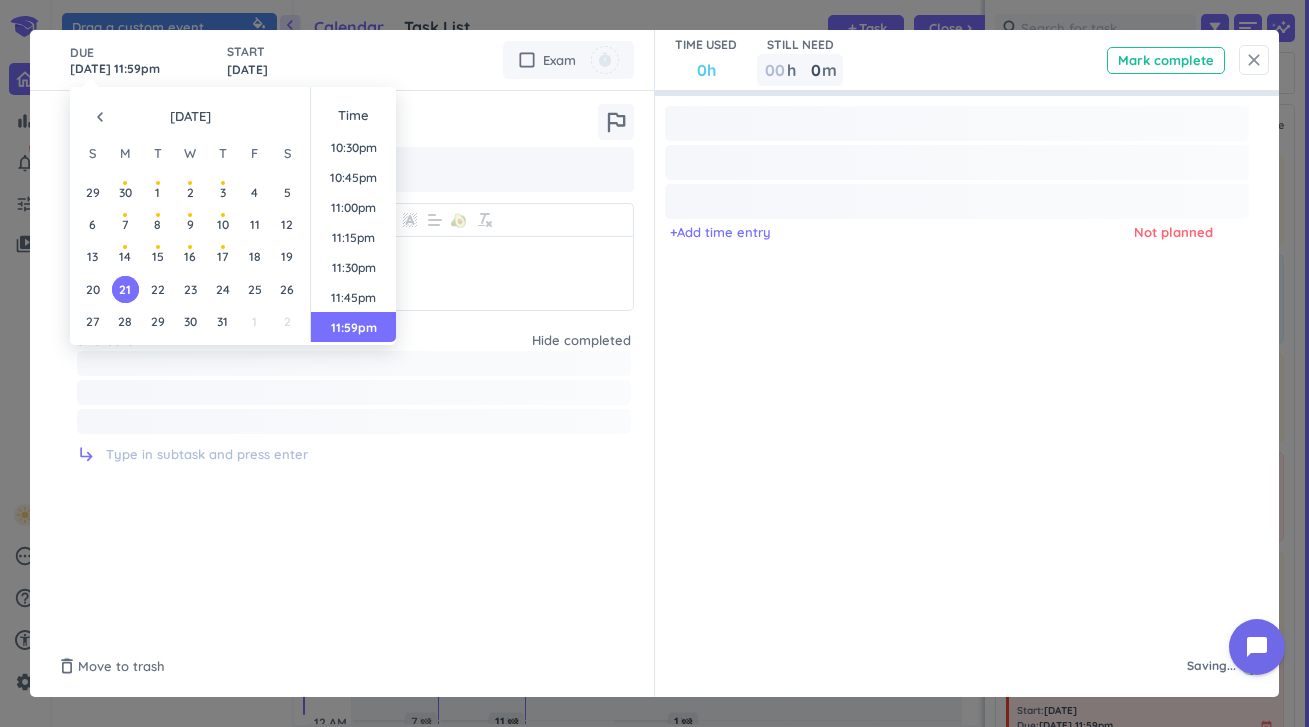 click on "close" at bounding box center (1254, 60) 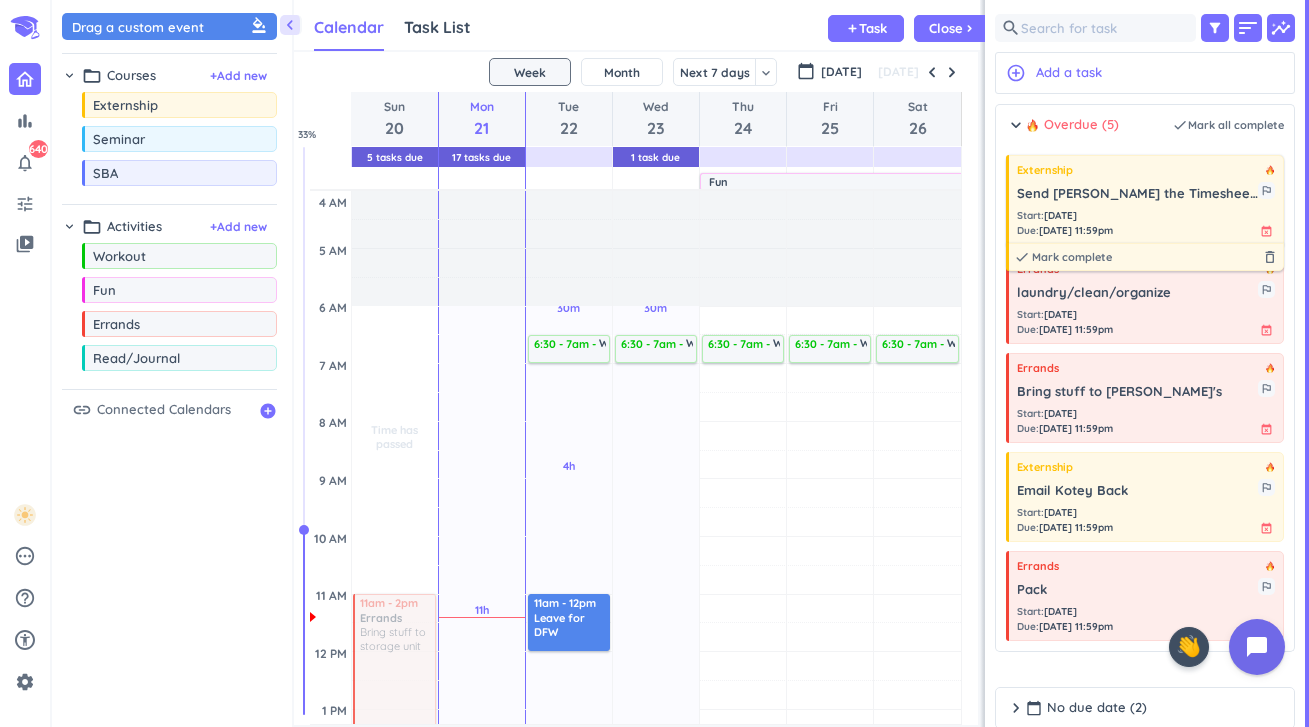 drag, startPoint x: 0, startPoint y: 0, endPoint x: 1116, endPoint y: 200, distance: 1133.7795 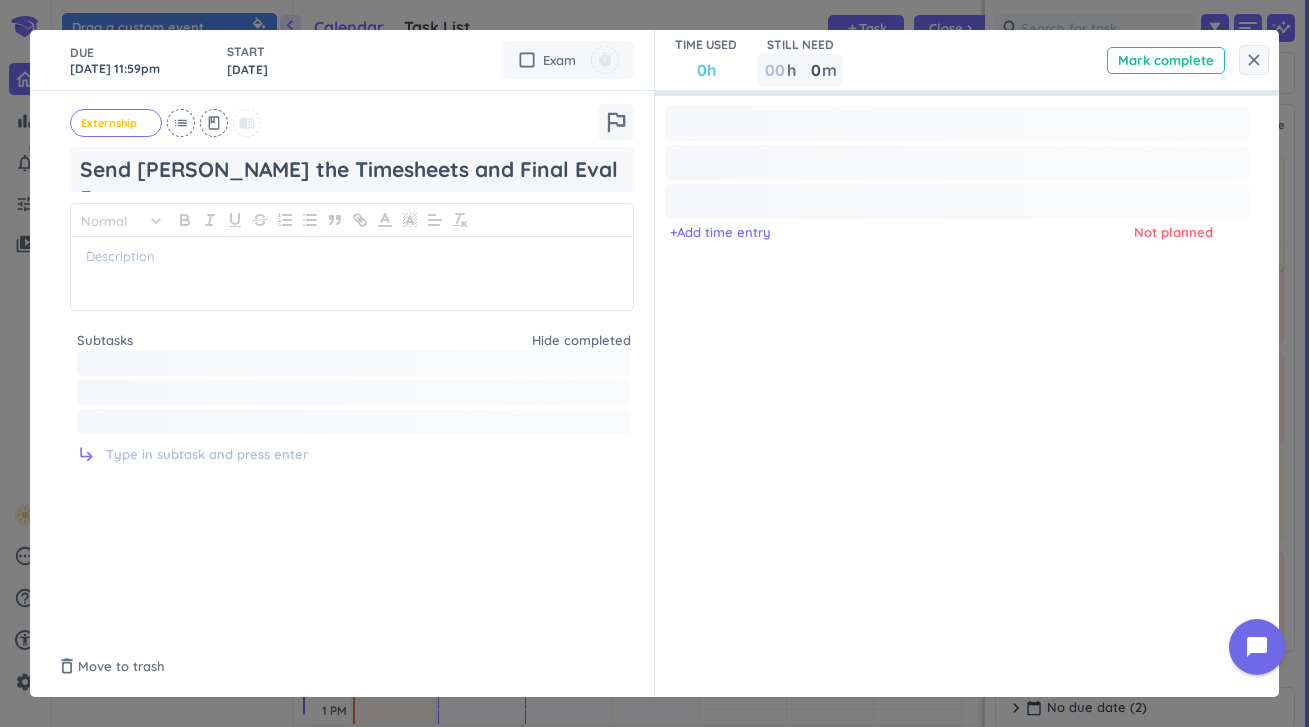 click at bounding box center [957, 201] 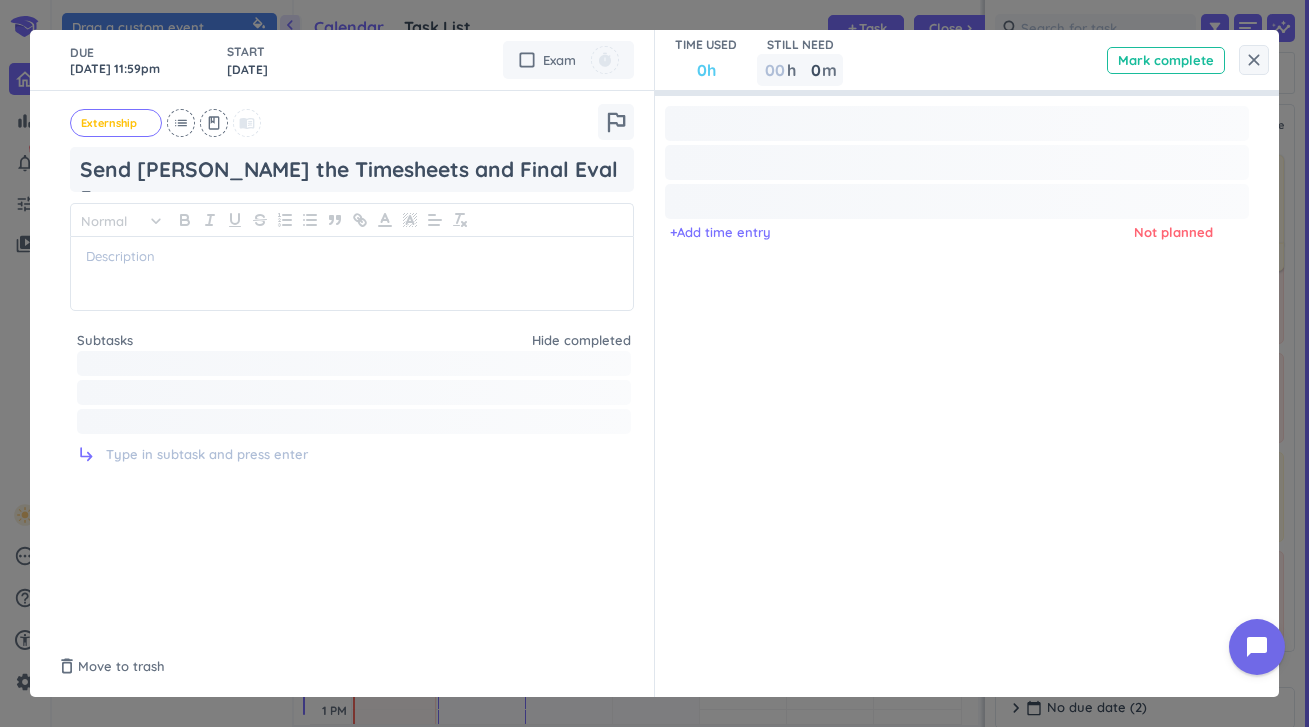 scroll, scrollTop: 1, scrollLeft: 1, axis: both 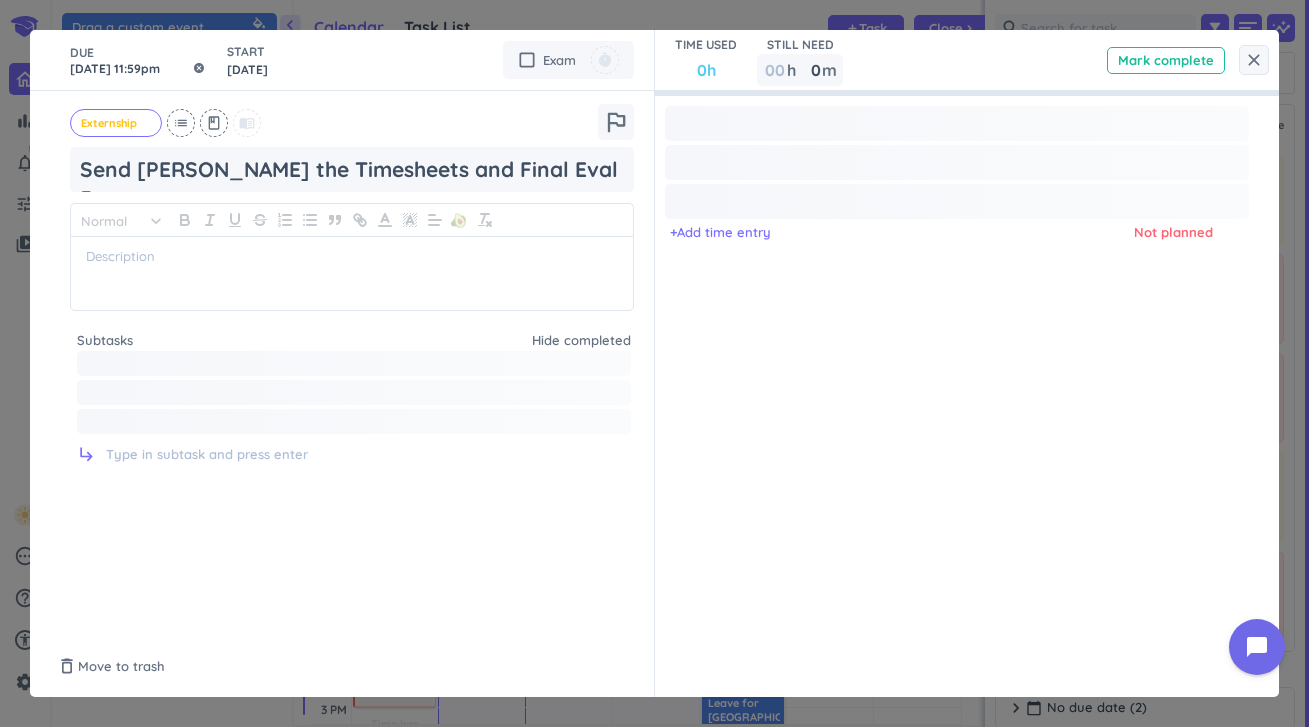 click on "[DATE] 11:59pm" at bounding box center [138, 60] 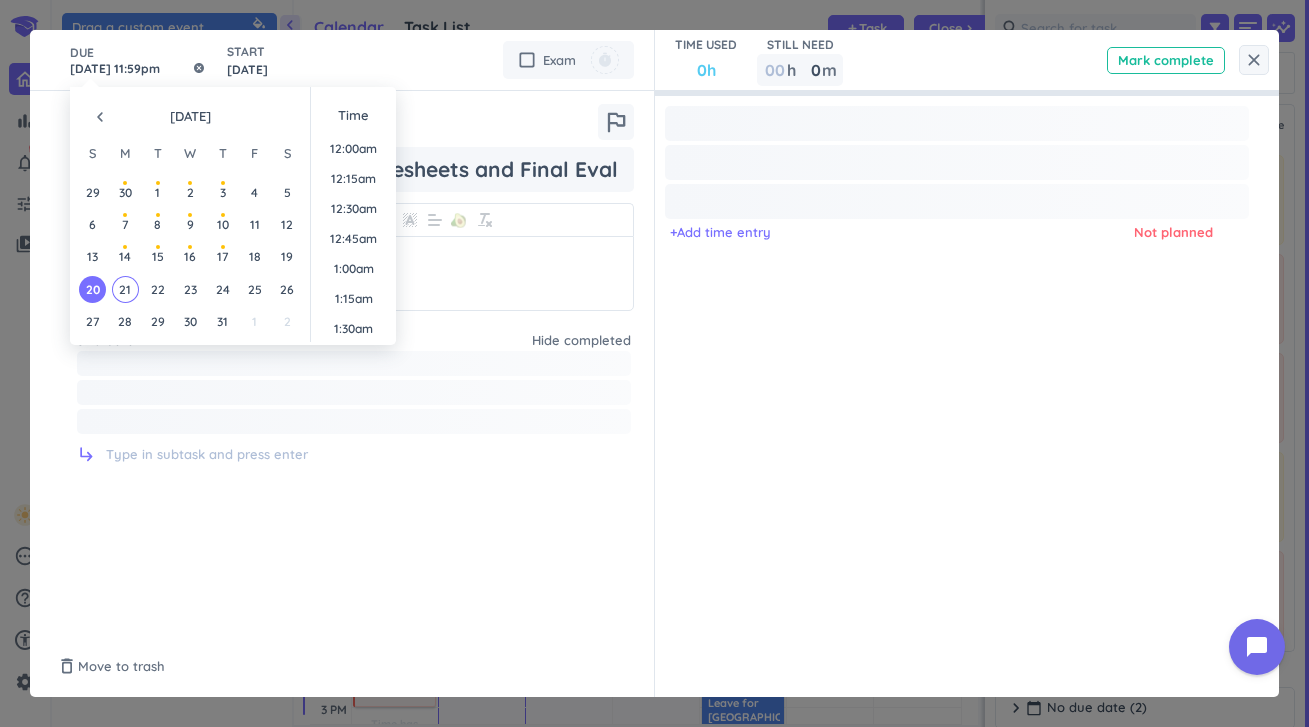 scroll, scrollTop: 2701, scrollLeft: 0, axis: vertical 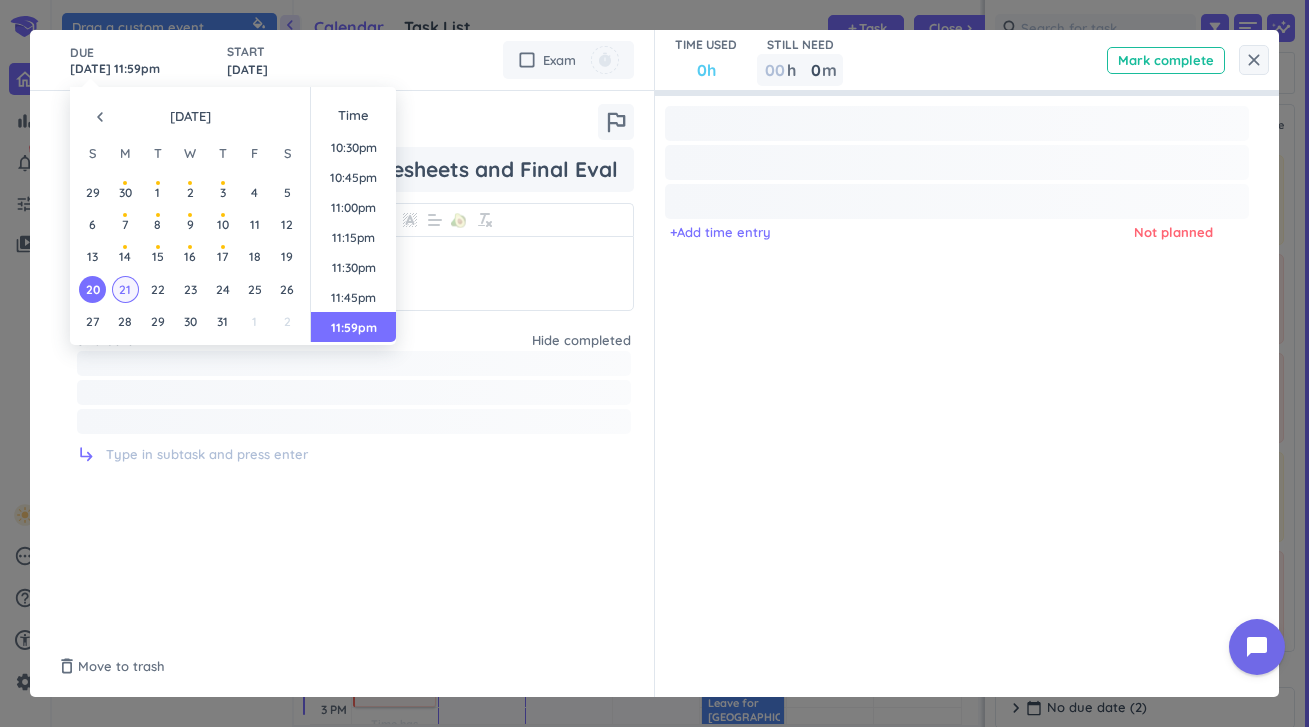 click on "21" at bounding box center (125, 289) 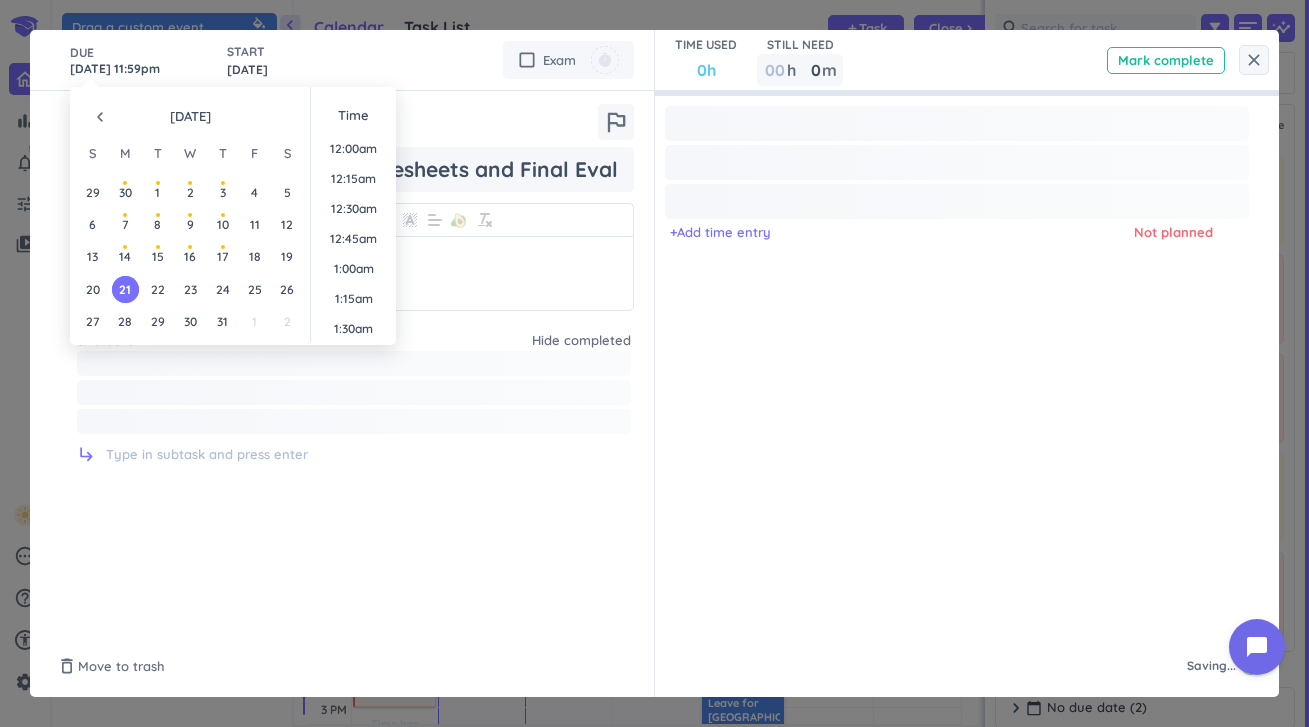 scroll, scrollTop: 2701, scrollLeft: 0, axis: vertical 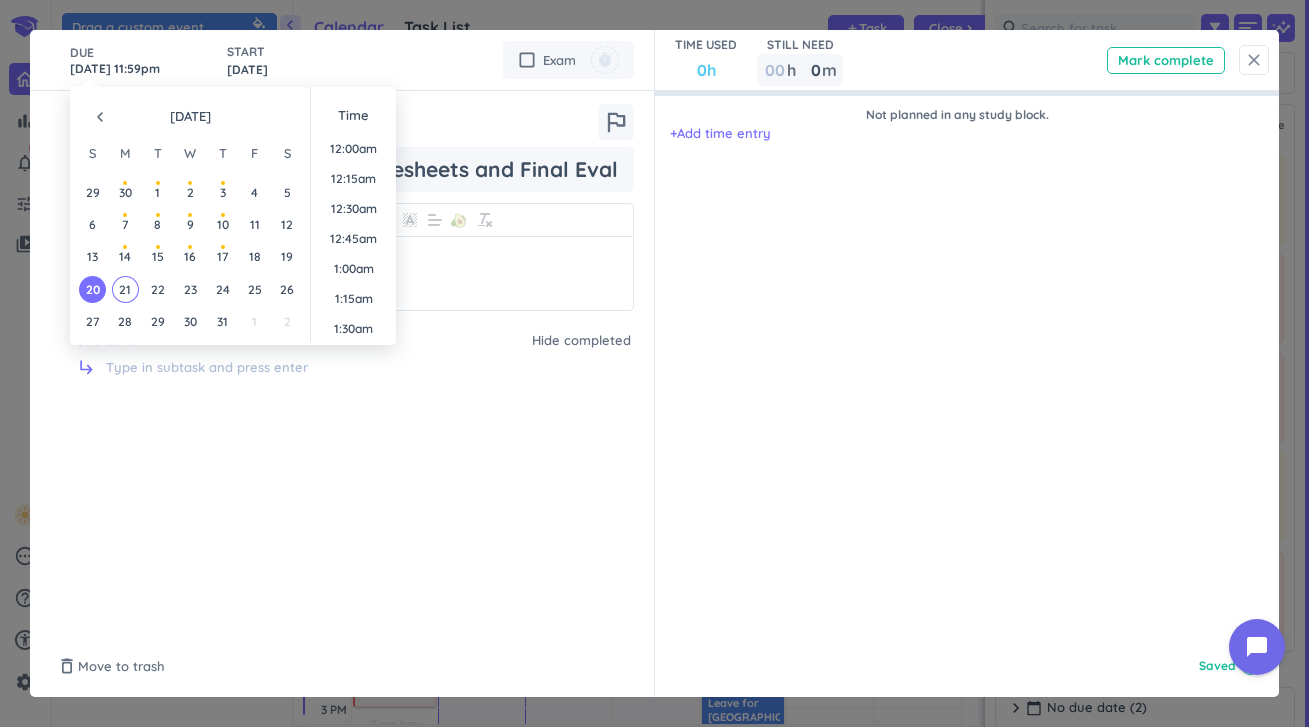 click on "close" at bounding box center [1254, 60] 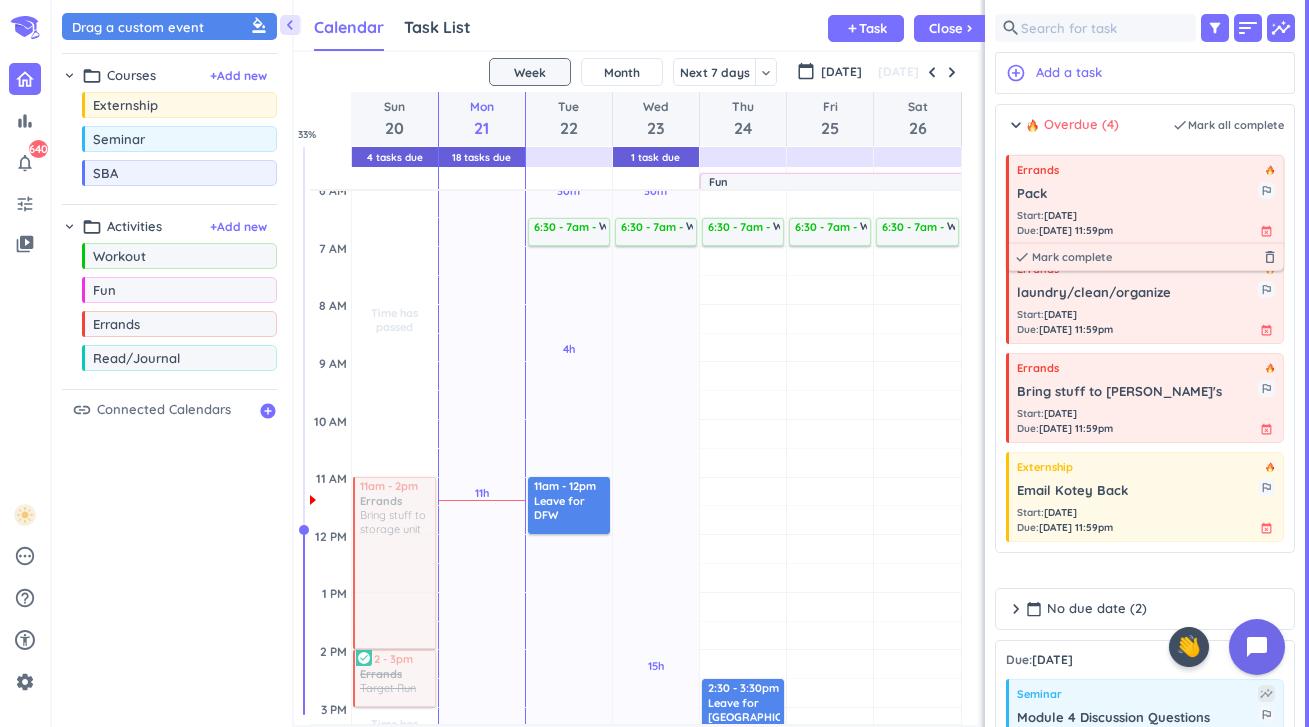 click on "Pack" at bounding box center (1137, 194) 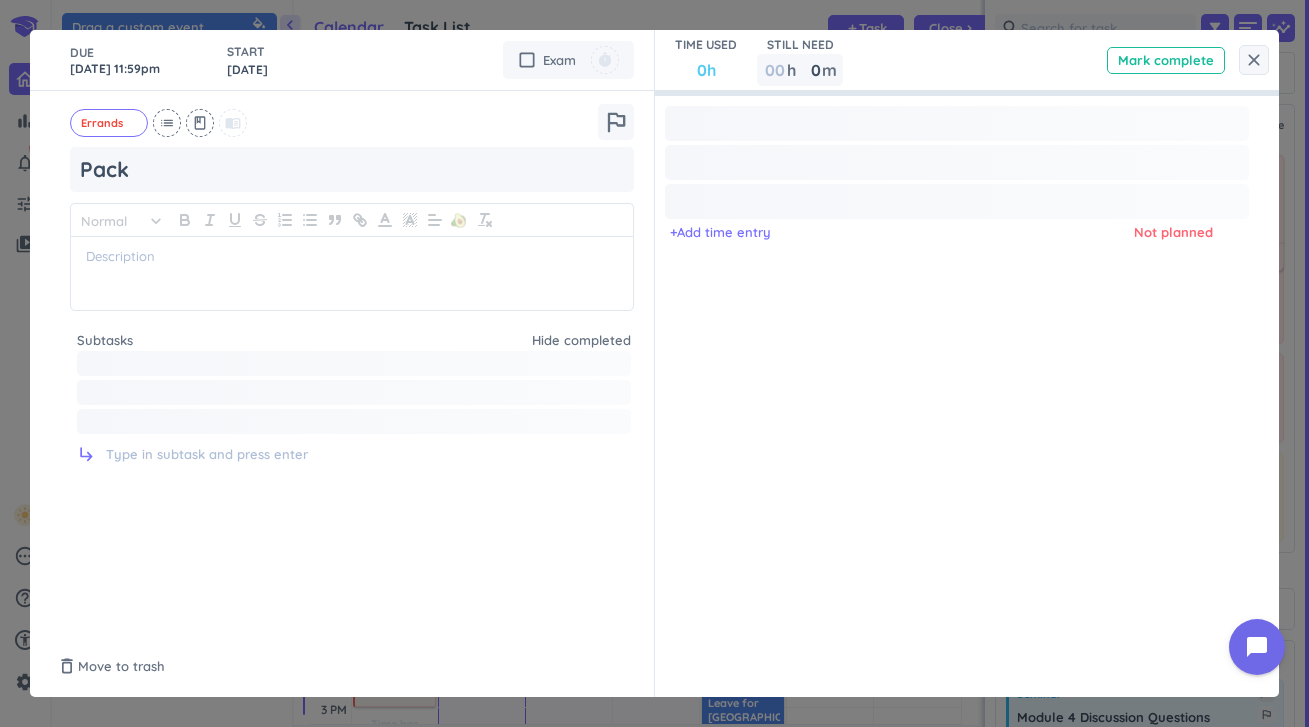 type on "x" 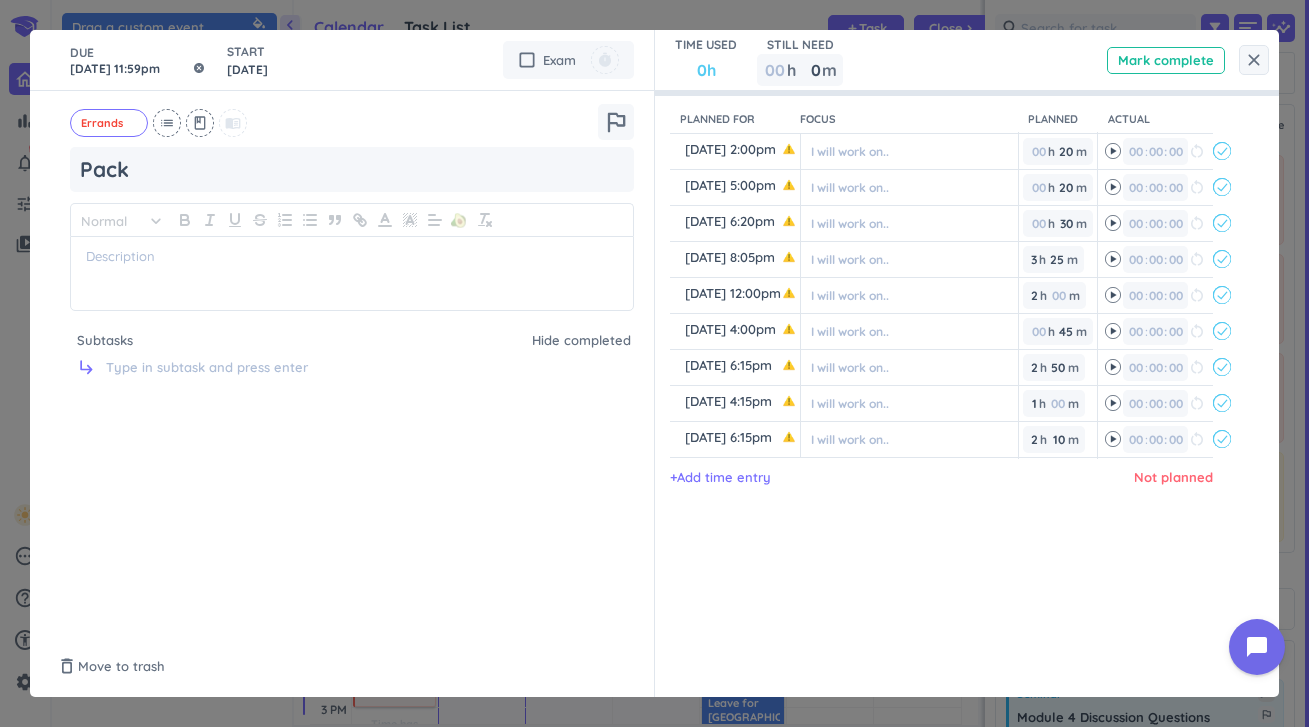 click on "Jul 20, 11:59pm" at bounding box center [138, 60] 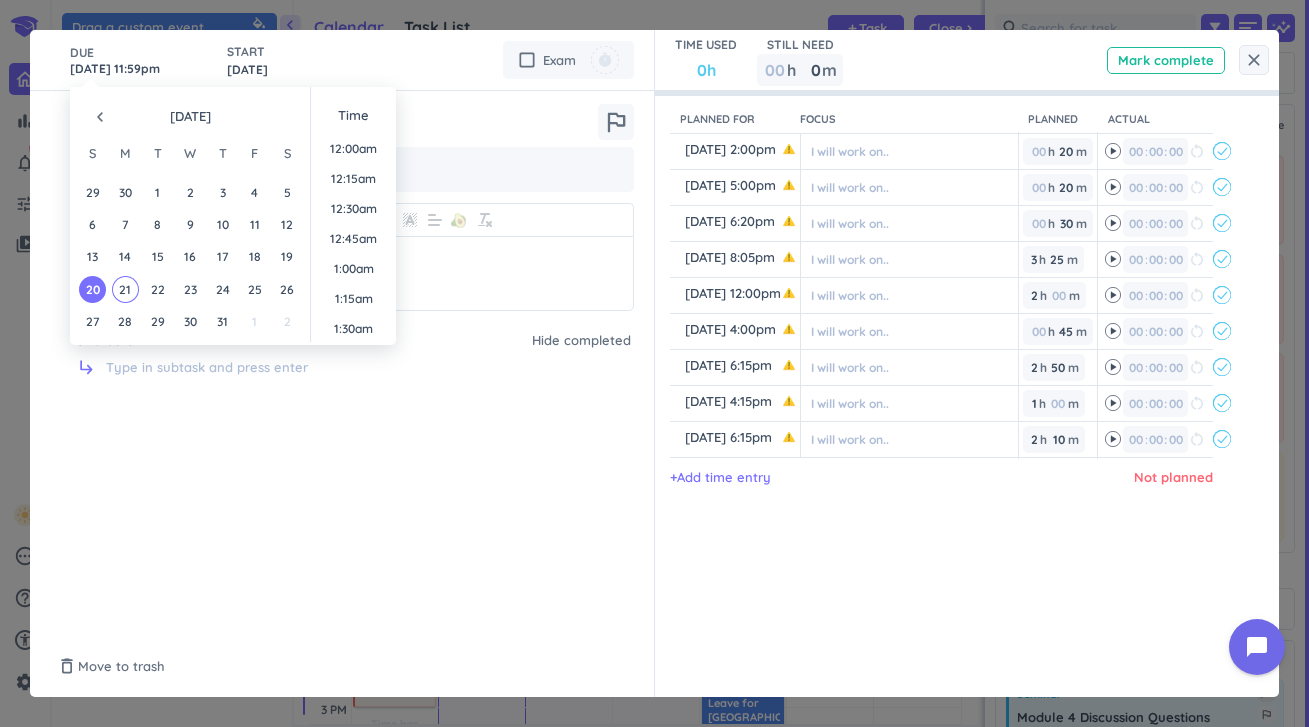 scroll, scrollTop: 2701, scrollLeft: 0, axis: vertical 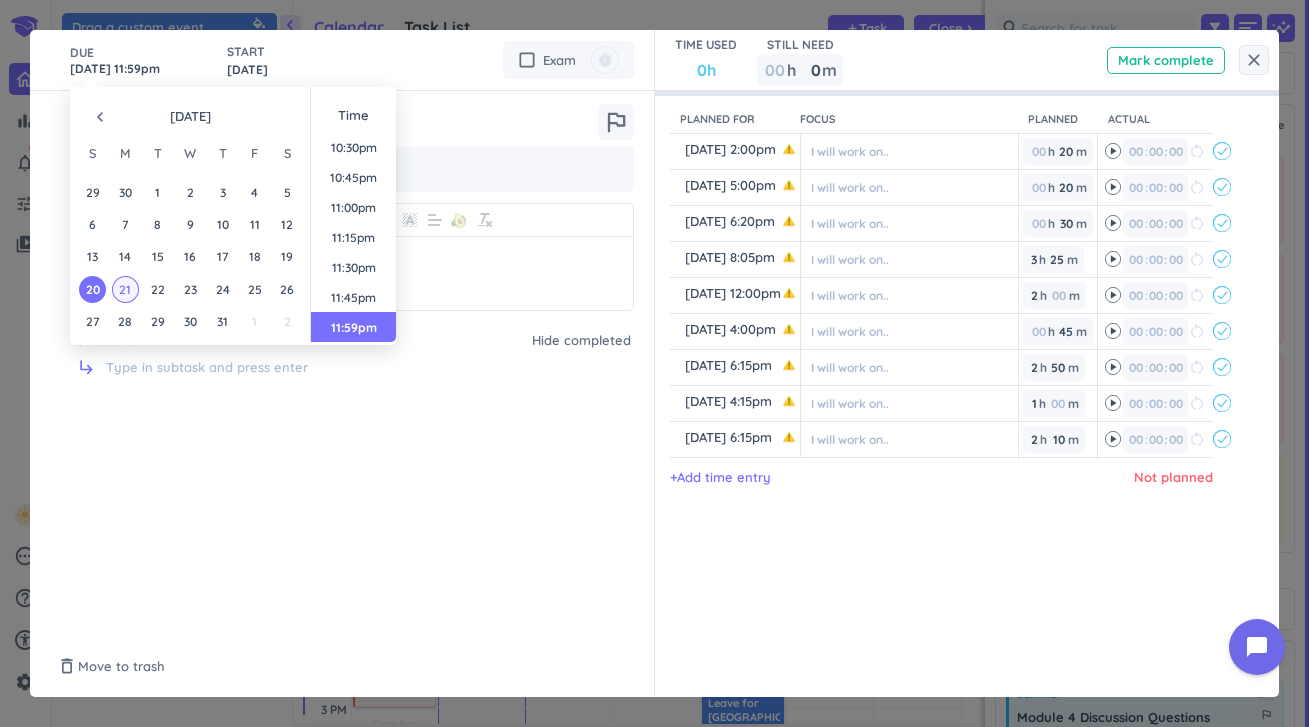 click on "21" at bounding box center [125, 289] 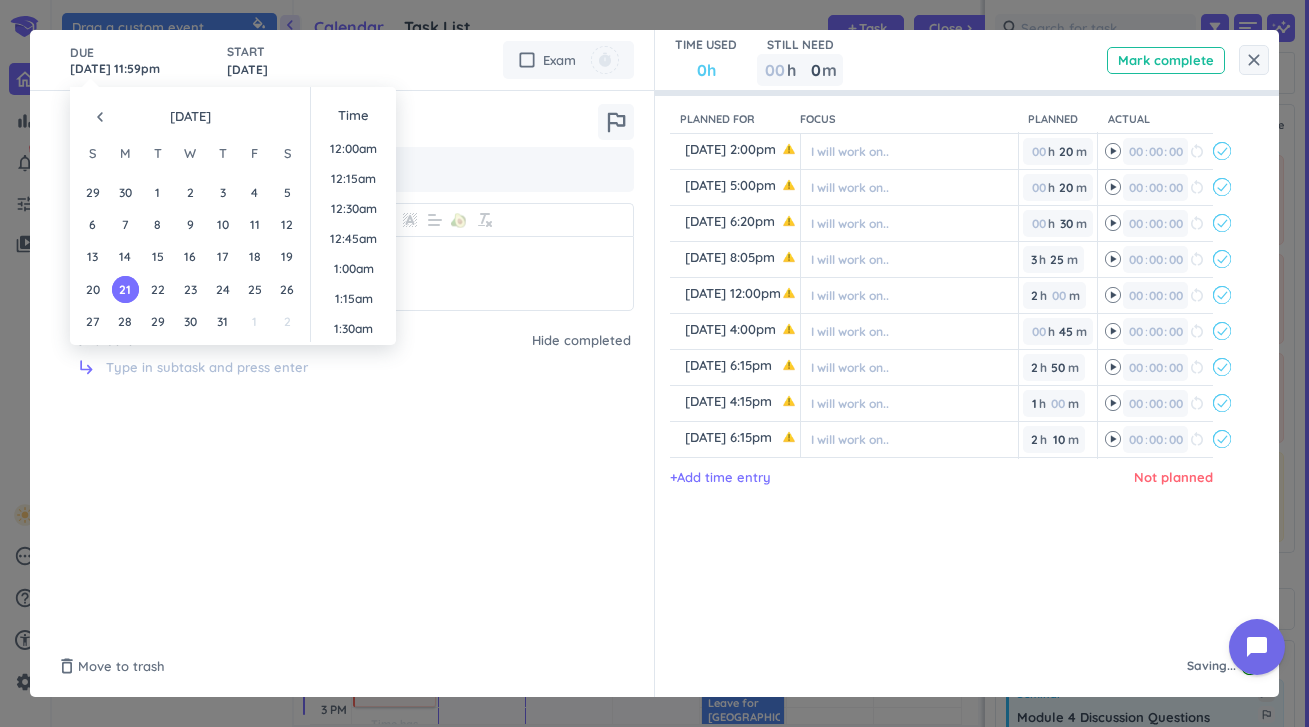 scroll, scrollTop: 2701, scrollLeft: 0, axis: vertical 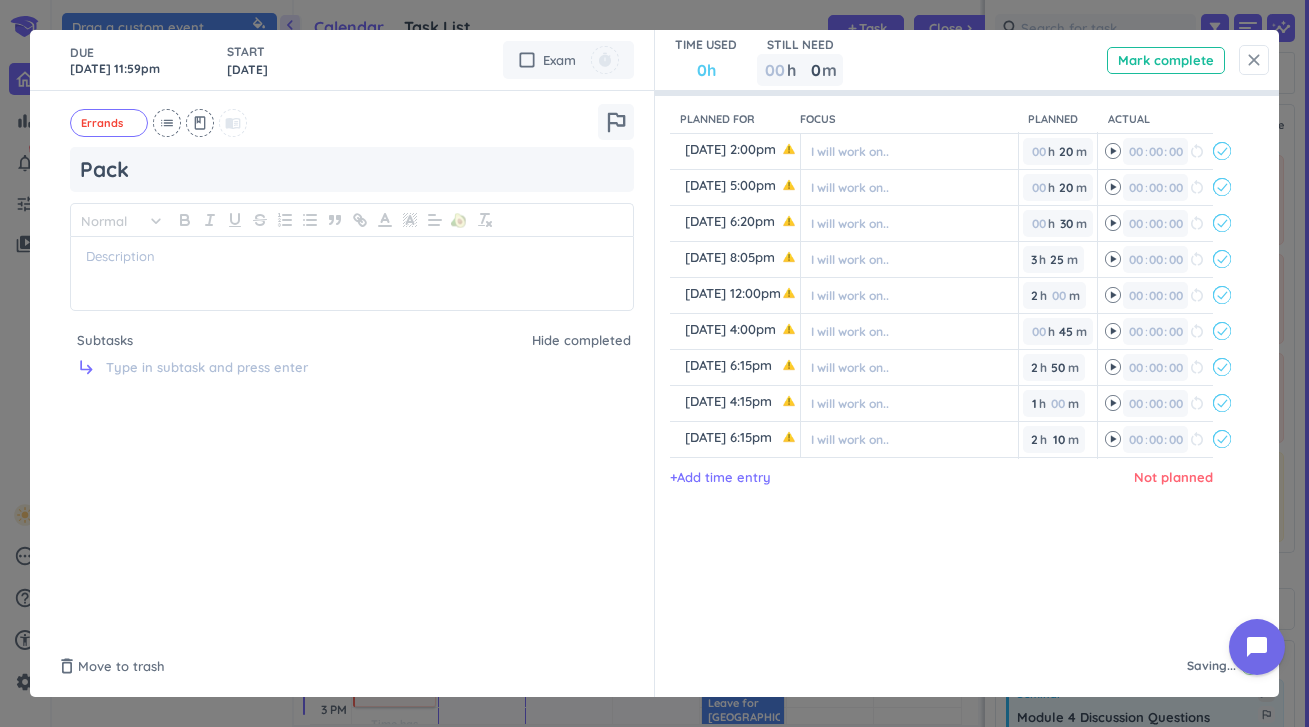 click on "close" at bounding box center [1254, 60] 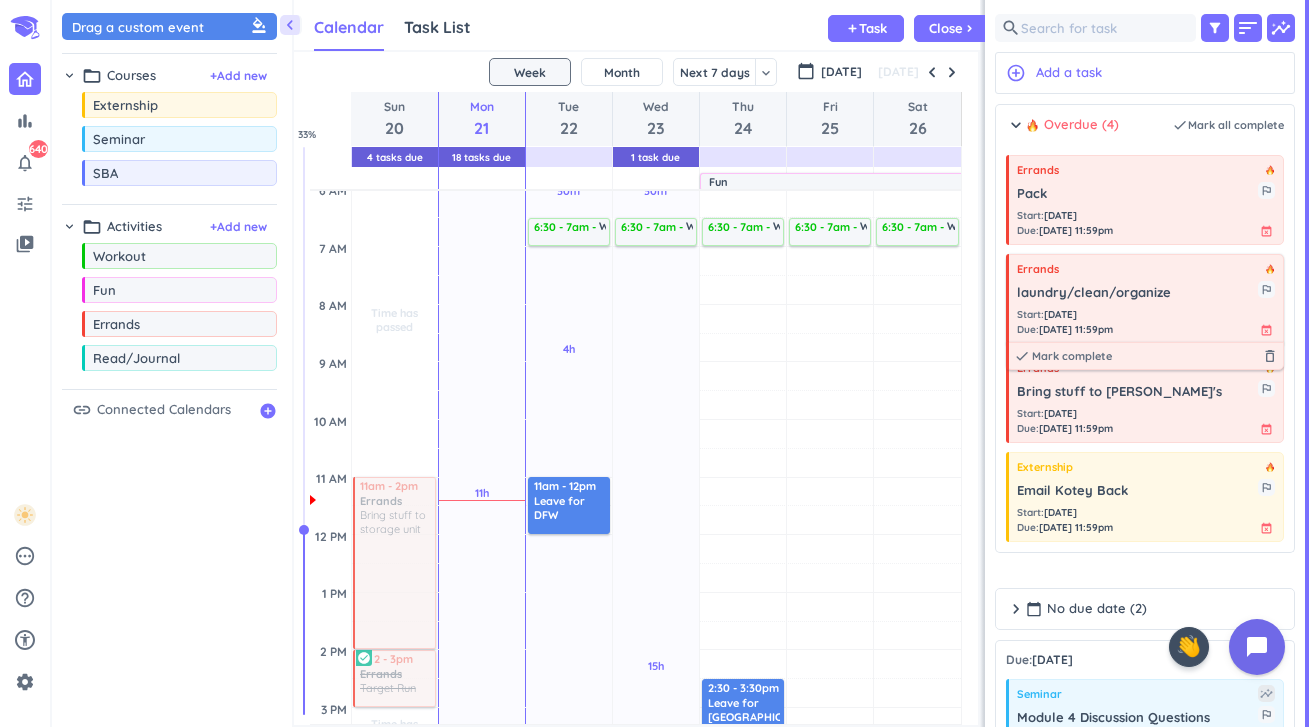 click on "laundry/clean/organize" at bounding box center (1137, 293) 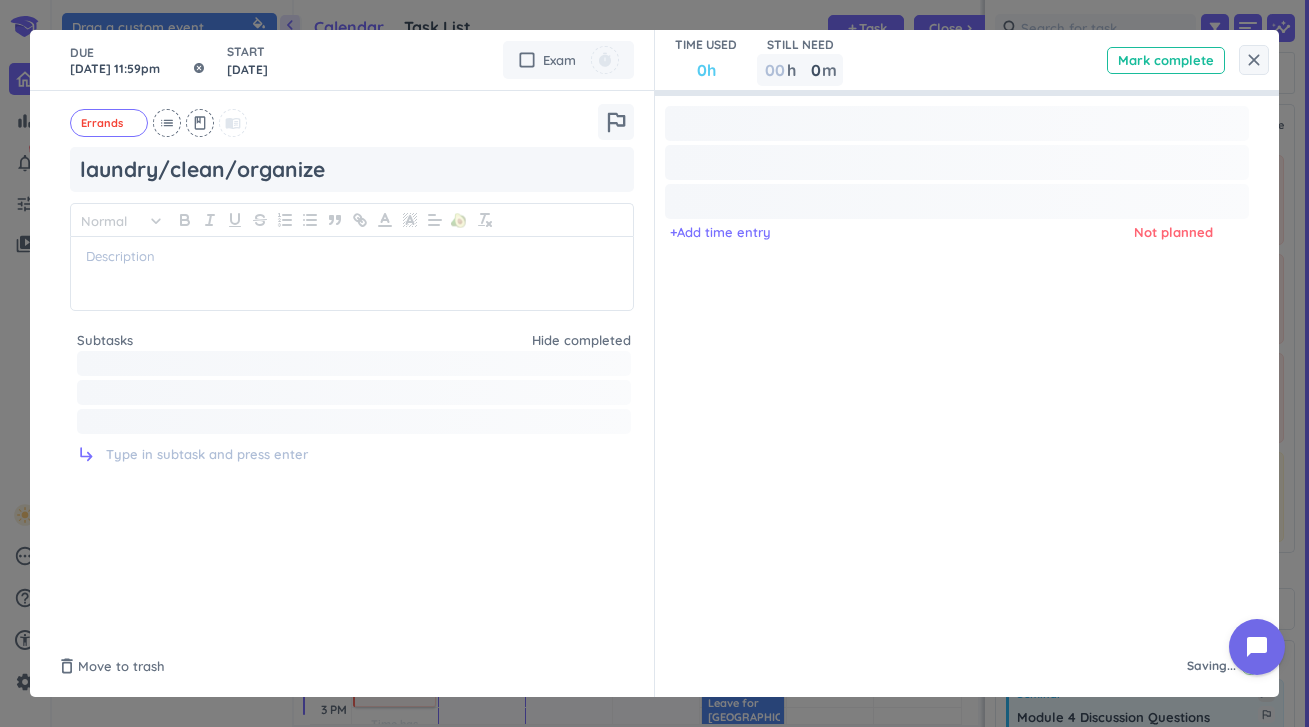 click on "Jul 20, 11:59pm" at bounding box center (138, 60) 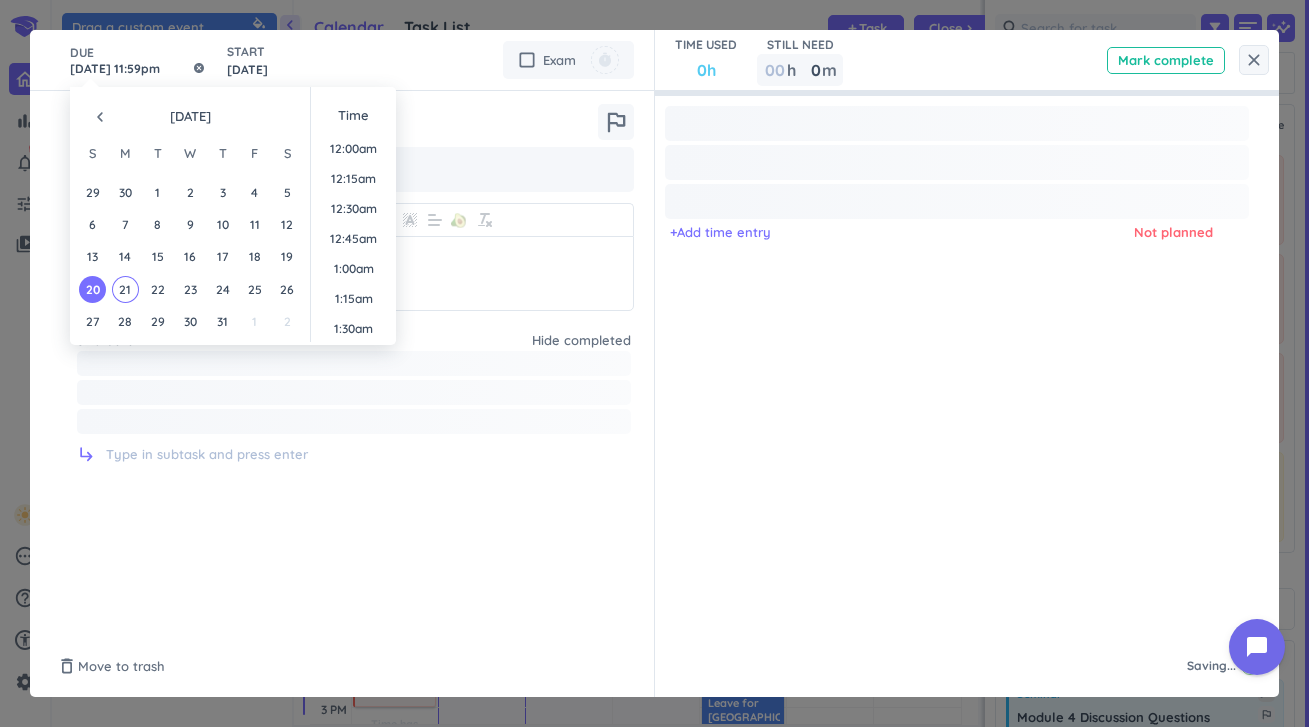 scroll, scrollTop: 2701, scrollLeft: 0, axis: vertical 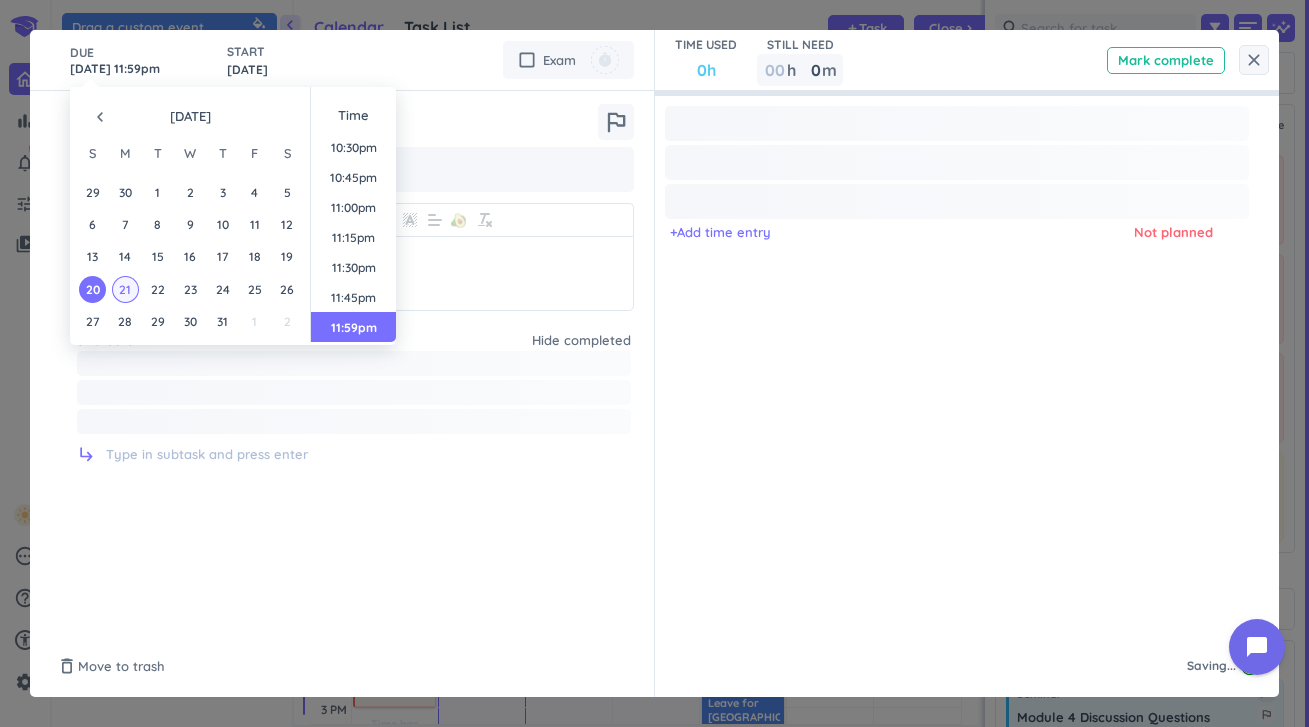 click on "21" at bounding box center [125, 289] 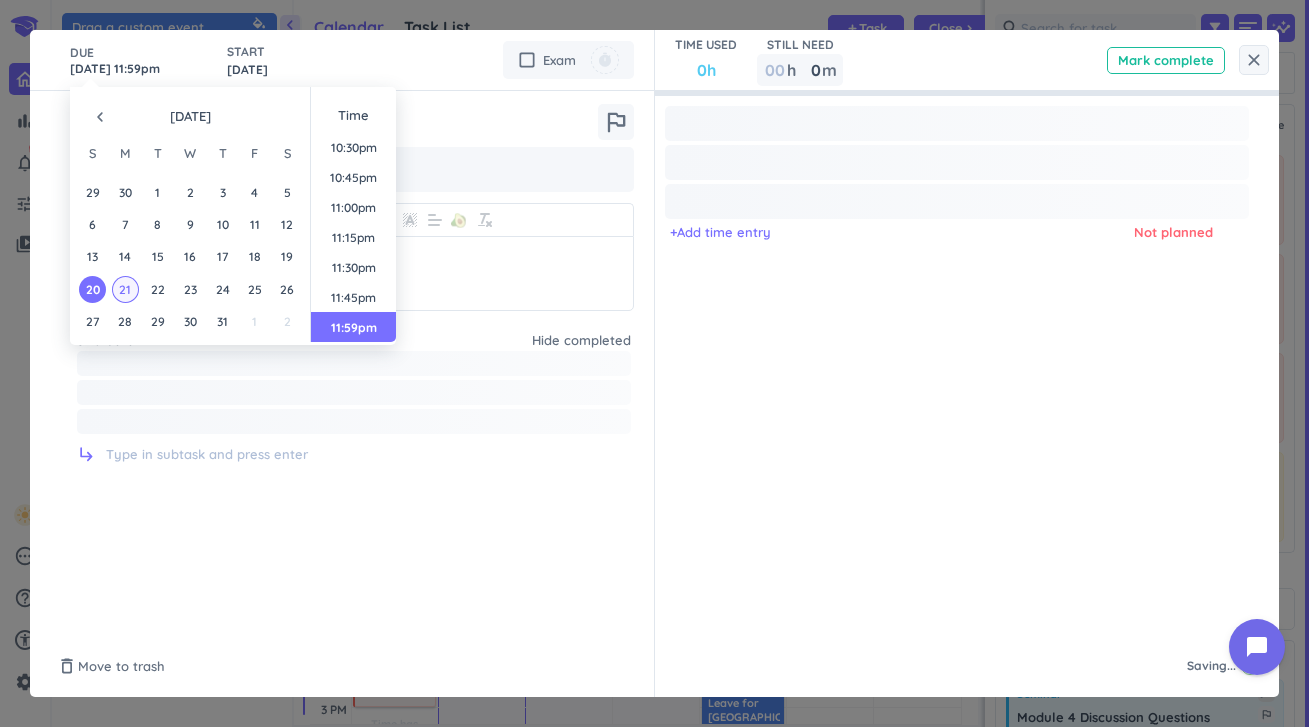 type on "[DATE] 11:59pm" 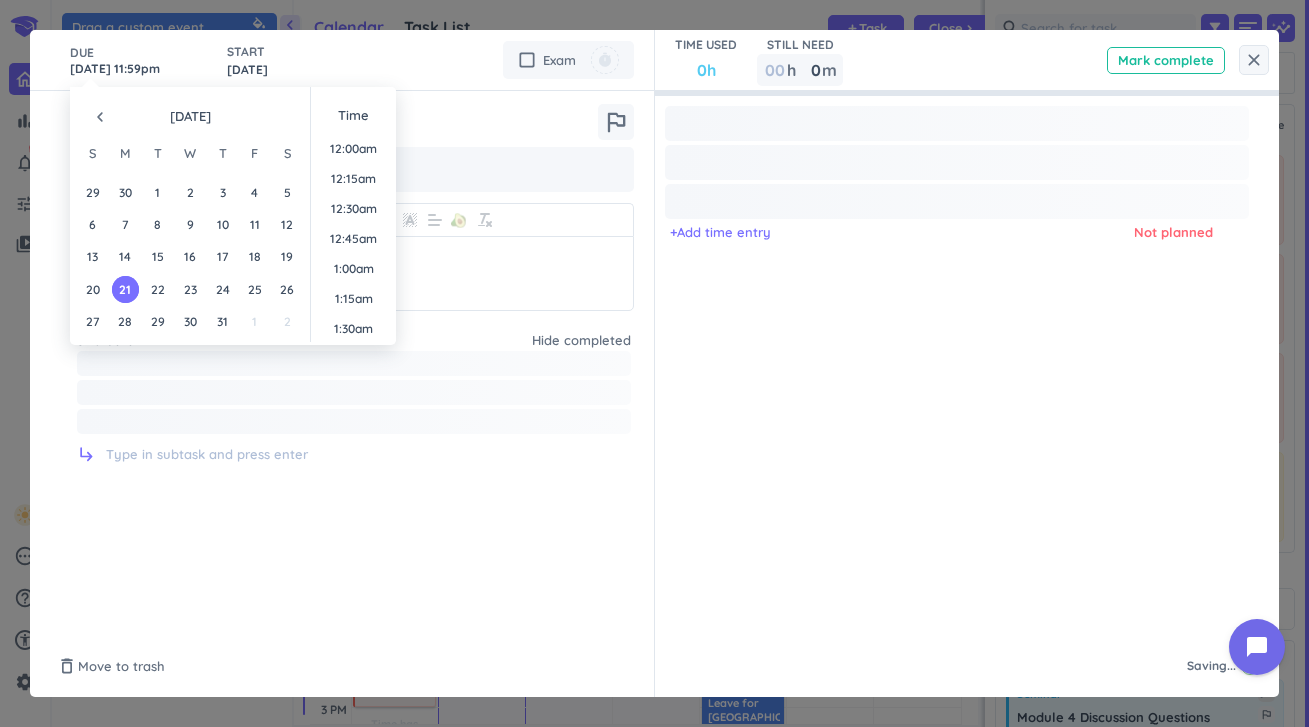 scroll, scrollTop: 2701, scrollLeft: 0, axis: vertical 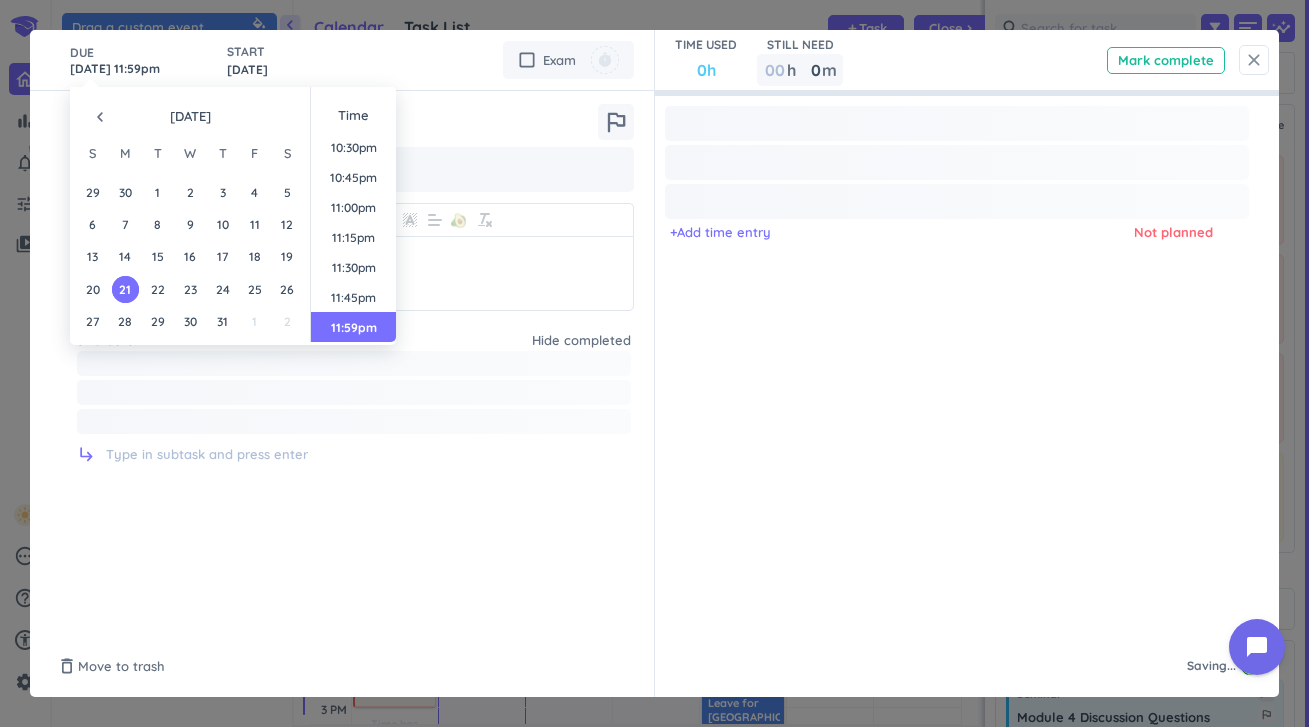 click on "close" at bounding box center (1254, 60) 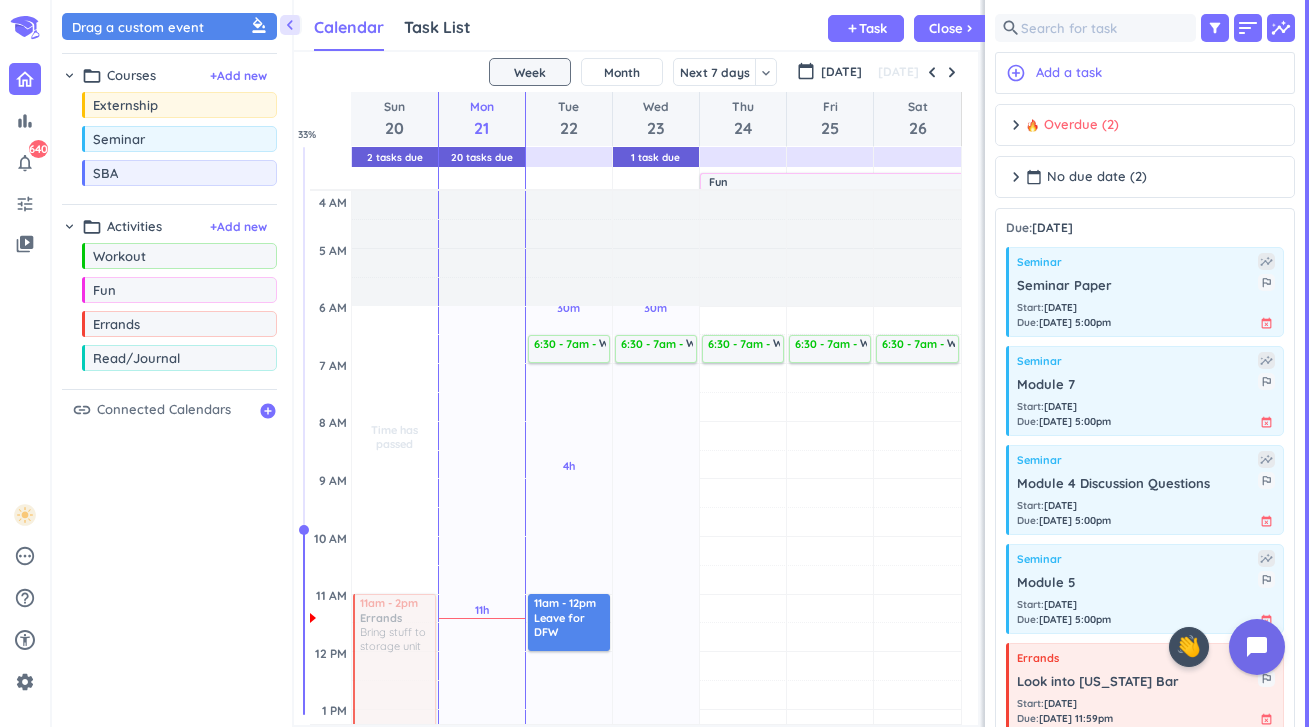 scroll, scrollTop: 0, scrollLeft: 0, axis: both 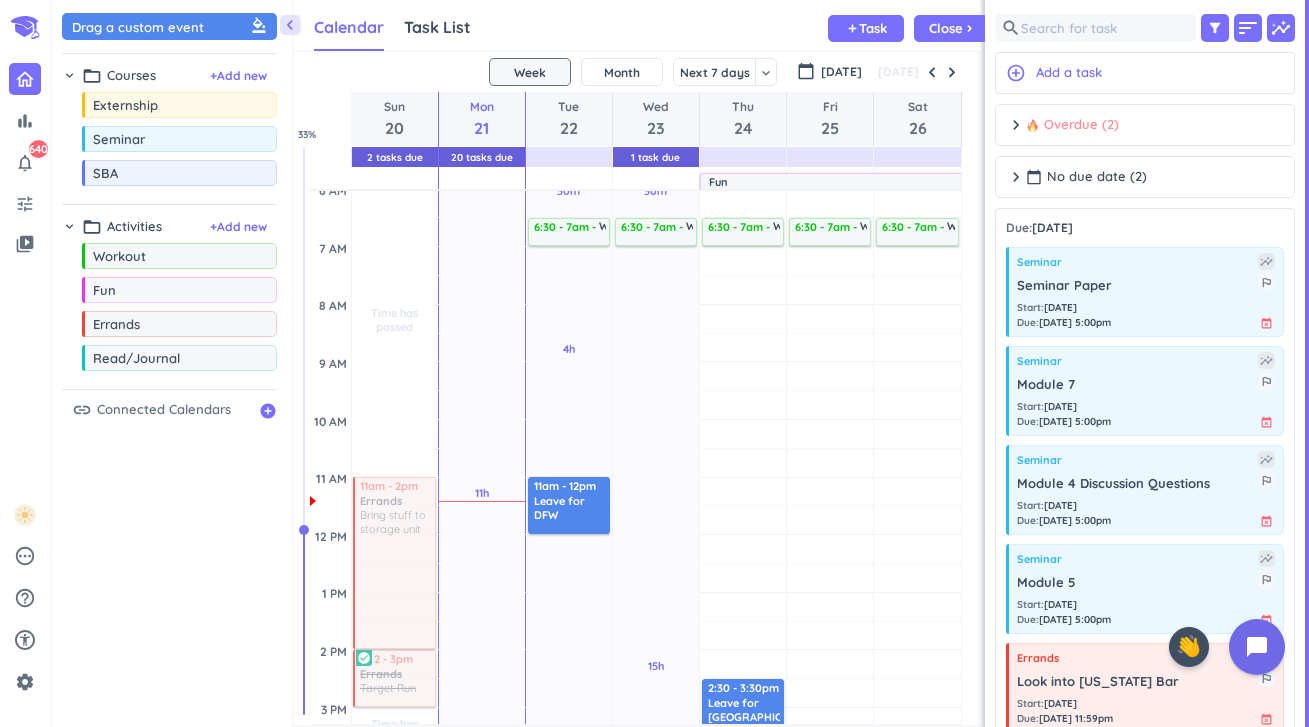 click on "chevron_right Overdue (2) done Mark all complete" at bounding box center [1145, 130] 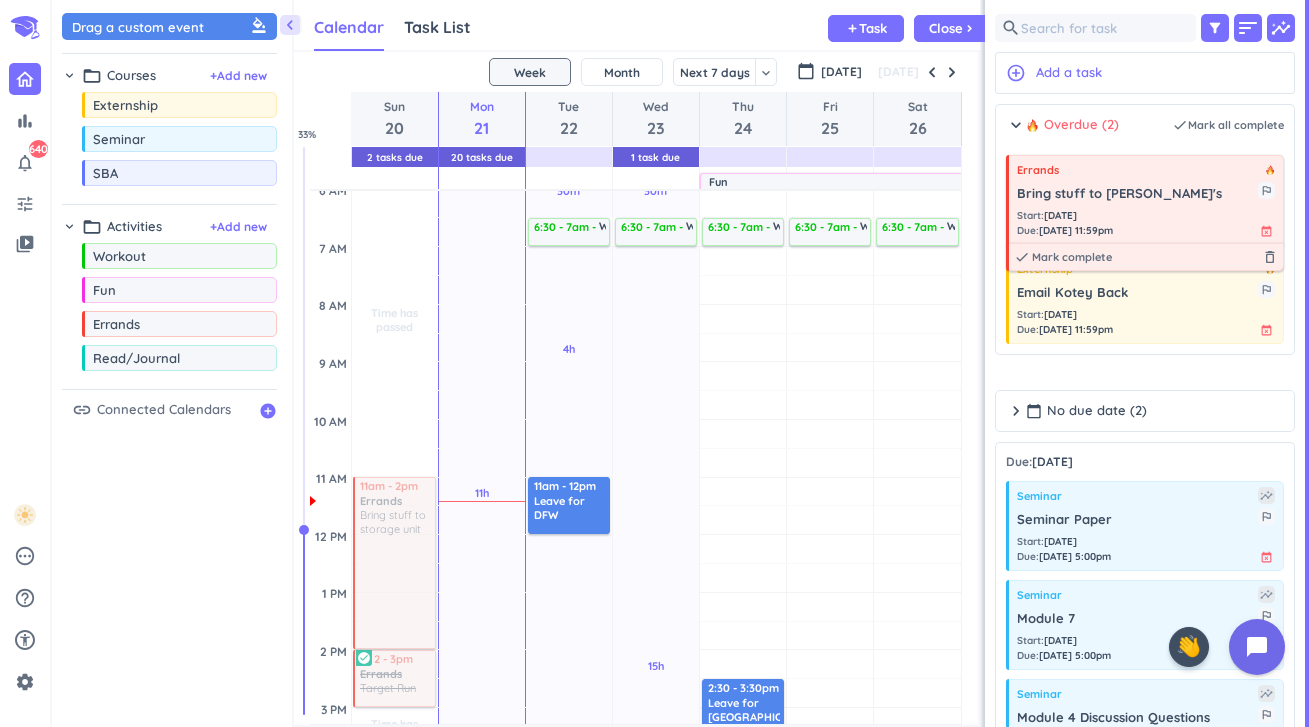 click on "Bring stuff to [PERSON_NAME]'s" at bounding box center (1137, 194) 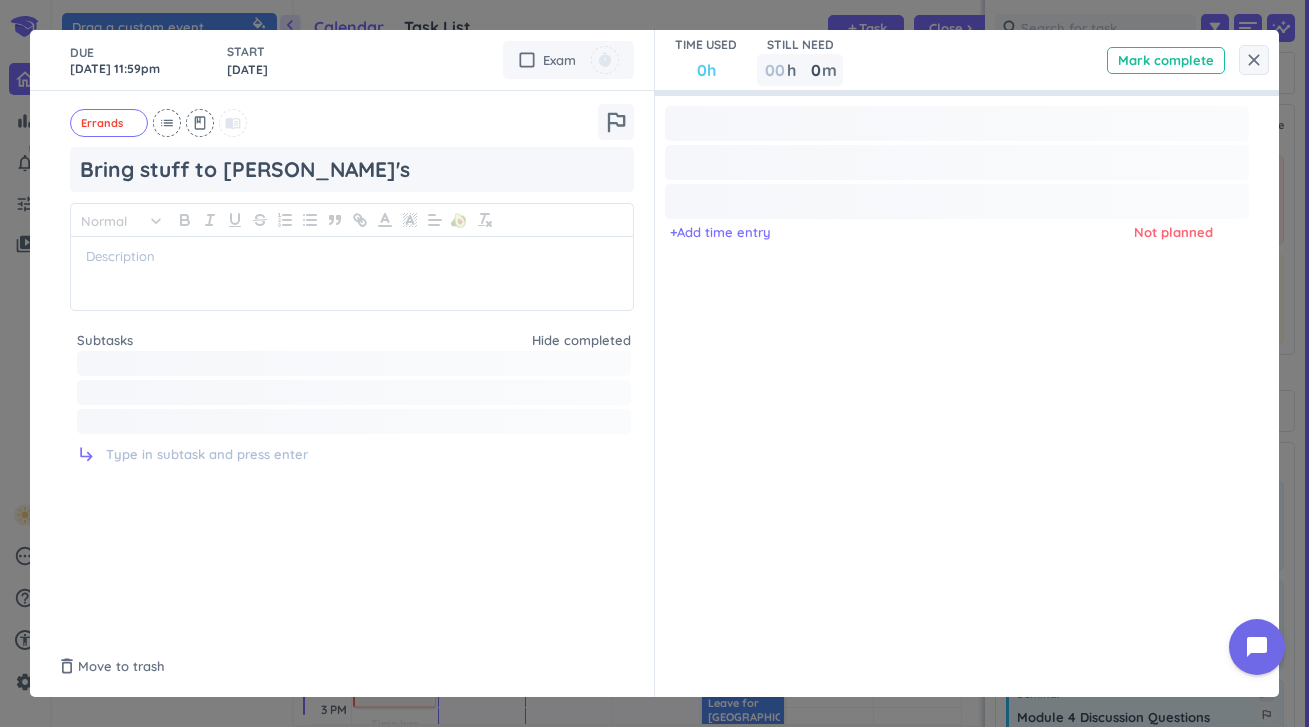 click on "DUE [DATE] 11:59pm START [DATE] cancel check_box_outline_blank Exam timer" at bounding box center (342, 60) 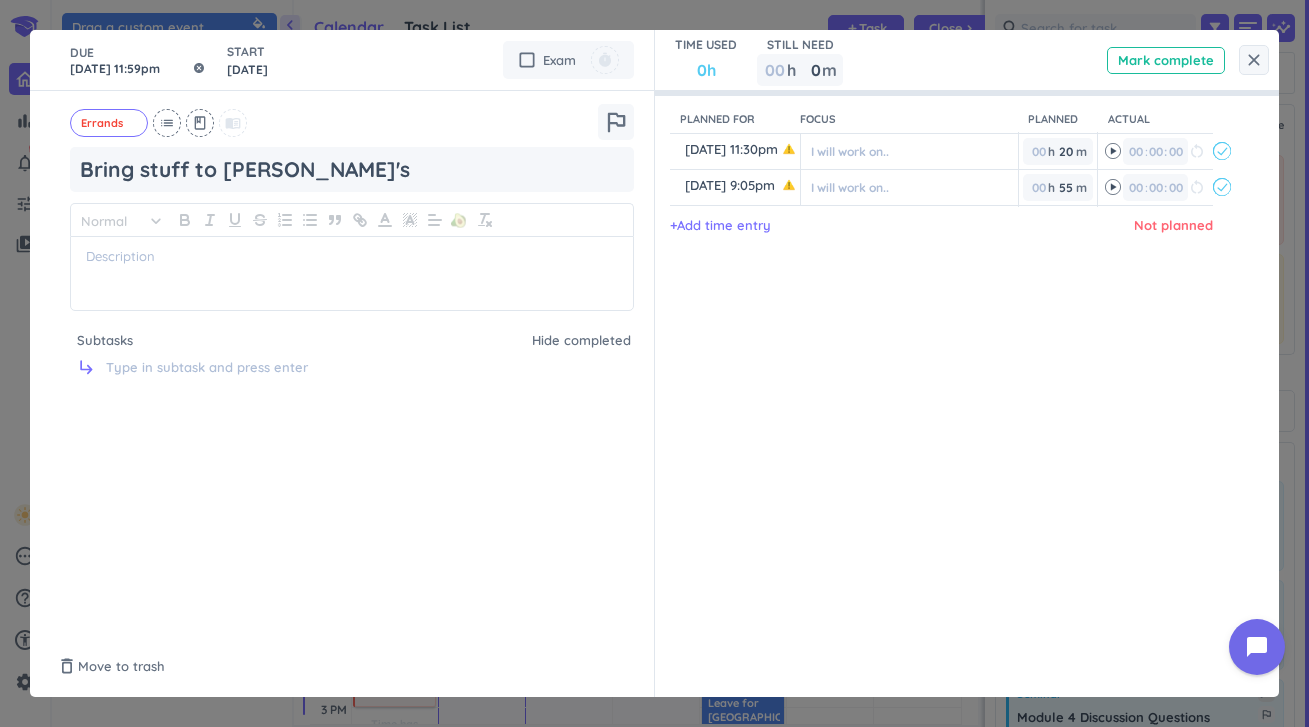 click on "Jul 20, 11:59pm" at bounding box center [138, 60] 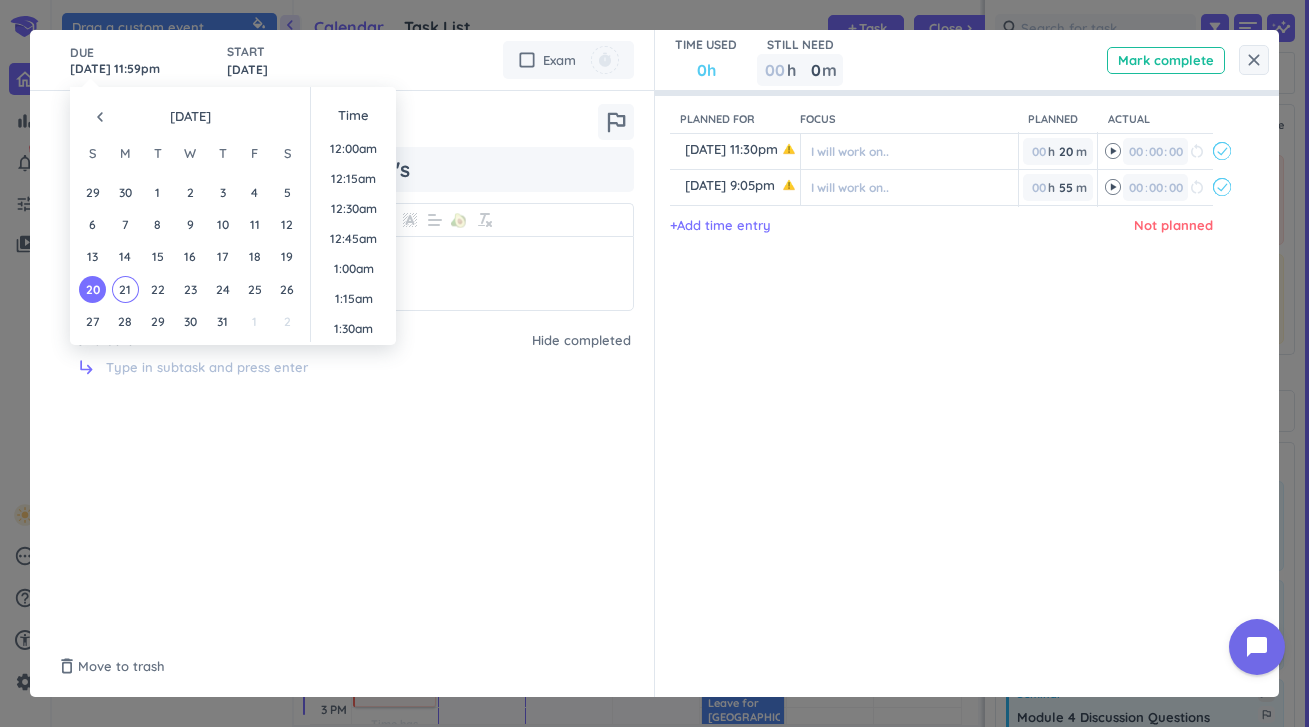 scroll, scrollTop: 2701, scrollLeft: 0, axis: vertical 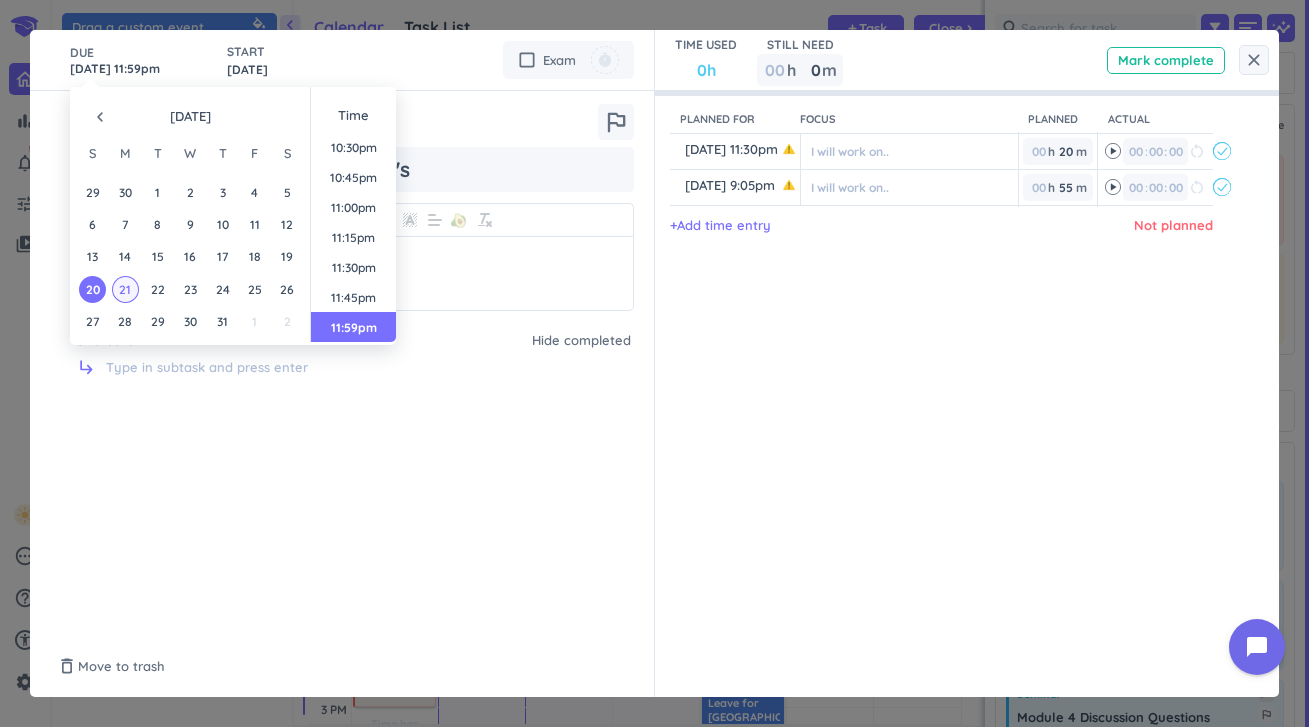 click on "21" at bounding box center [125, 289] 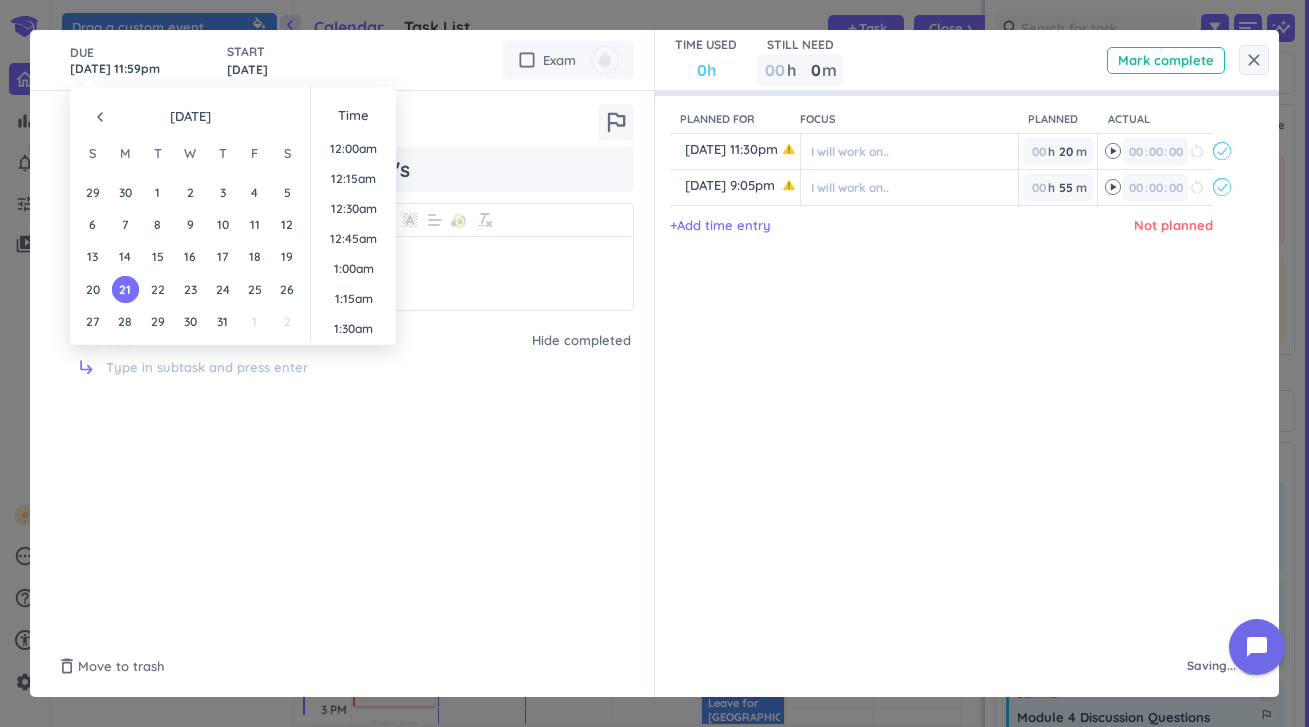 scroll, scrollTop: 2701, scrollLeft: 0, axis: vertical 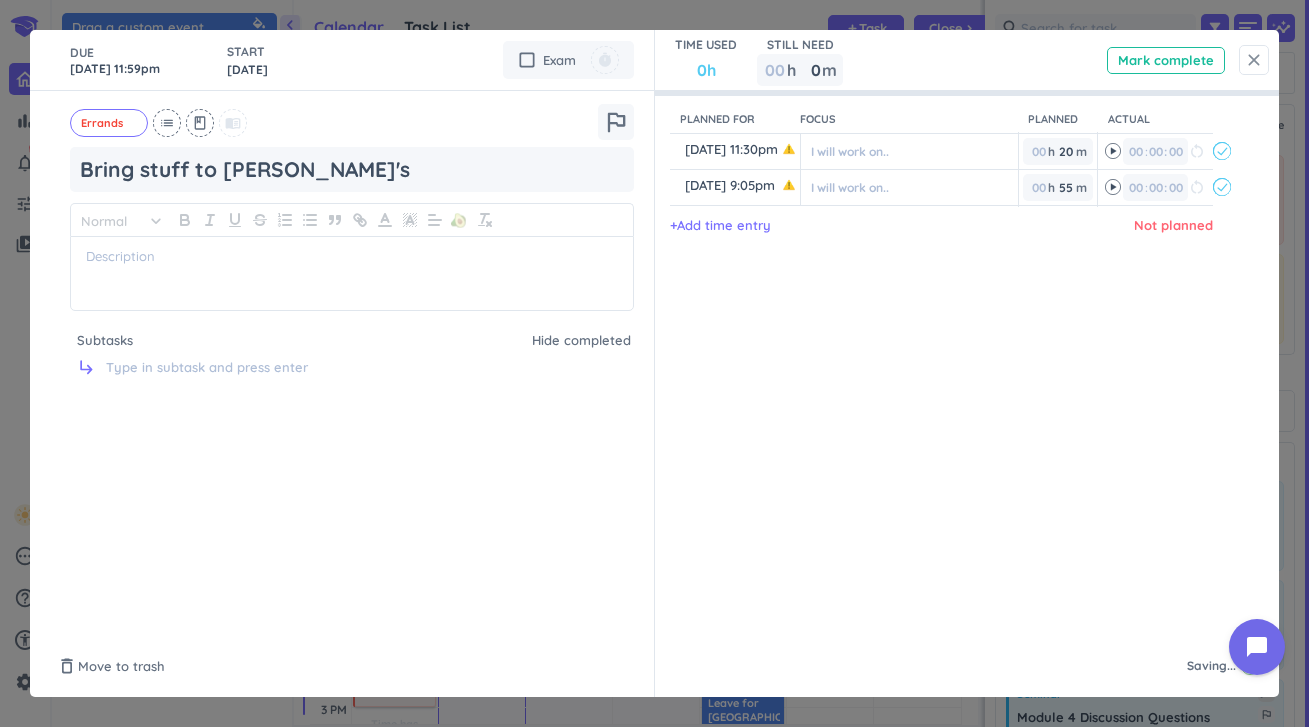 click on "close" at bounding box center (1254, 60) 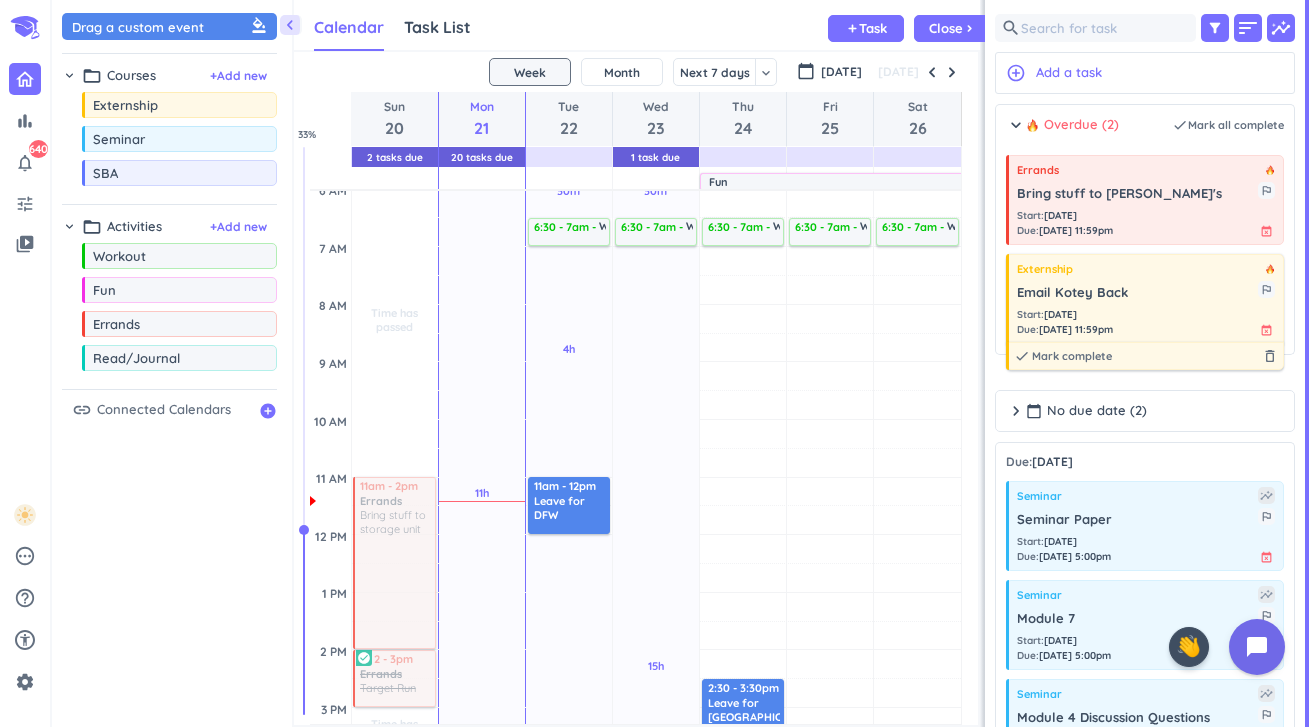 click on "Email Kotey Back" at bounding box center [1137, 293] 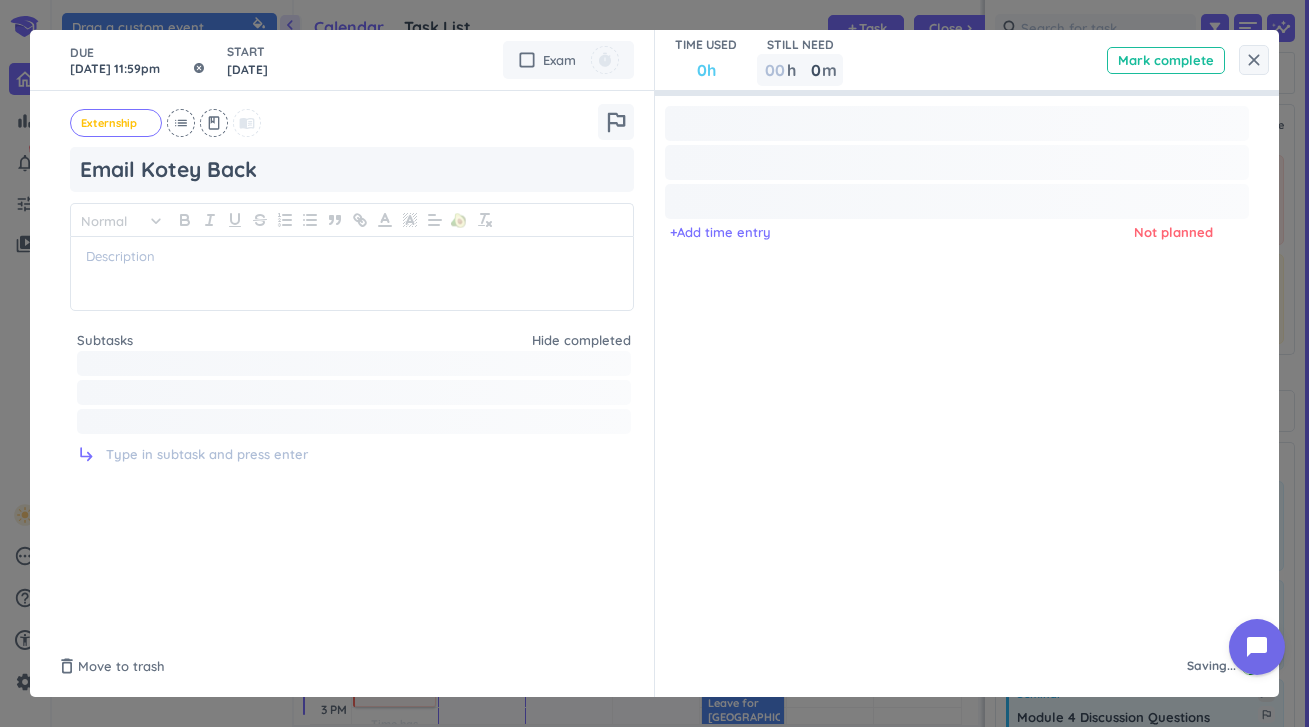 click on "Jul 20, 11:59pm" at bounding box center (138, 60) 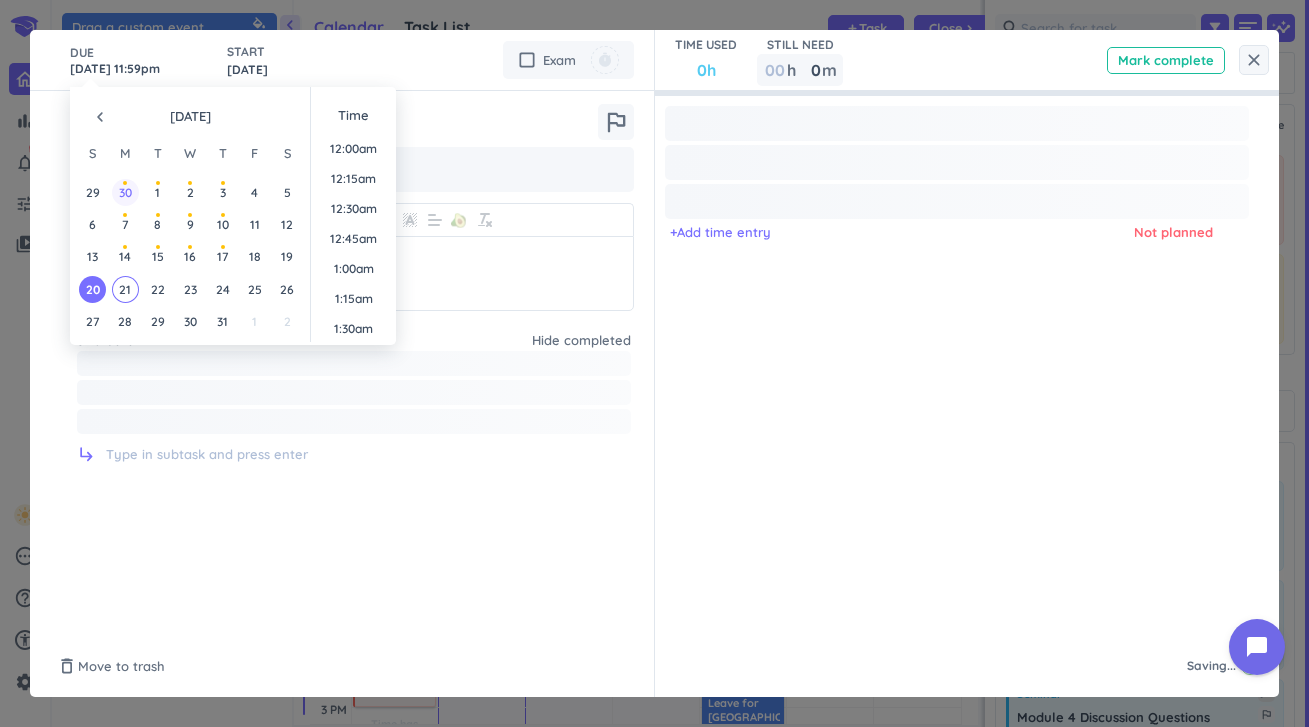 scroll, scrollTop: 2701, scrollLeft: 0, axis: vertical 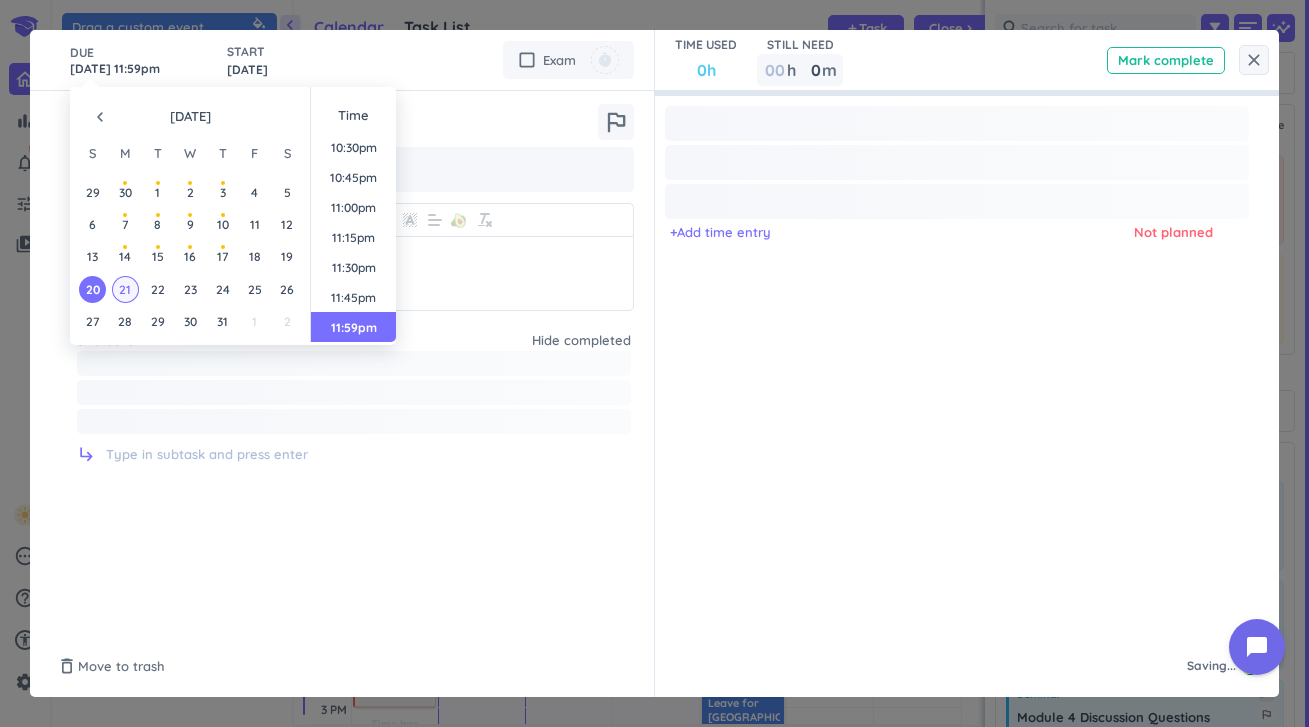 click on "21" at bounding box center [125, 289] 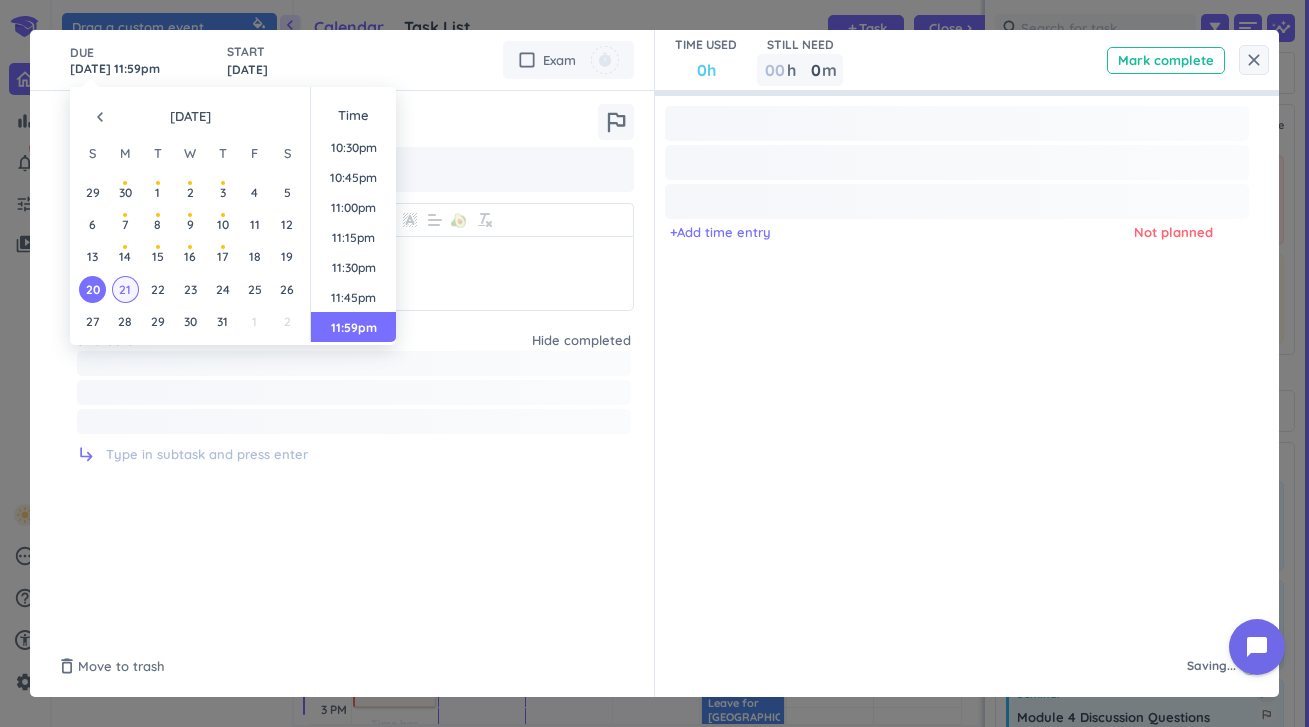 type on "[DATE] 11:59pm" 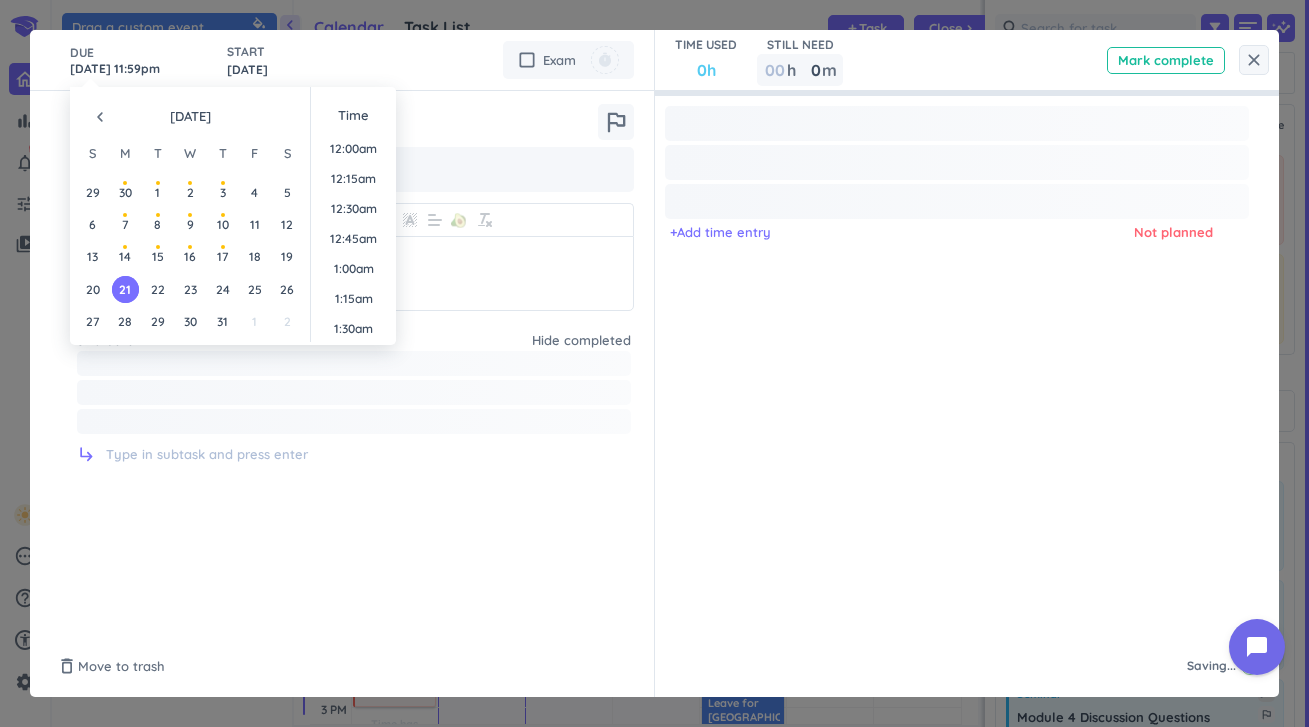 scroll, scrollTop: 2701, scrollLeft: 0, axis: vertical 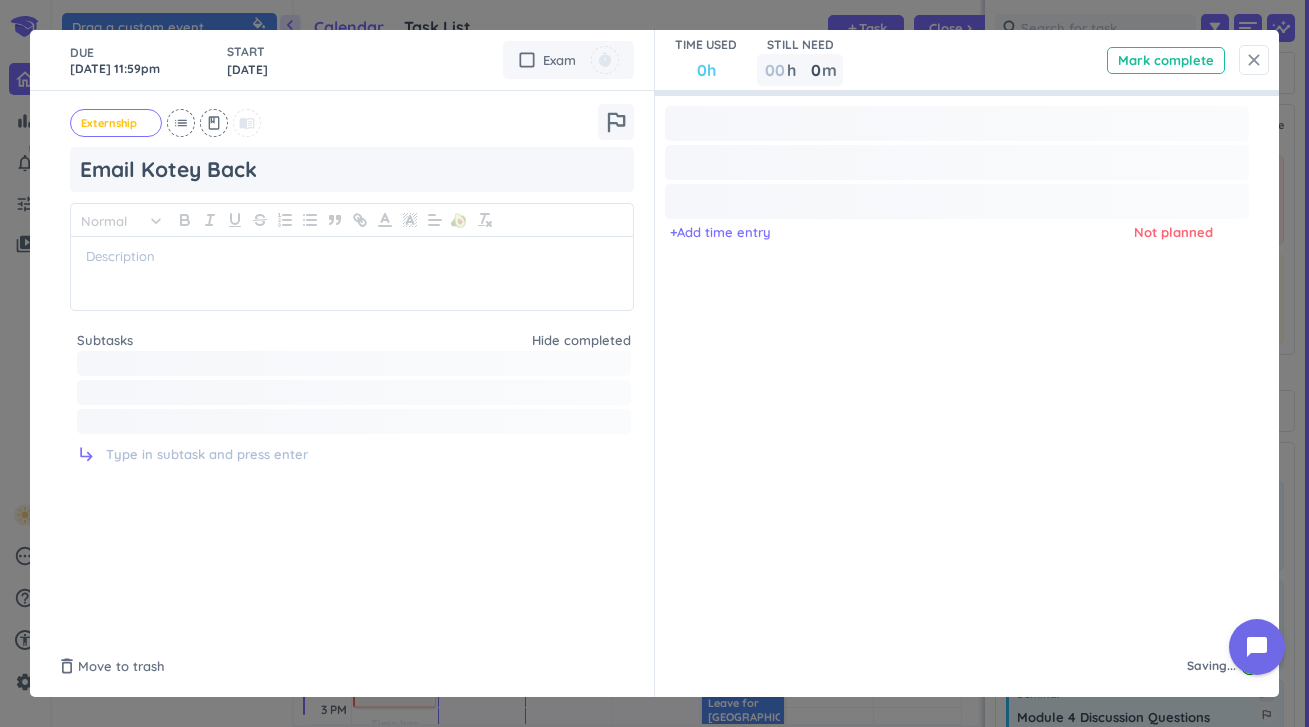 click on "close" at bounding box center [1254, 60] 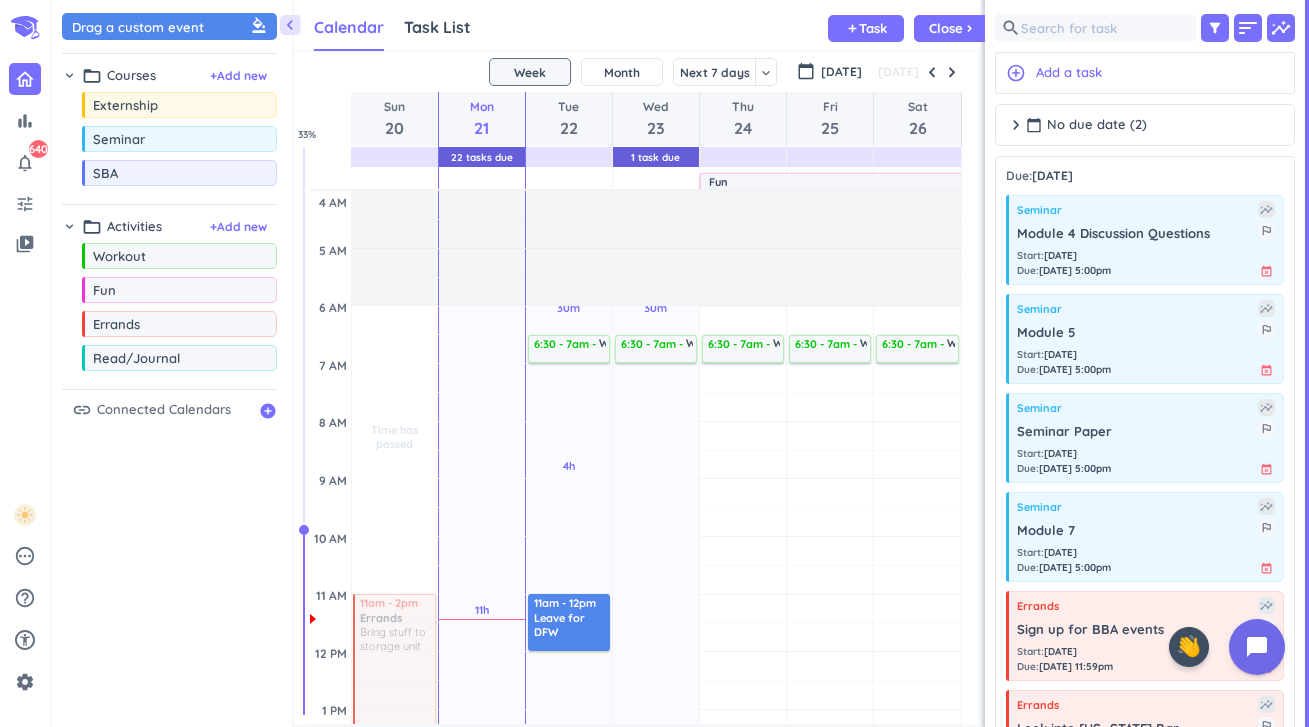 scroll, scrollTop: 0, scrollLeft: 0, axis: both 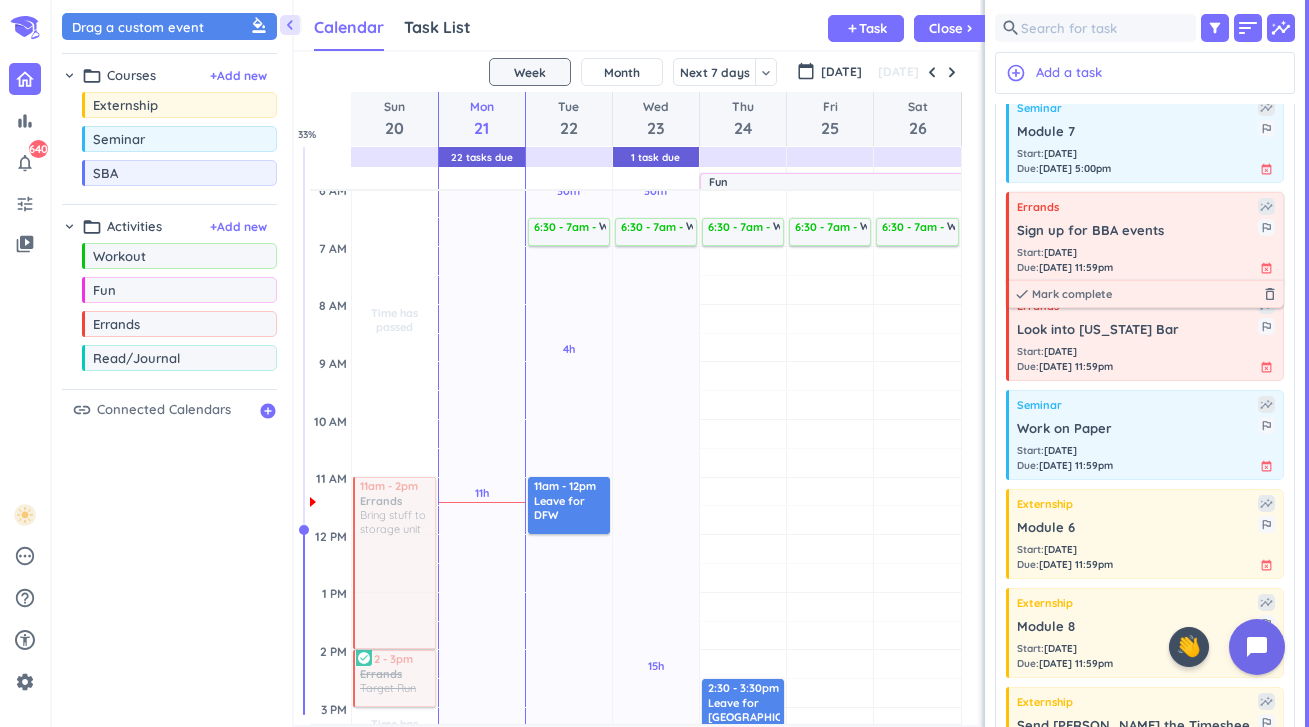 click on "Sign up for BBA events" at bounding box center (1137, 231) 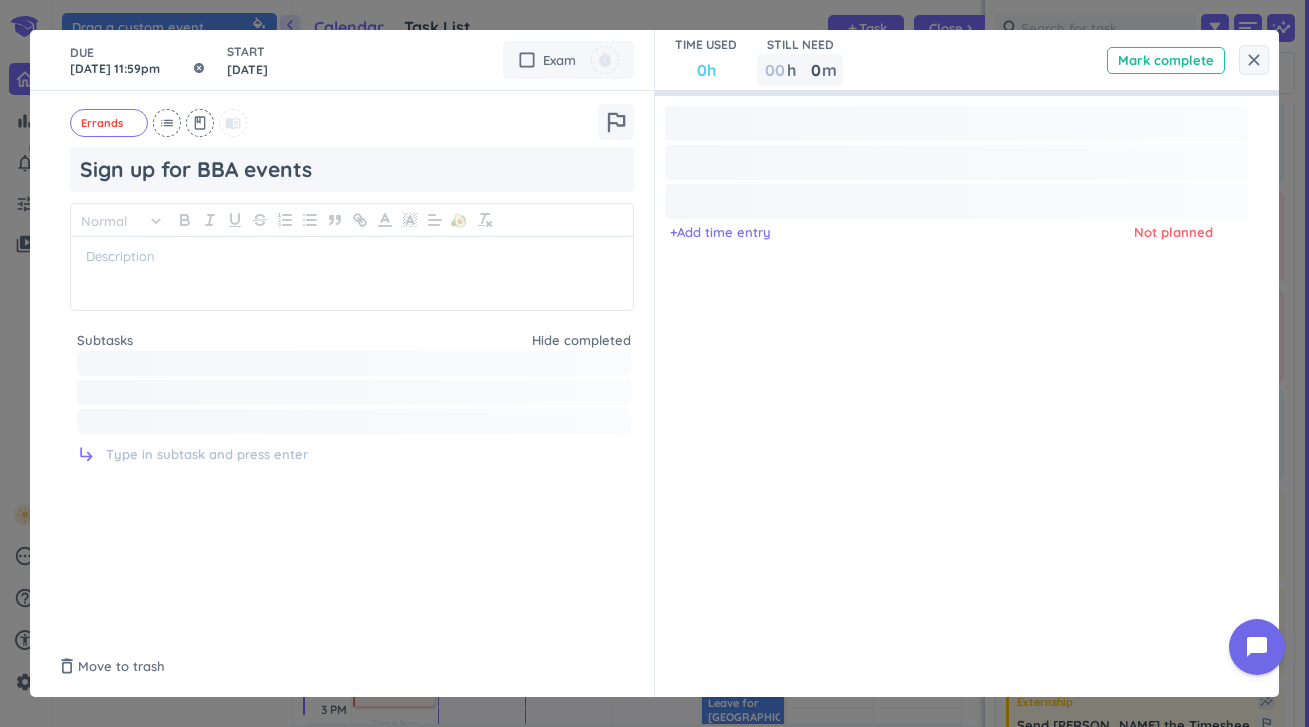 click on "[DATE] 11:59pm" at bounding box center (138, 60) 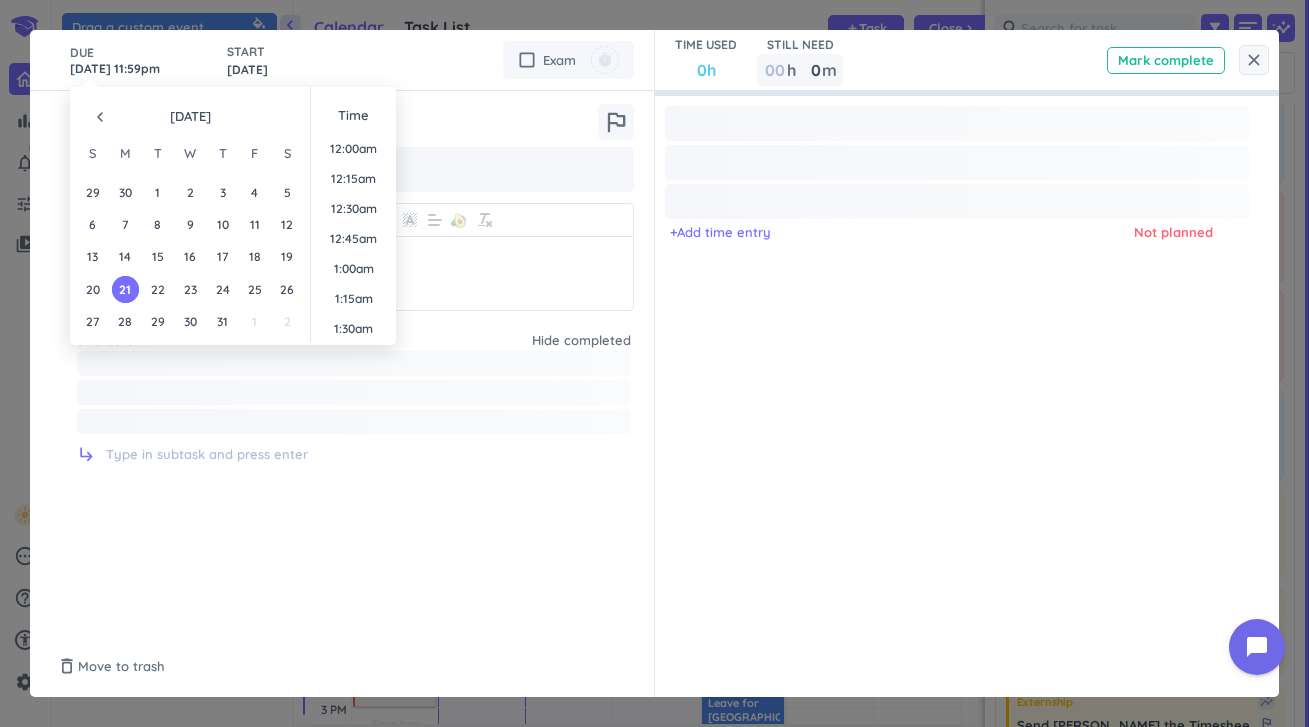 scroll, scrollTop: 2701, scrollLeft: 0, axis: vertical 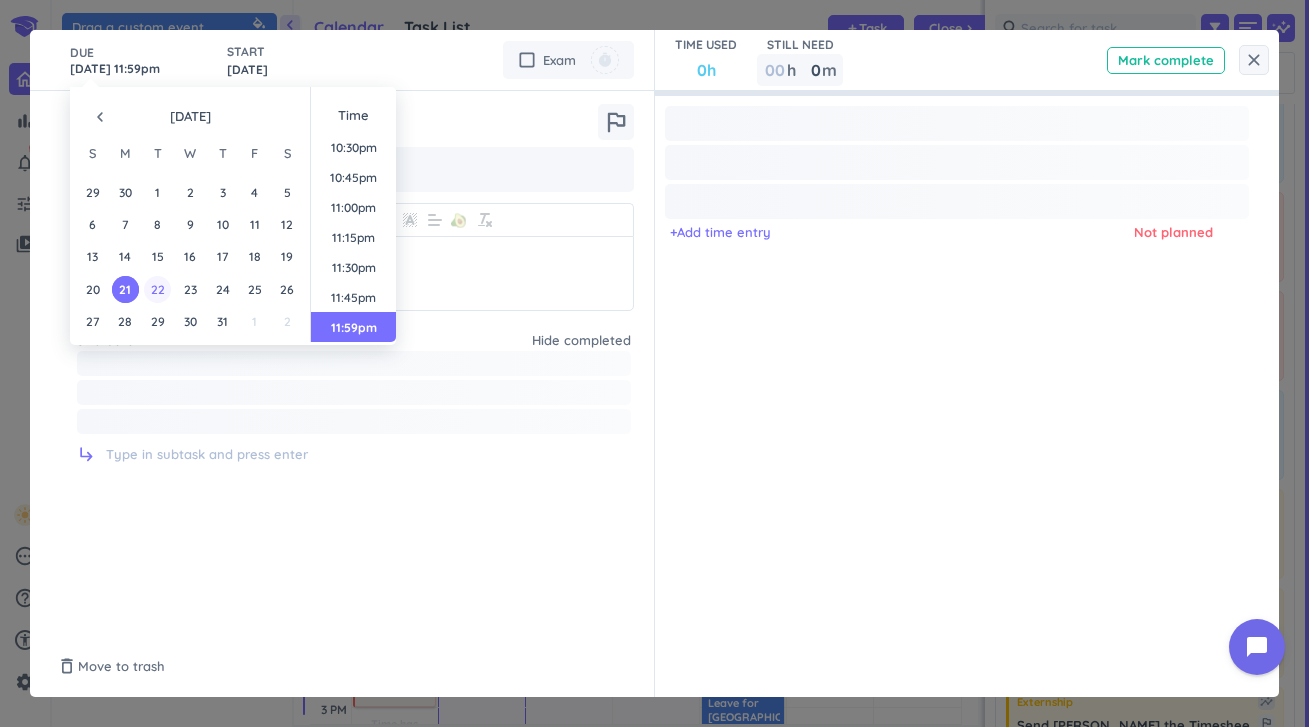 click on "22" at bounding box center (157, 289) 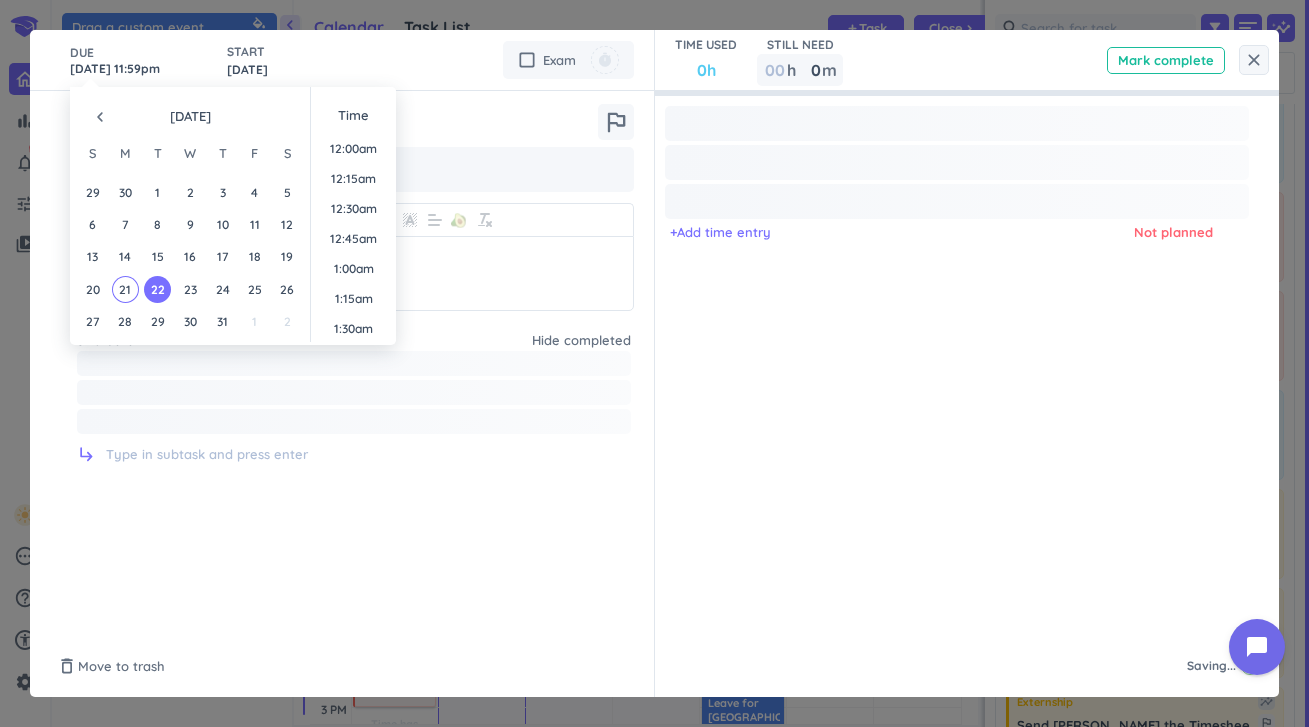 scroll, scrollTop: 2701, scrollLeft: 0, axis: vertical 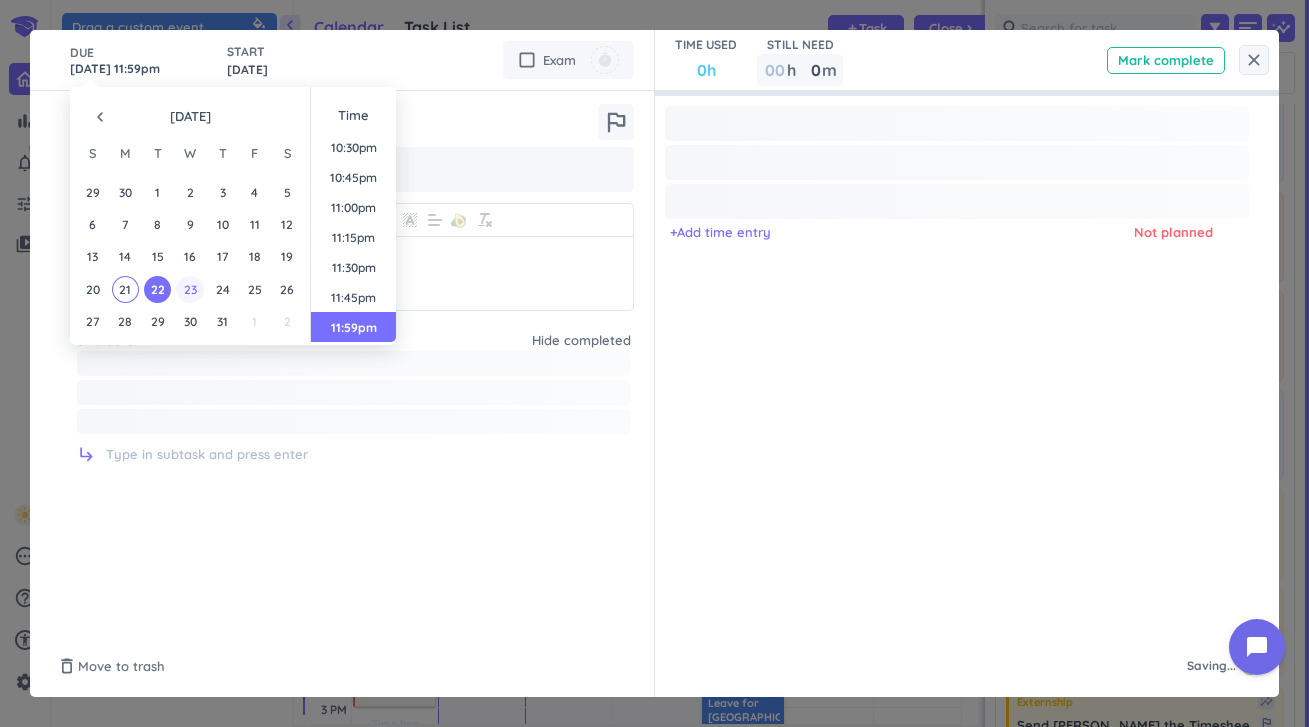 click on "23" at bounding box center (189, 289) 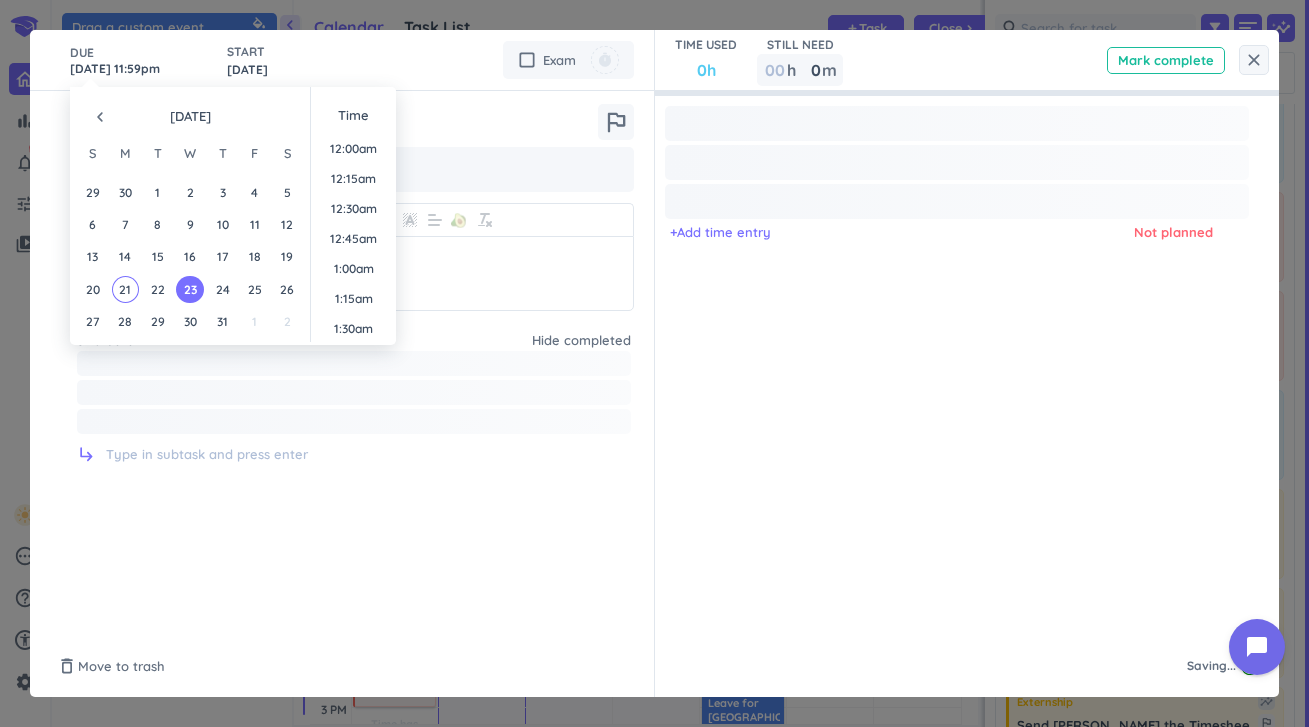scroll, scrollTop: 2701, scrollLeft: 0, axis: vertical 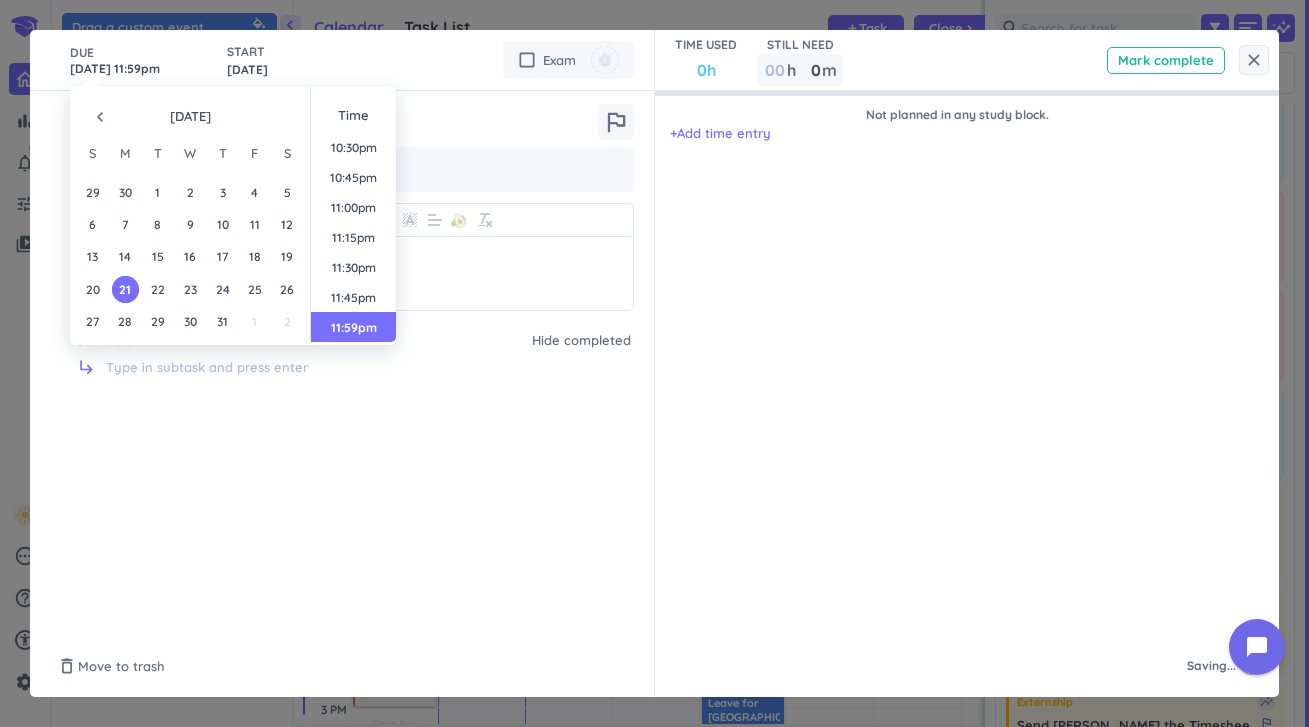 type on "[DATE] 11:59pm" 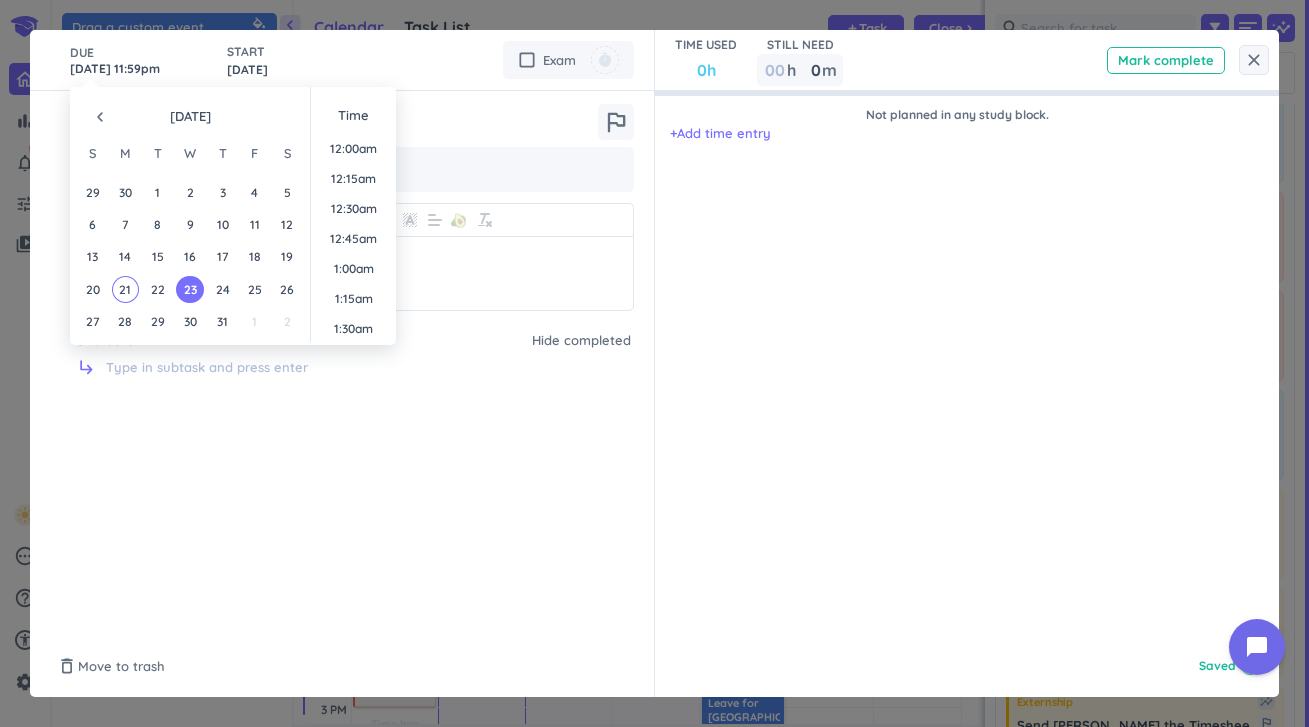 scroll, scrollTop: 2701, scrollLeft: 0, axis: vertical 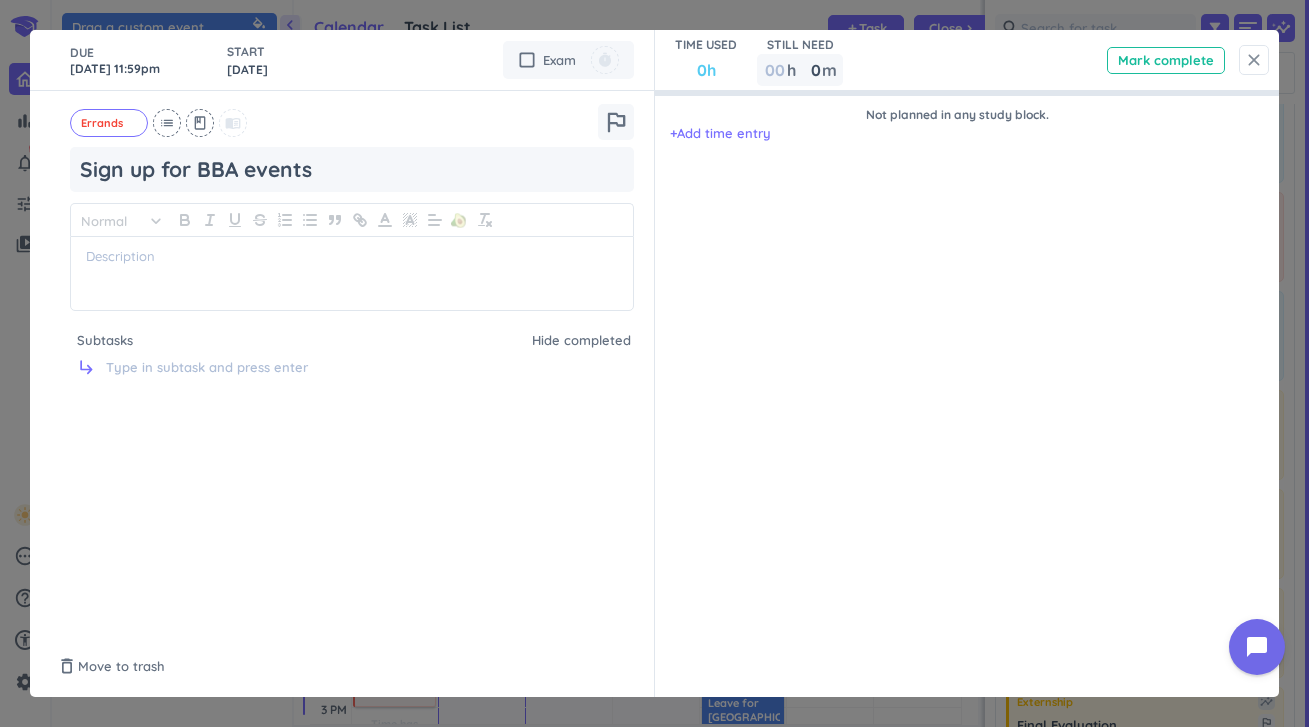 click on "close" at bounding box center (1254, 60) 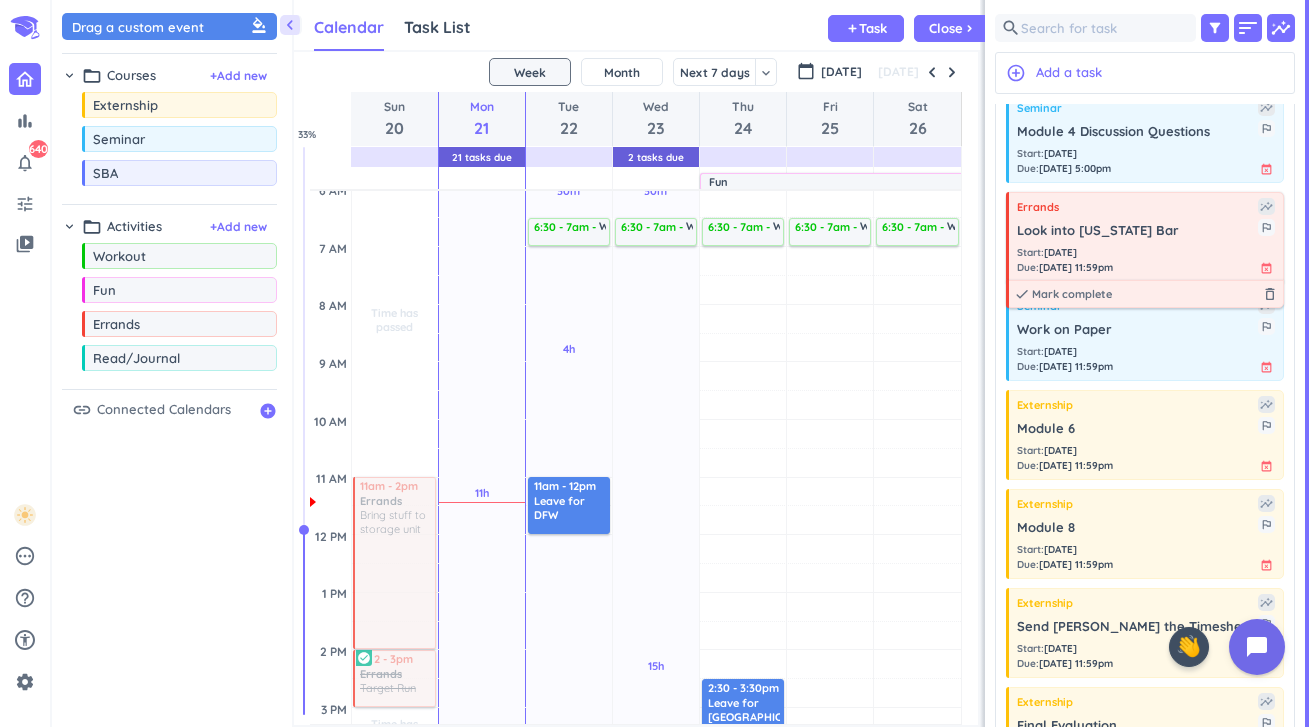 click on "Look into [US_STATE] Bar" at bounding box center [1137, 231] 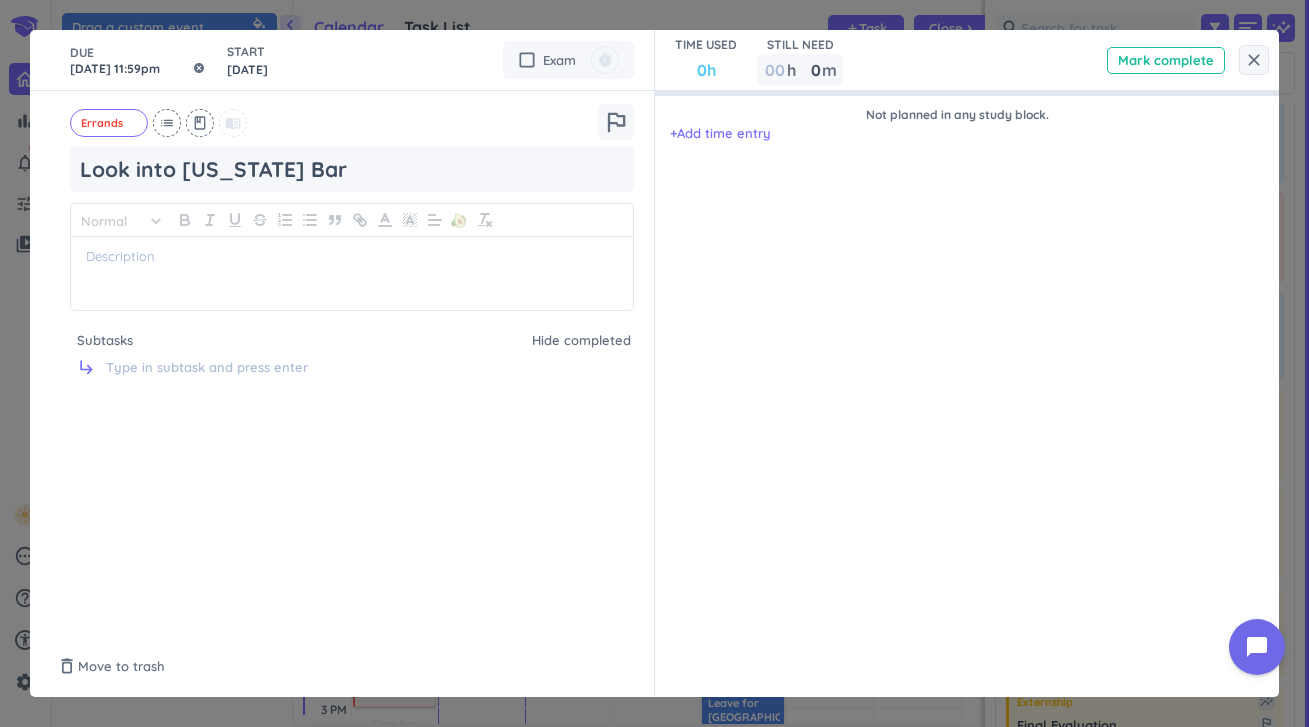 click on "[DATE] 11:59pm" at bounding box center [138, 60] 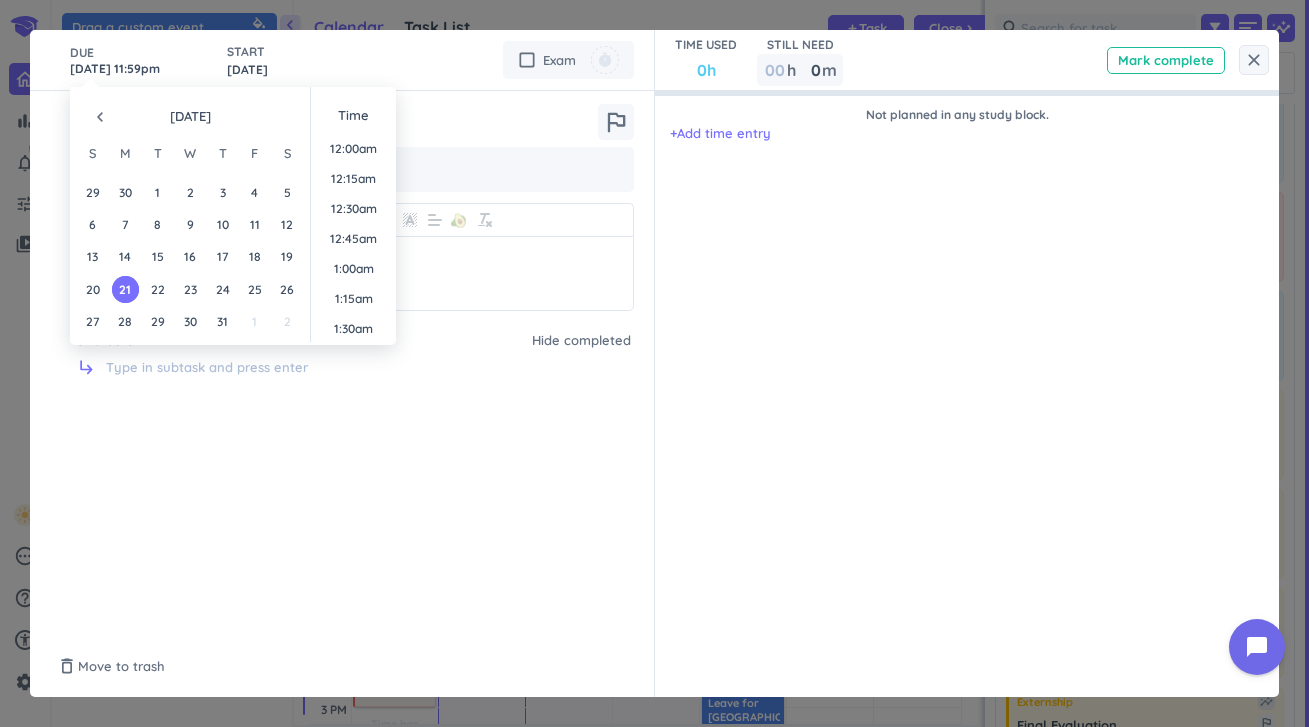 scroll, scrollTop: 2701, scrollLeft: 0, axis: vertical 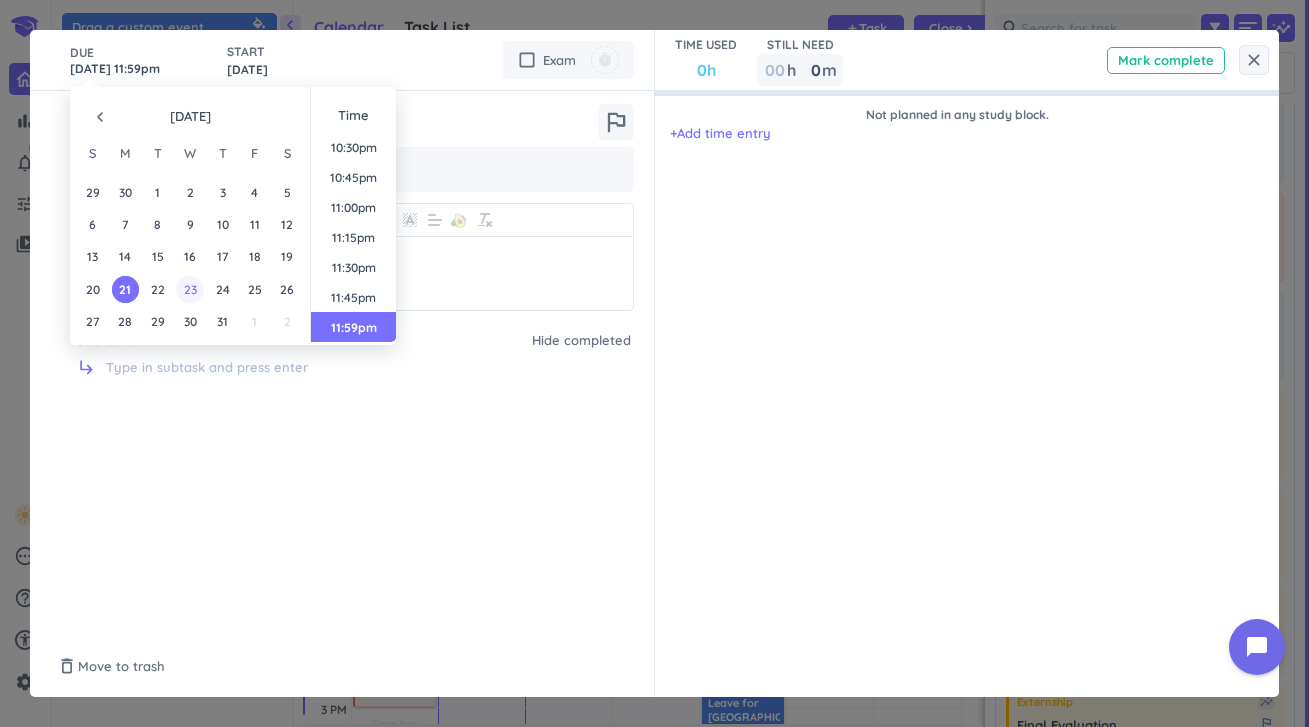 click on "23" at bounding box center (189, 289) 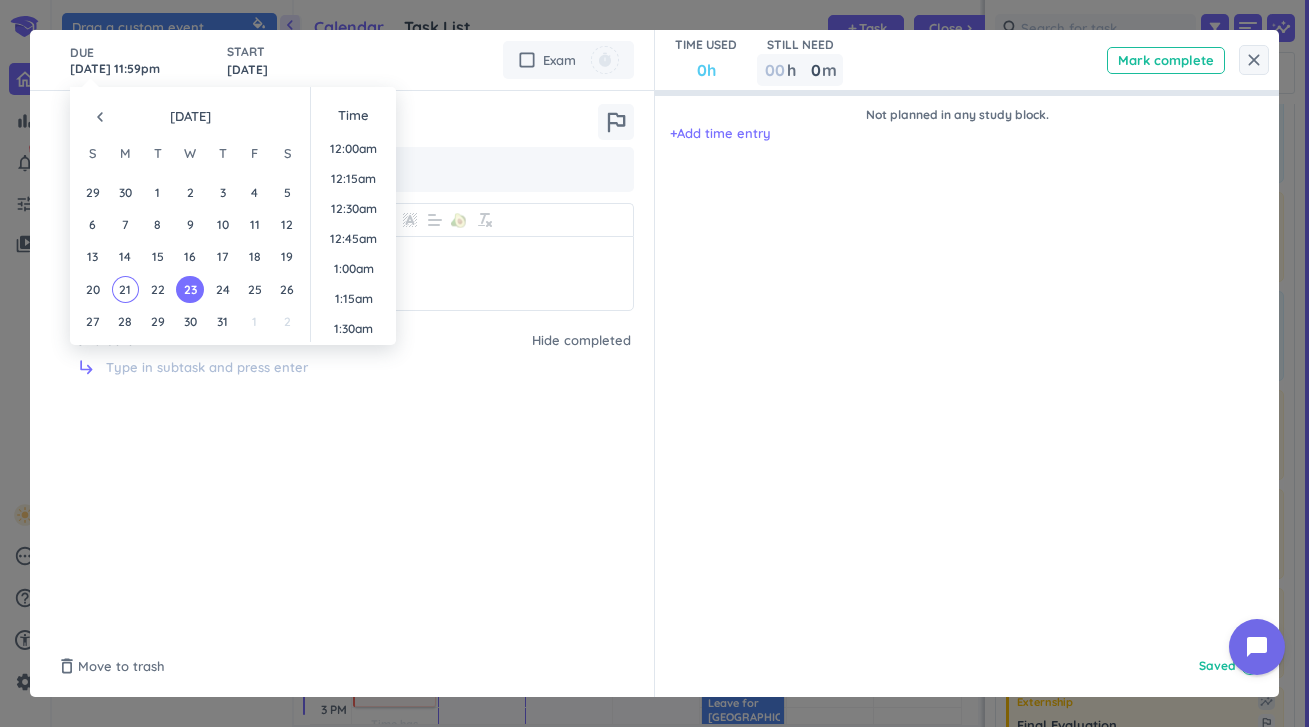 scroll, scrollTop: 2701, scrollLeft: 0, axis: vertical 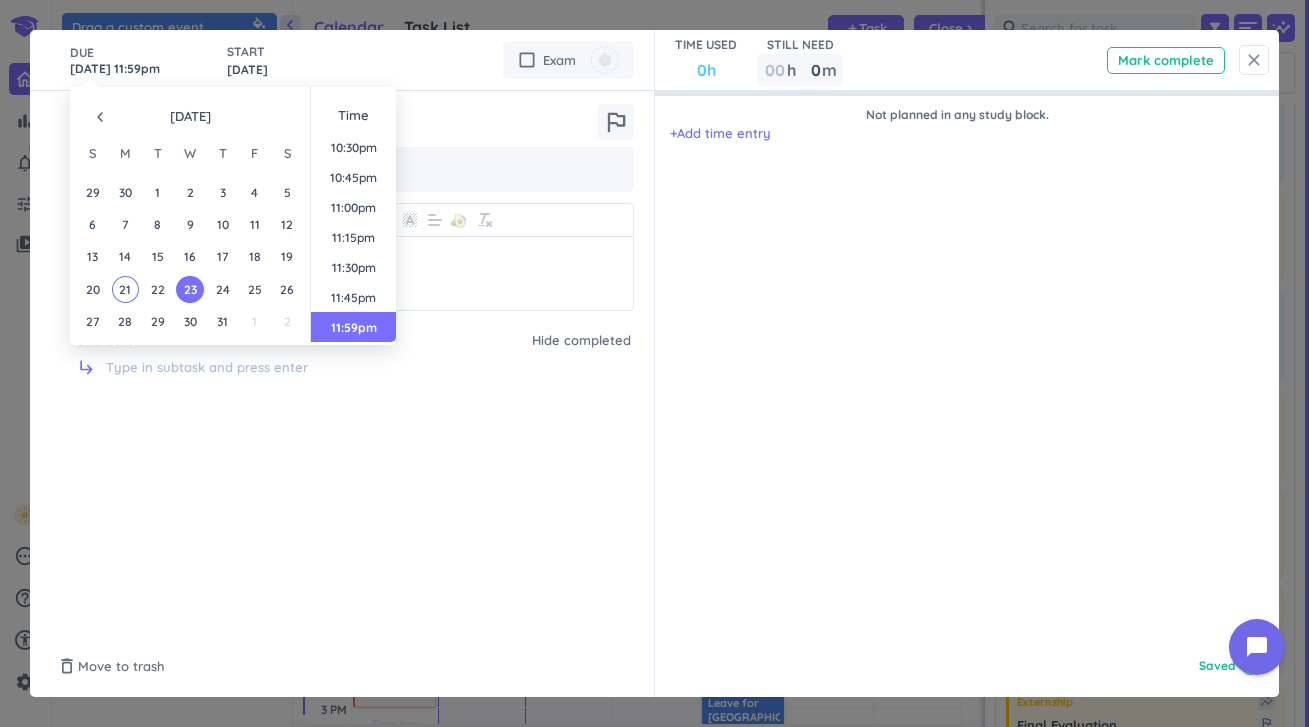 click on "close" at bounding box center (1254, 60) 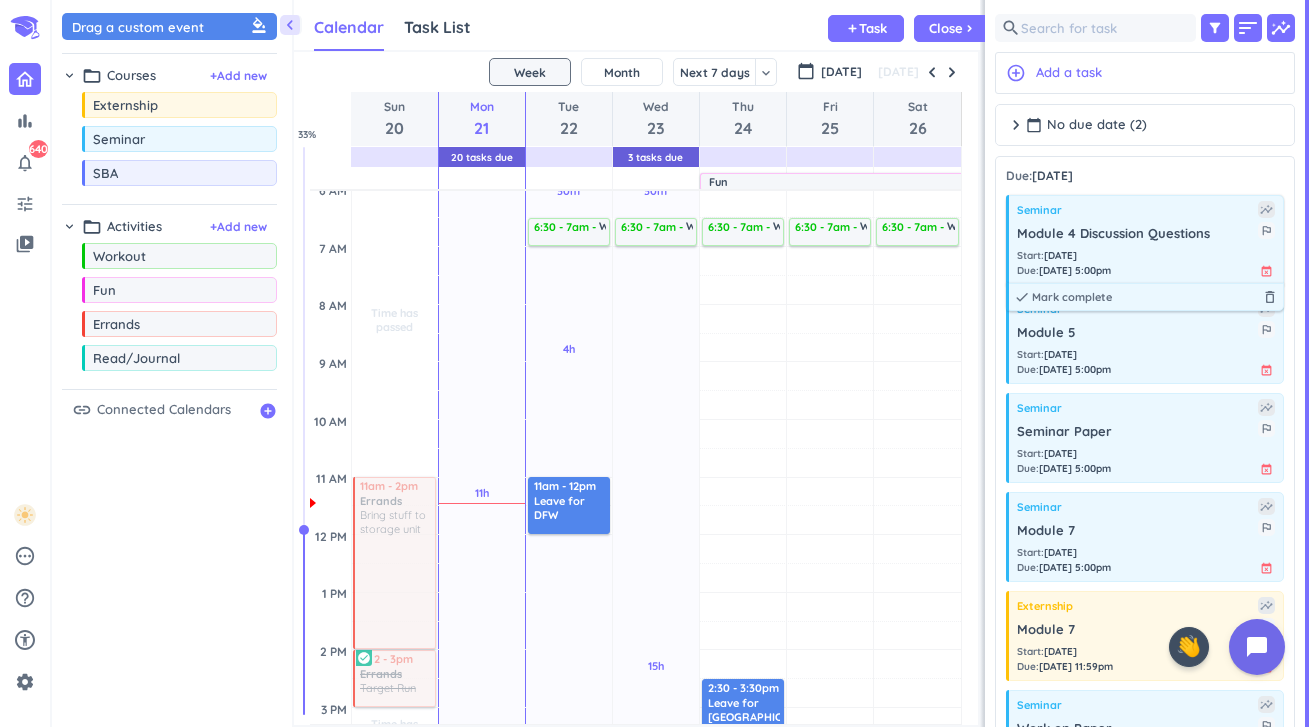 scroll, scrollTop: 0, scrollLeft: 0, axis: both 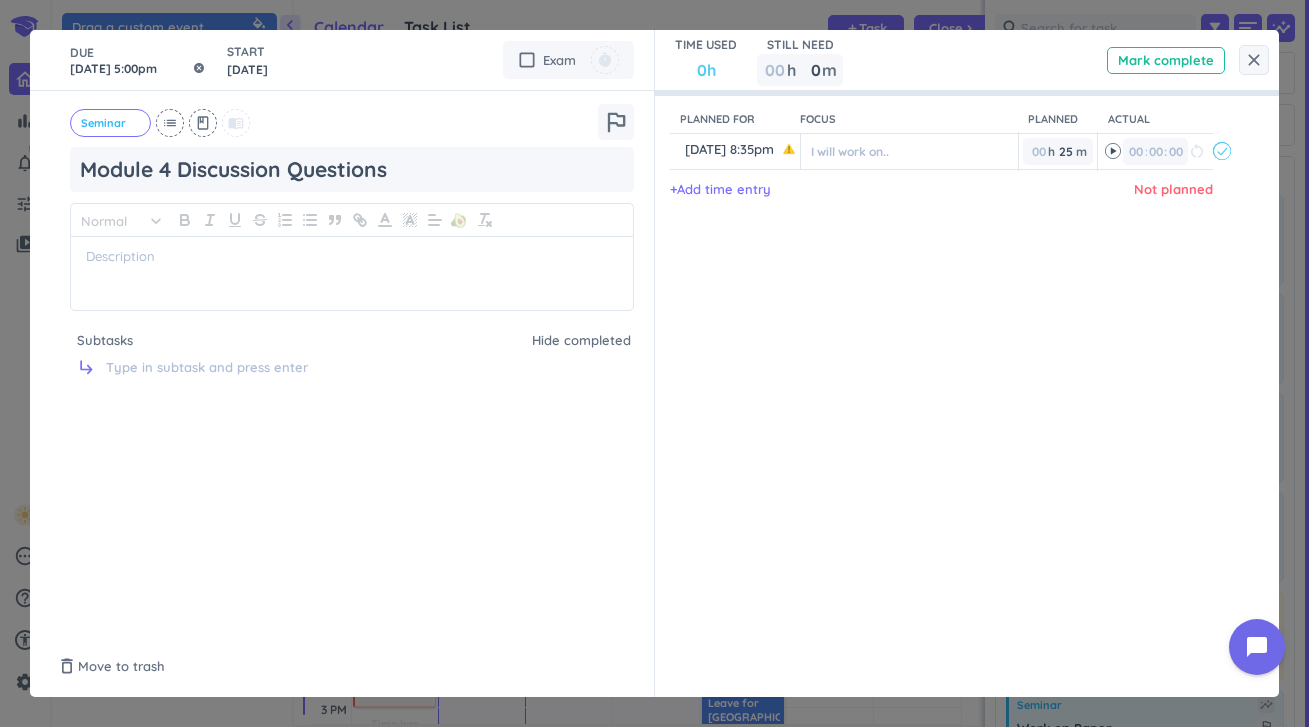 click on "[DATE] 5:00pm" at bounding box center [138, 60] 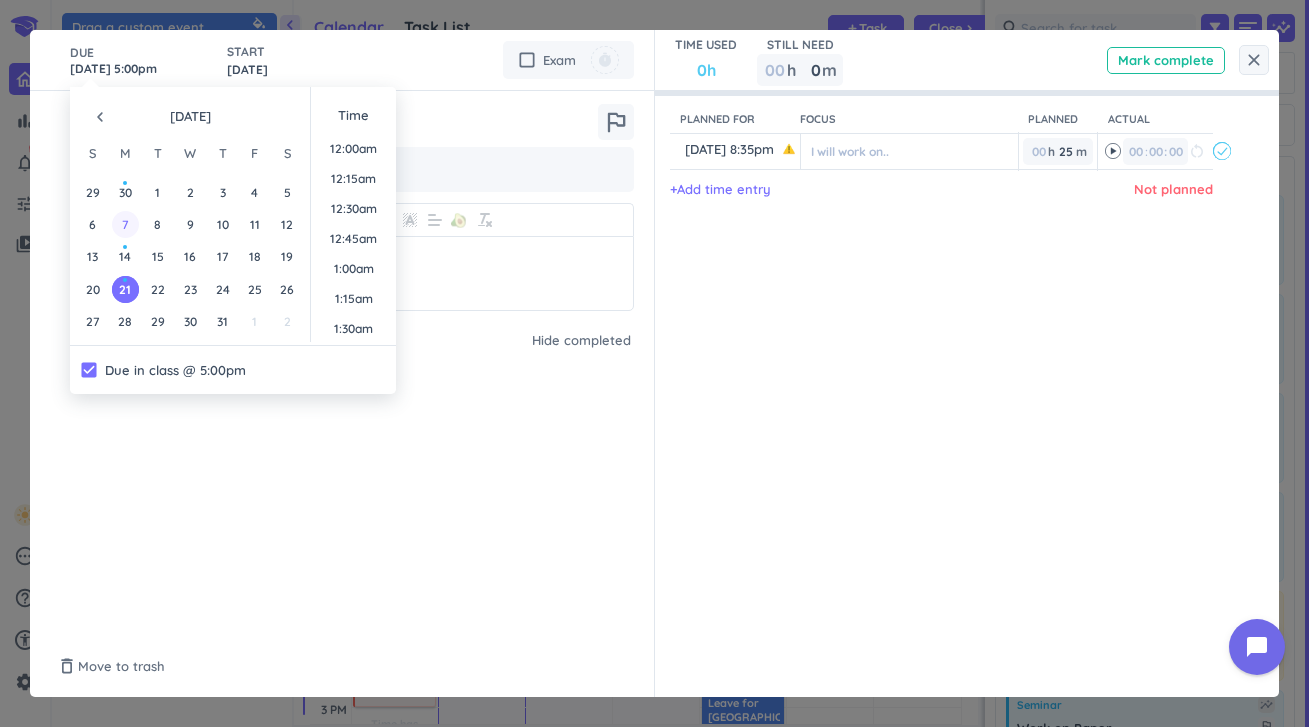 scroll, scrollTop: 1950, scrollLeft: 0, axis: vertical 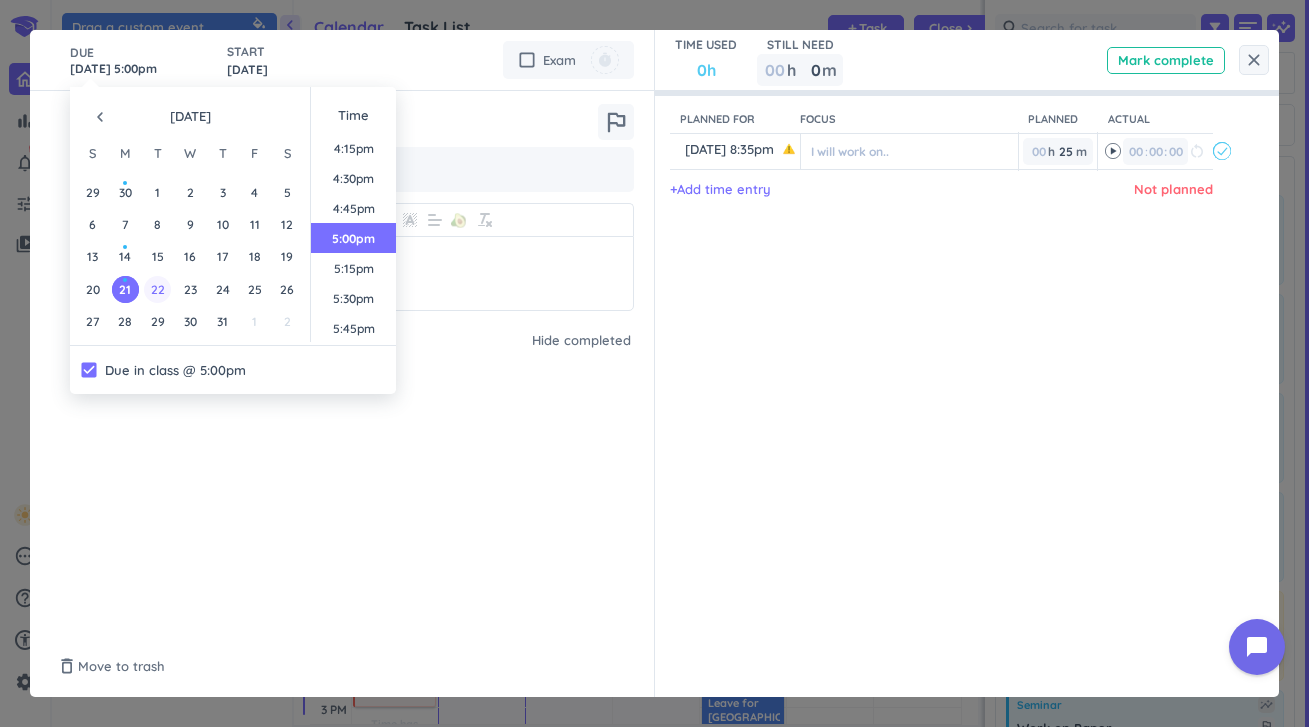 click on "22" at bounding box center (157, 289) 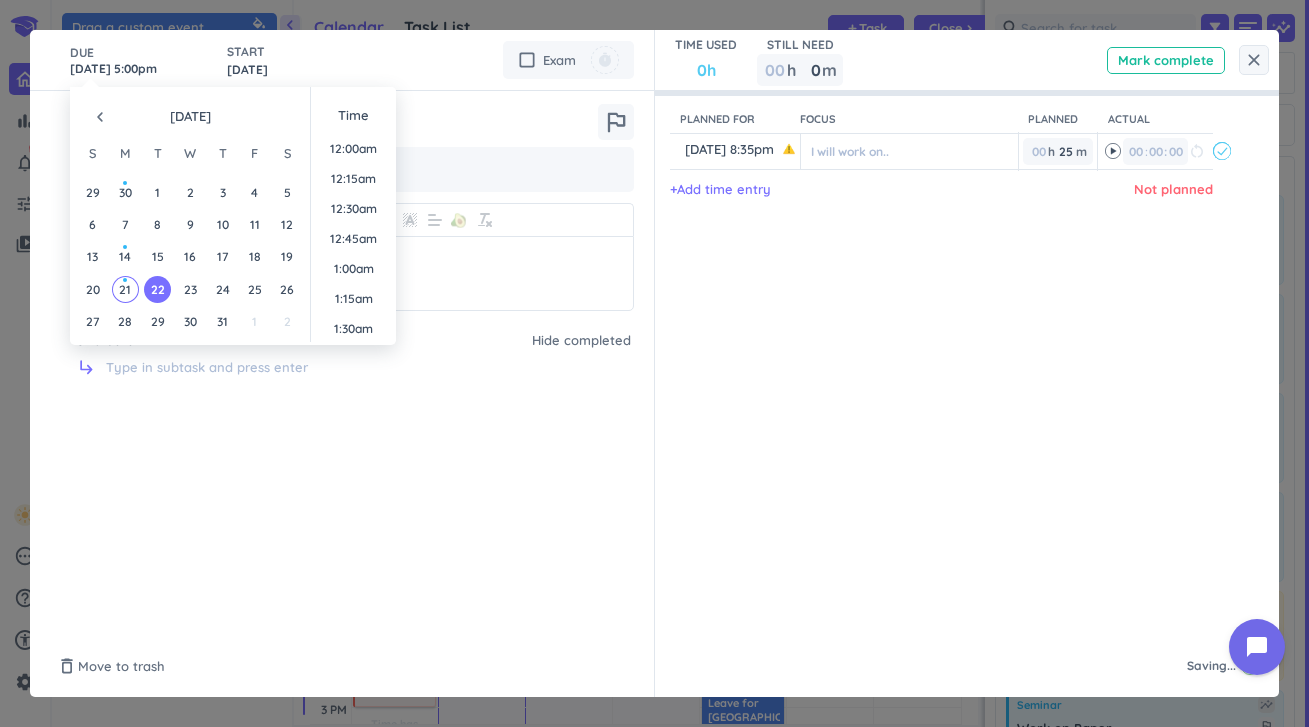 scroll, scrollTop: 1950, scrollLeft: 0, axis: vertical 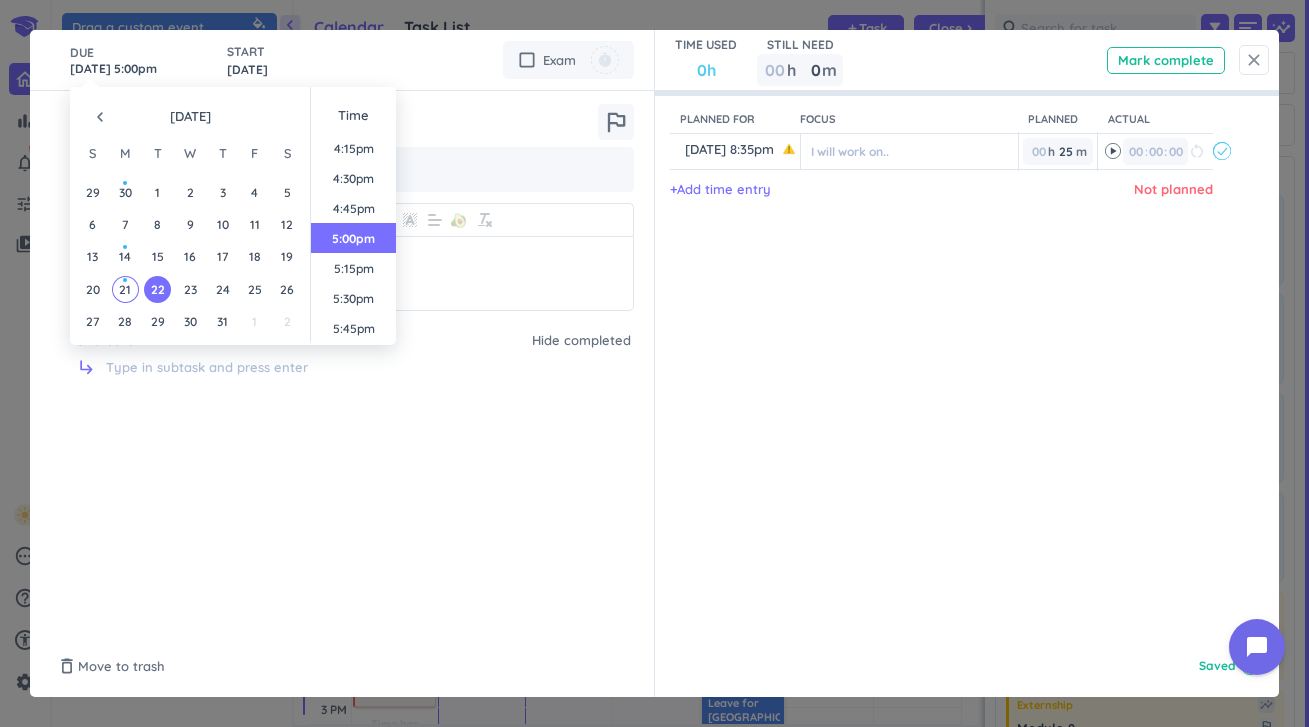 click on "close" at bounding box center [1254, 60] 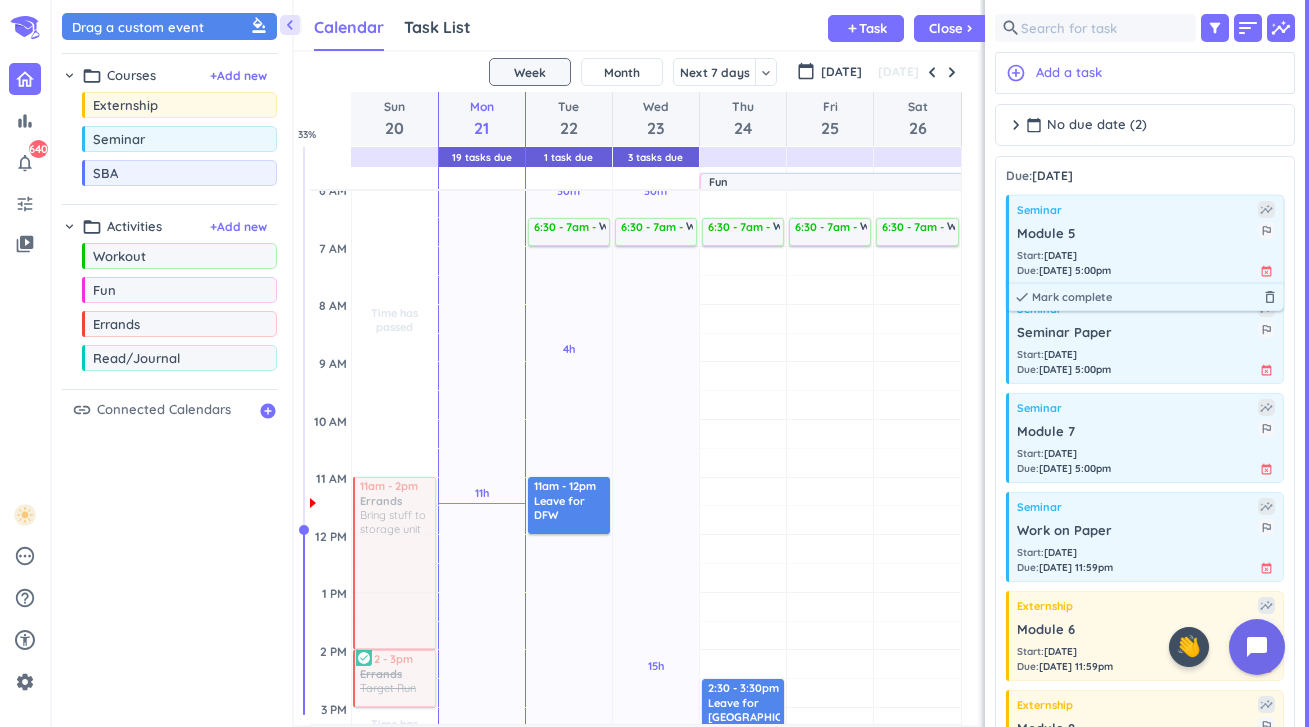 click on "Module 5" at bounding box center [1137, 234] 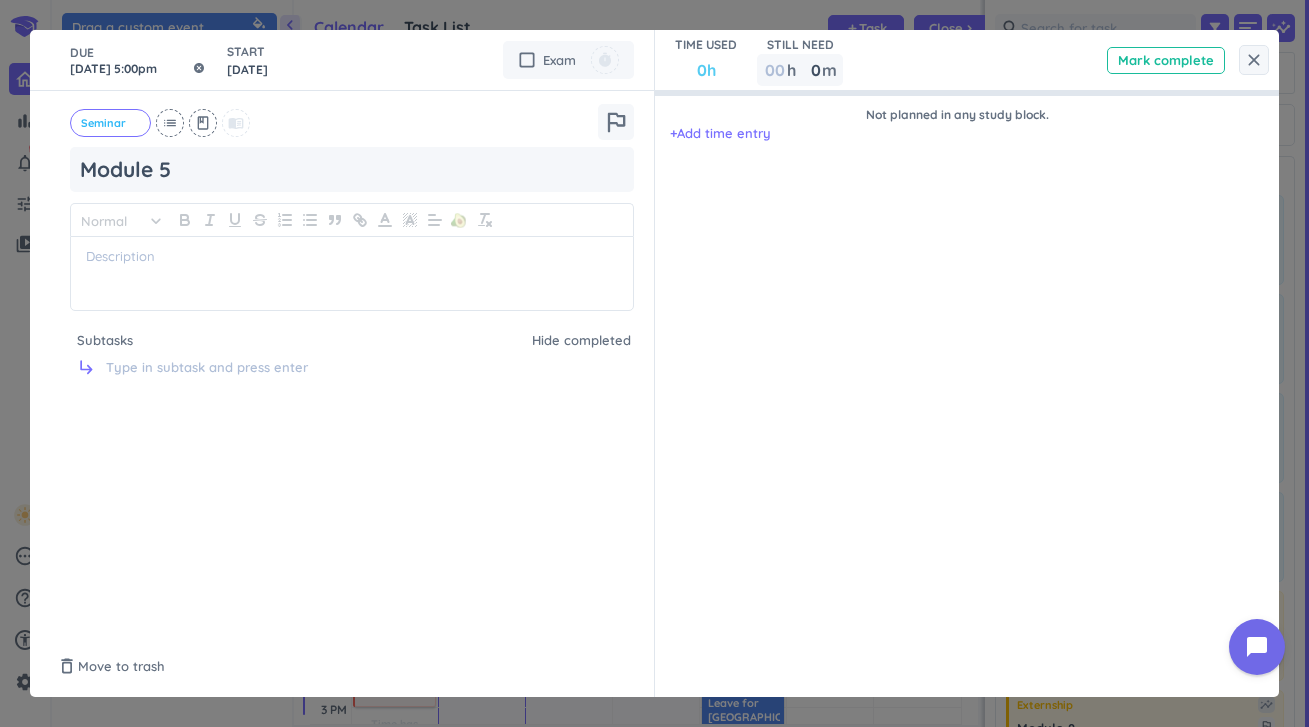 click on "[DATE] 5:00pm" at bounding box center [138, 60] 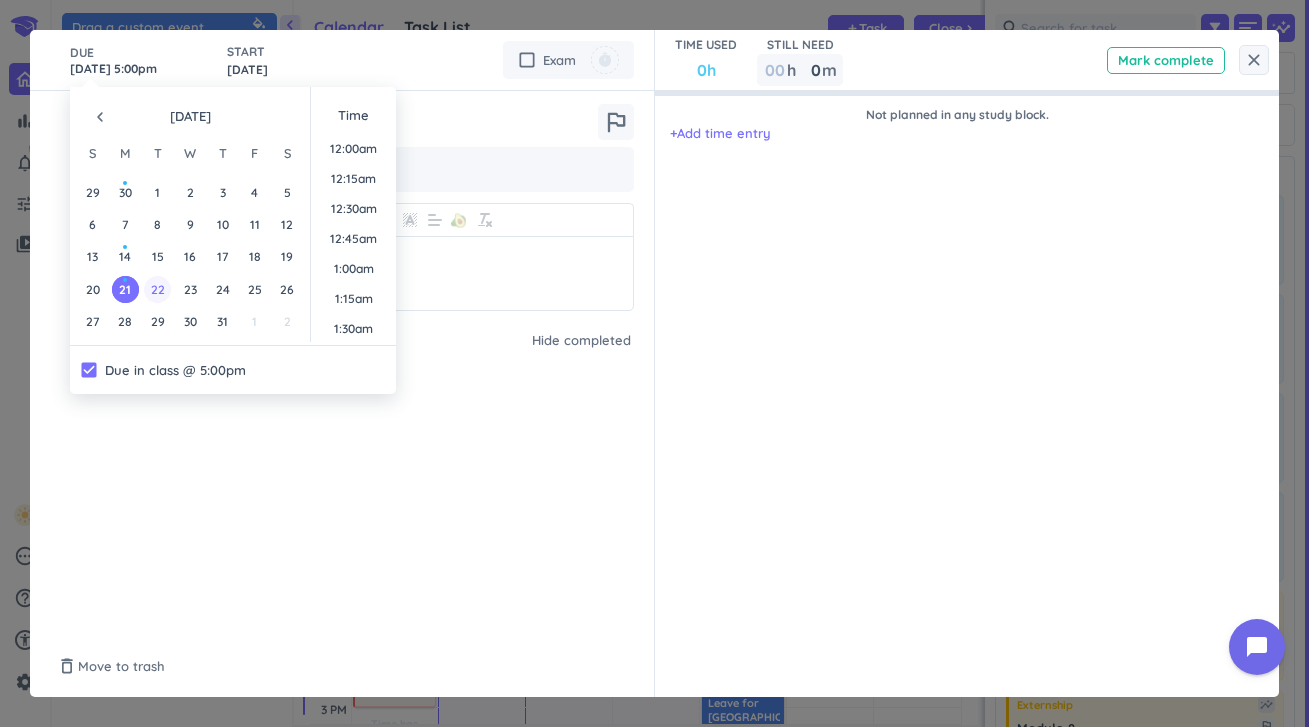 scroll, scrollTop: 1950, scrollLeft: 0, axis: vertical 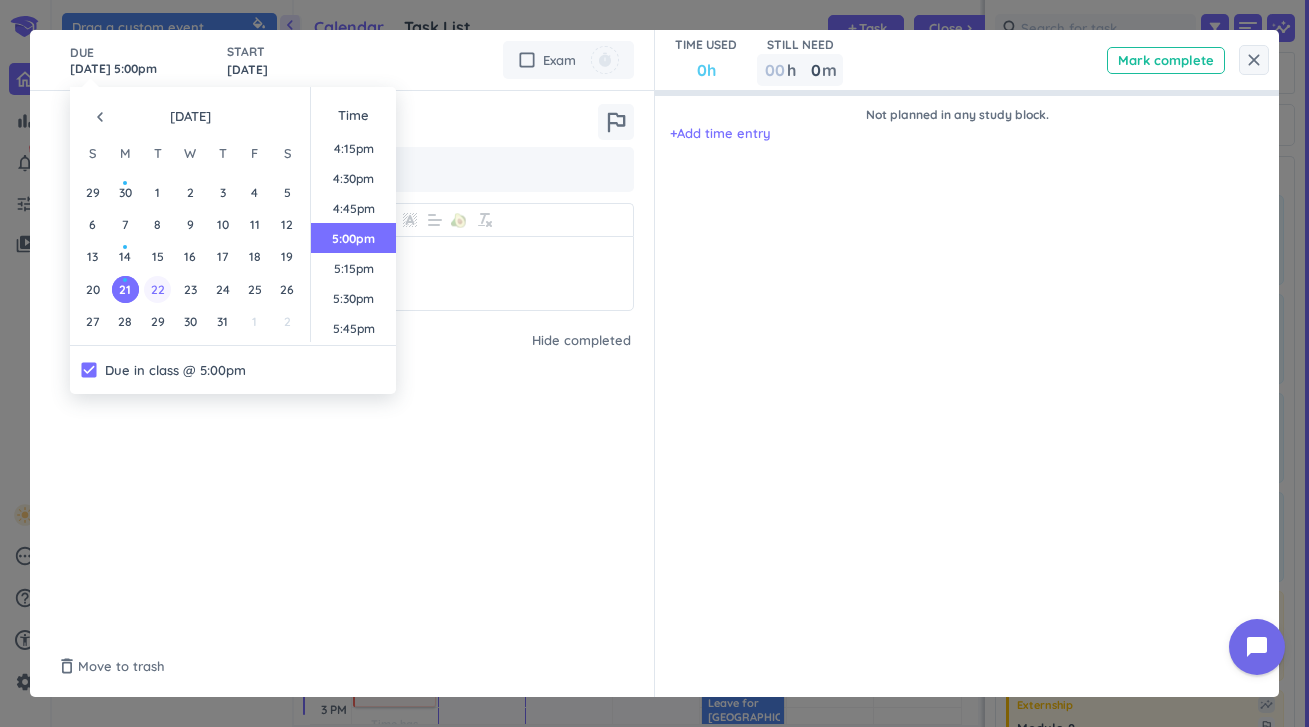 click on "22" at bounding box center (157, 289) 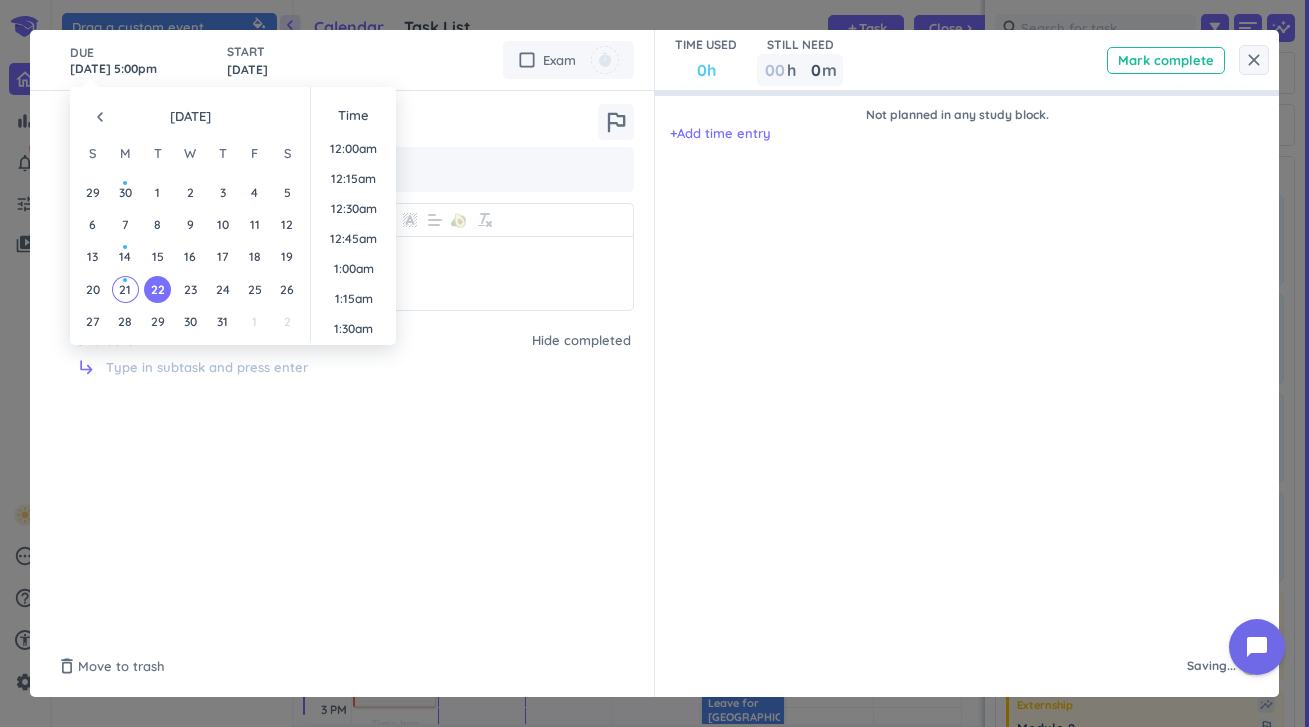 scroll, scrollTop: 1950, scrollLeft: 0, axis: vertical 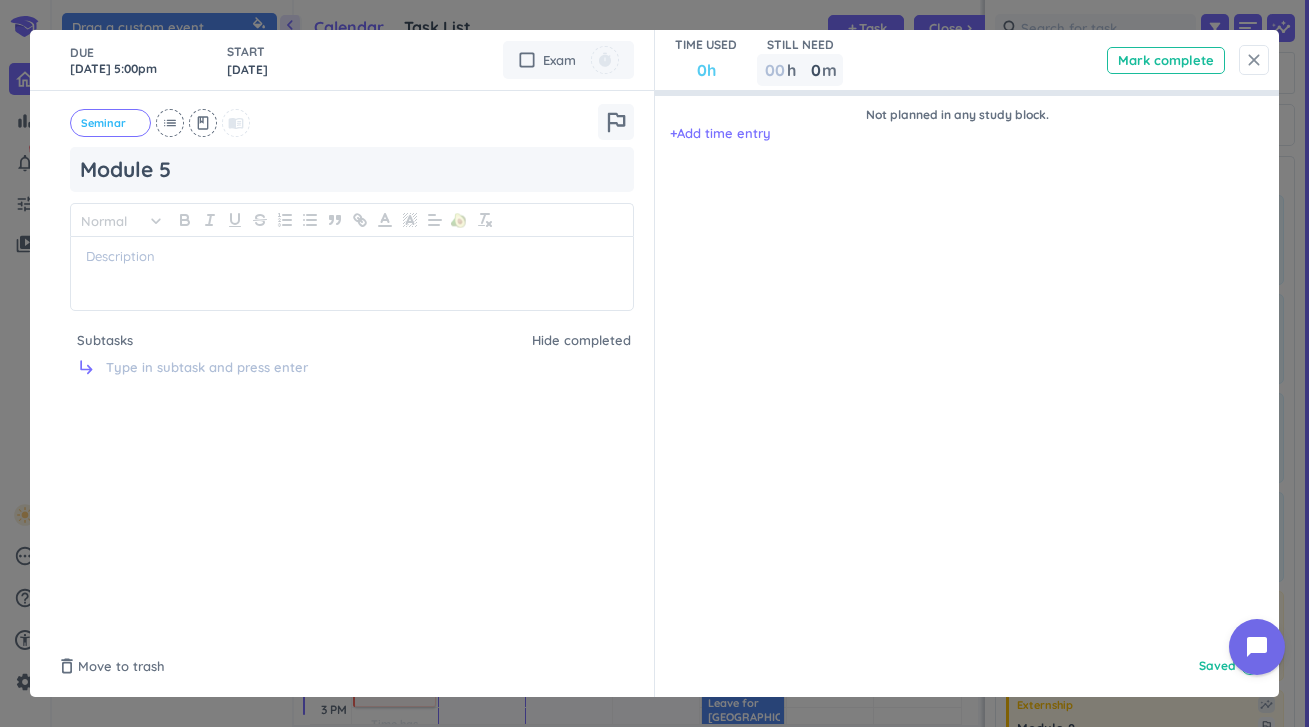 click on "close" at bounding box center (1254, 60) 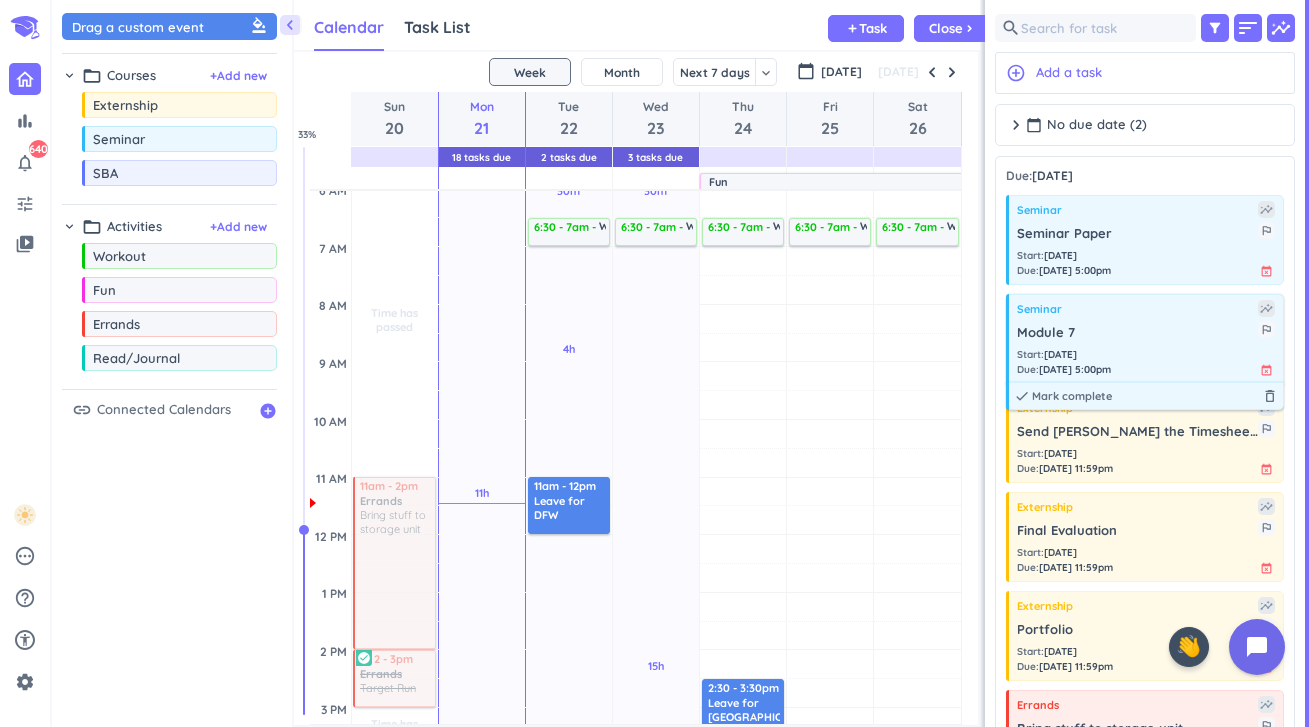 click on "Seminar insights Module 7 outlined_flag Start :  Jul 18 Due :  Jul 21, 5:00pm event_busy done Mark complete delete_outline" at bounding box center [1145, 339] 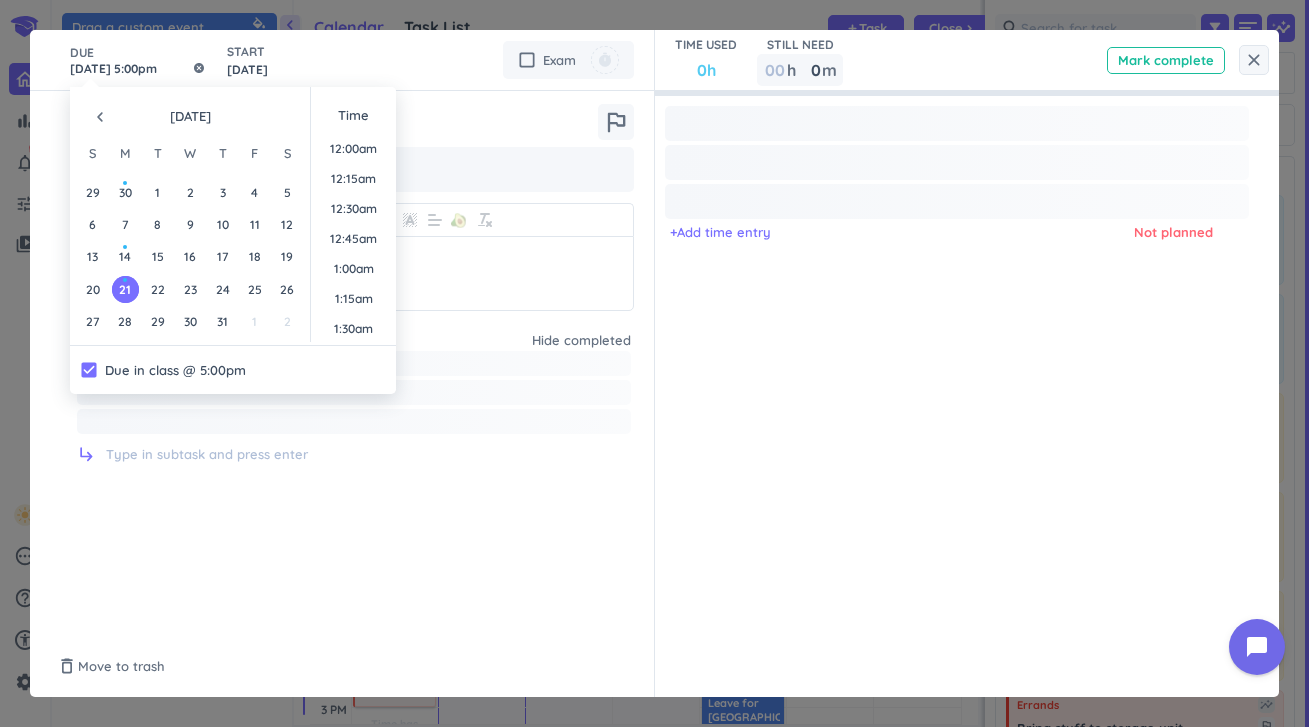 click on "[DATE] 5:00pm" at bounding box center (138, 60) 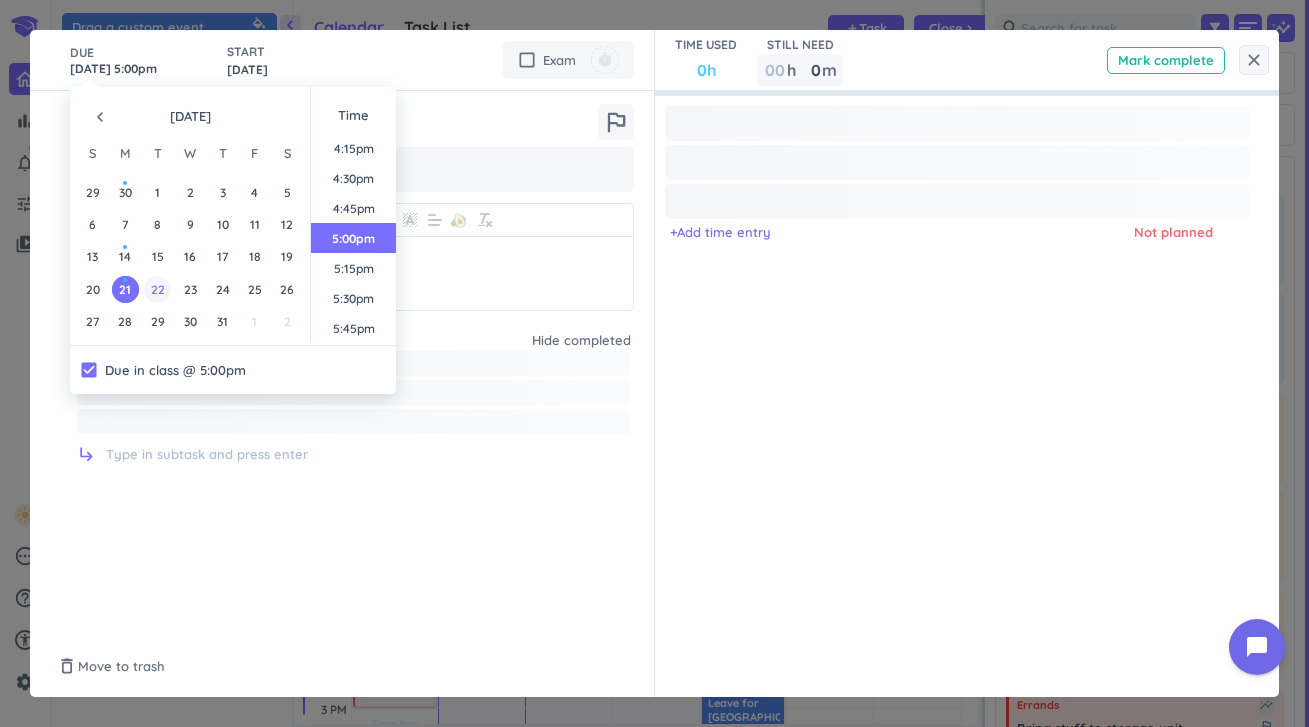 click on "22" at bounding box center [157, 289] 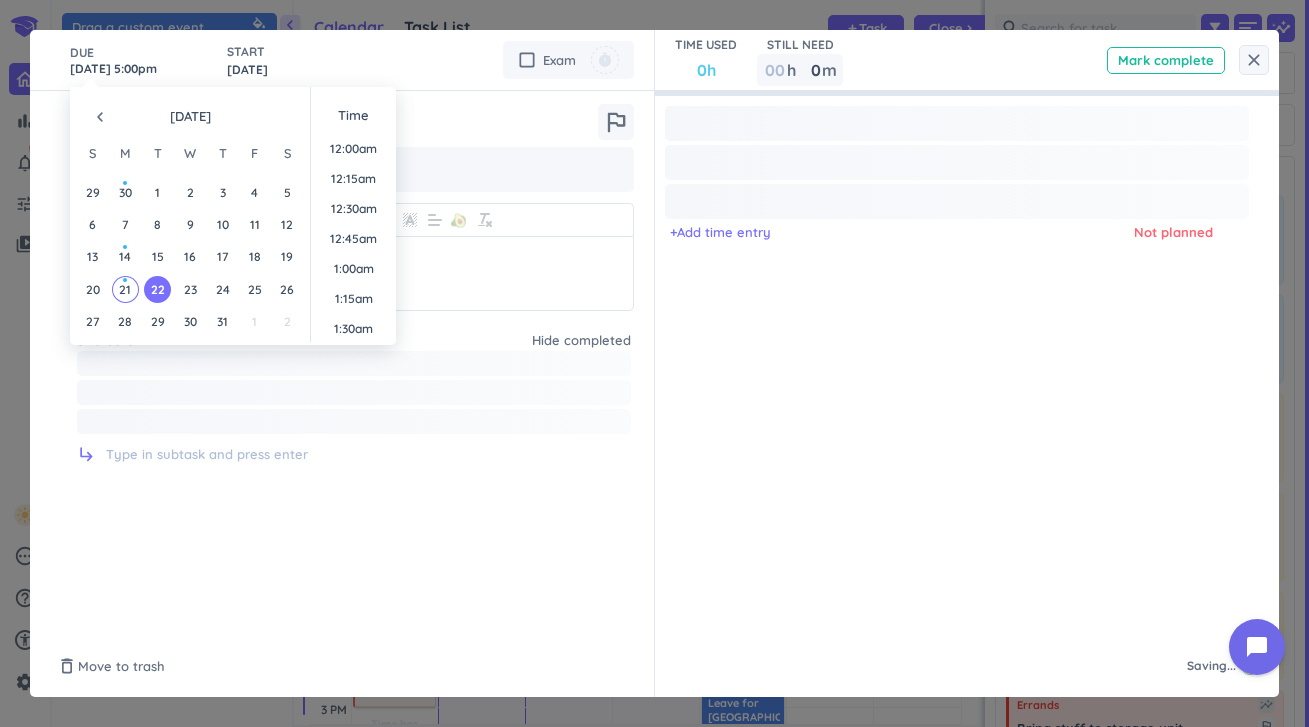 scroll, scrollTop: 1950, scrollLeft: 0, axis: vertical 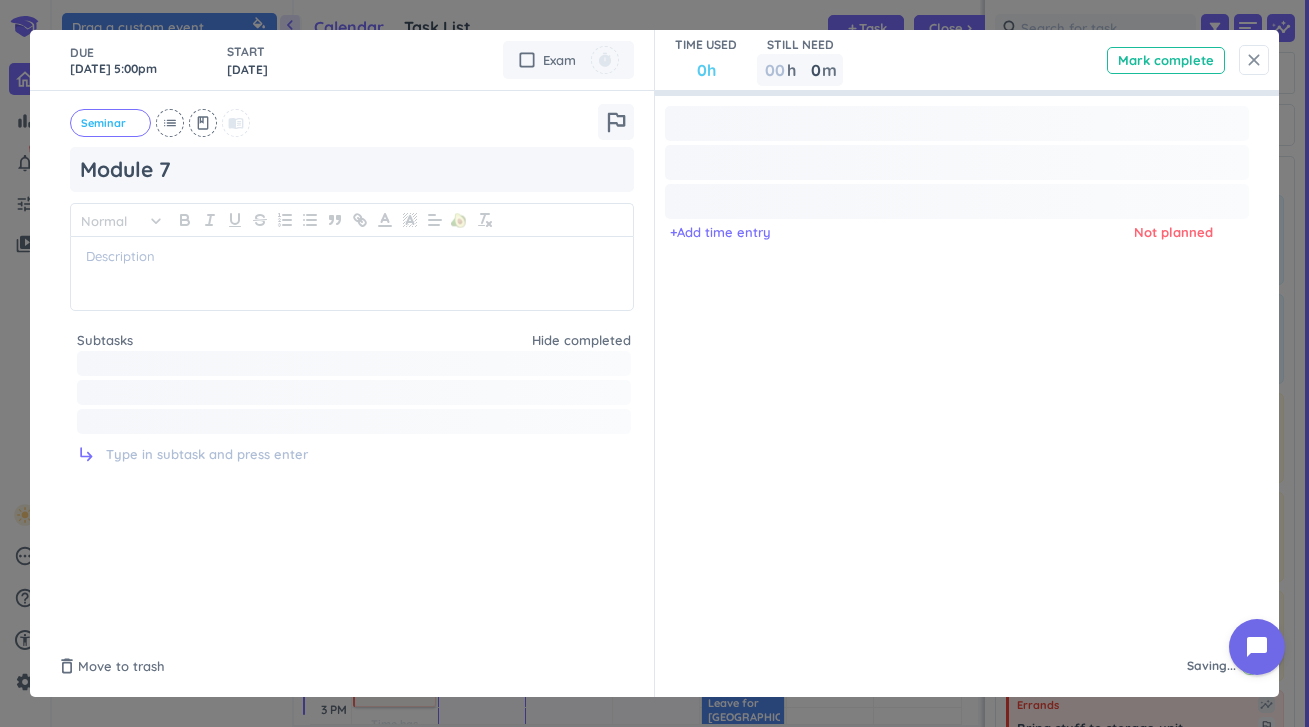 click on "close" at bounding box center [1254, 60] 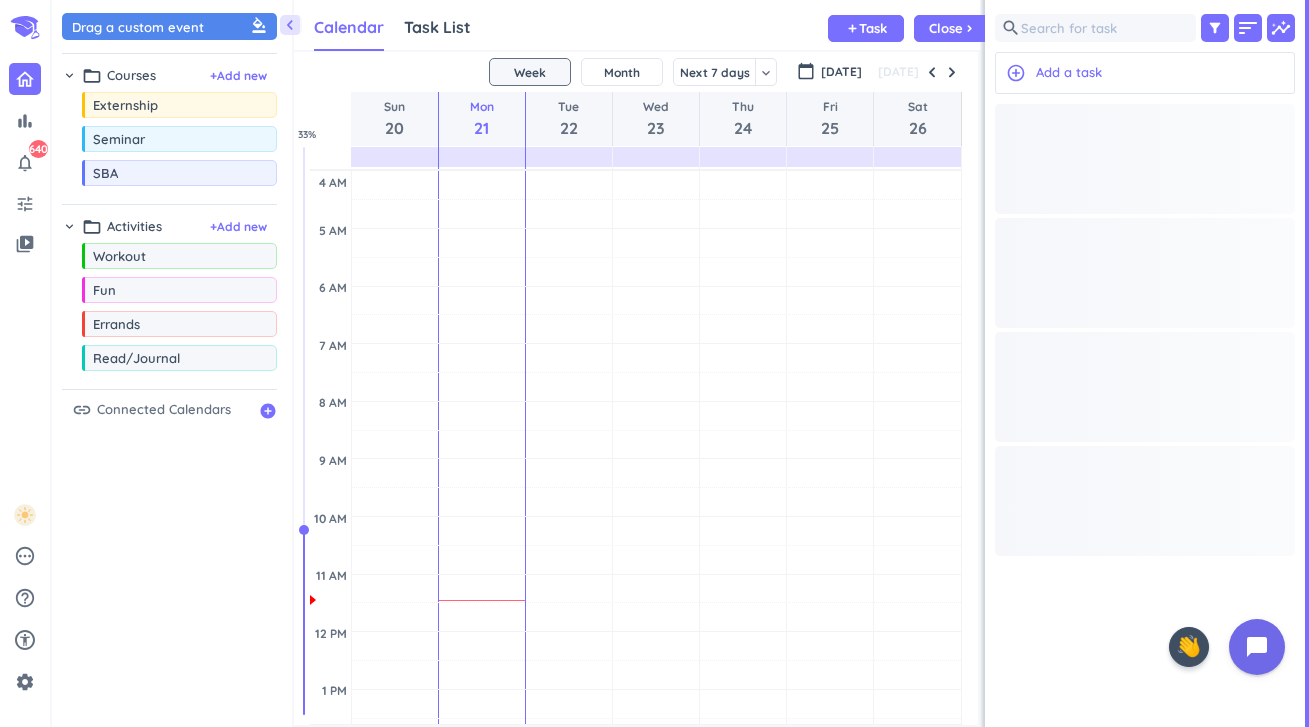 scroll, scrollTop: 0, scrollLeft: 0, axis: both 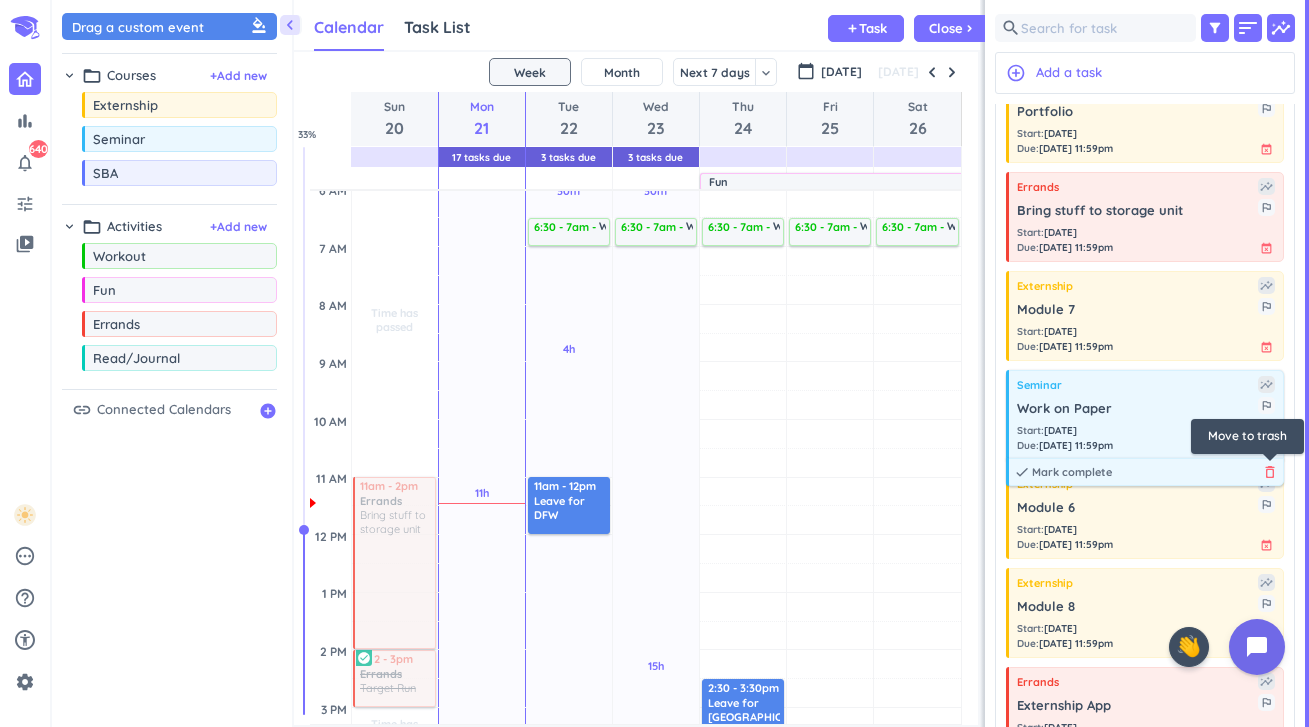 click on "delete_outline" at bounding box center (1270, 472) 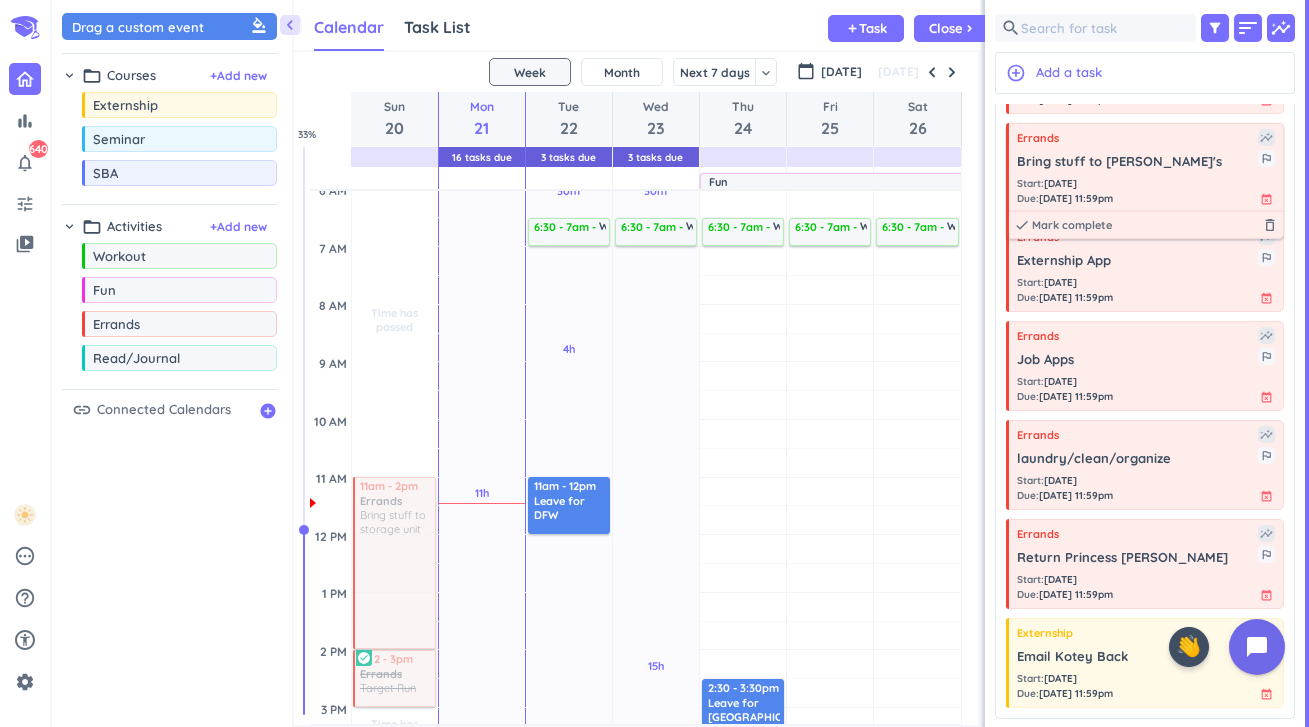 scroll, scrollTop: 969, scrollLeft: 0, axis: vertical 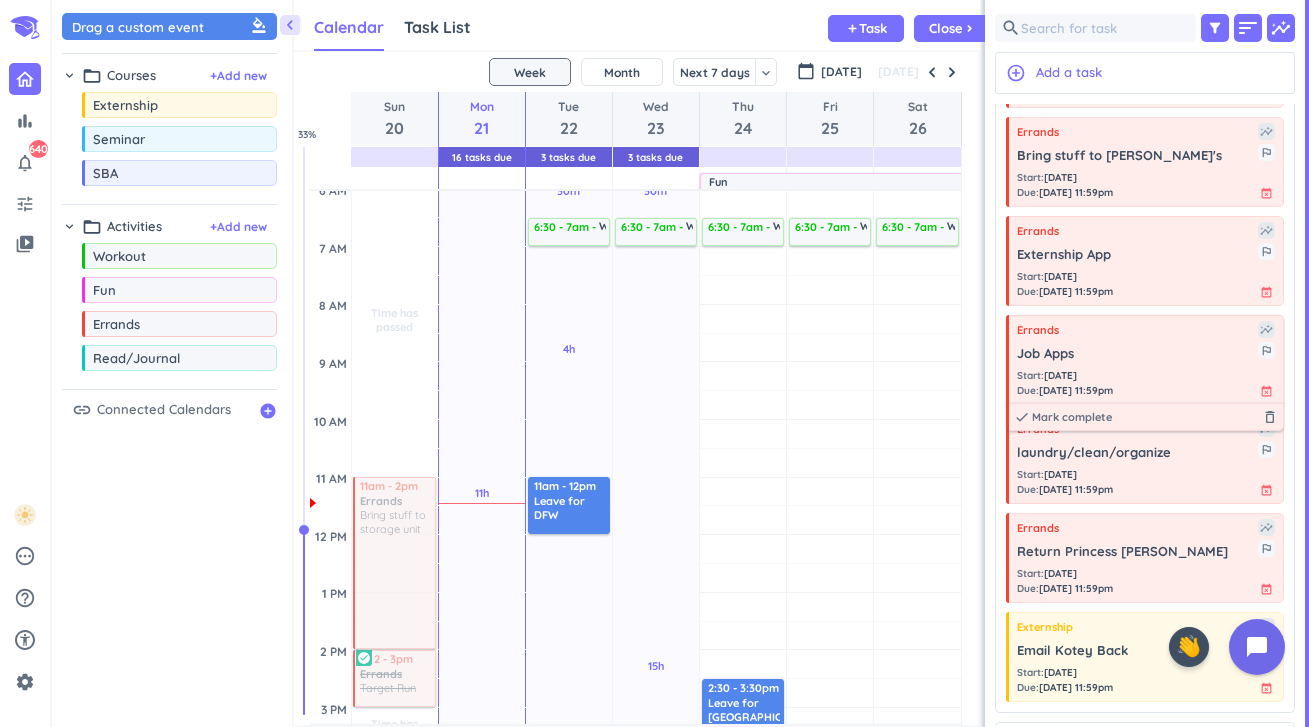 click on "Job Apps" at bounding box center (1137, 354) 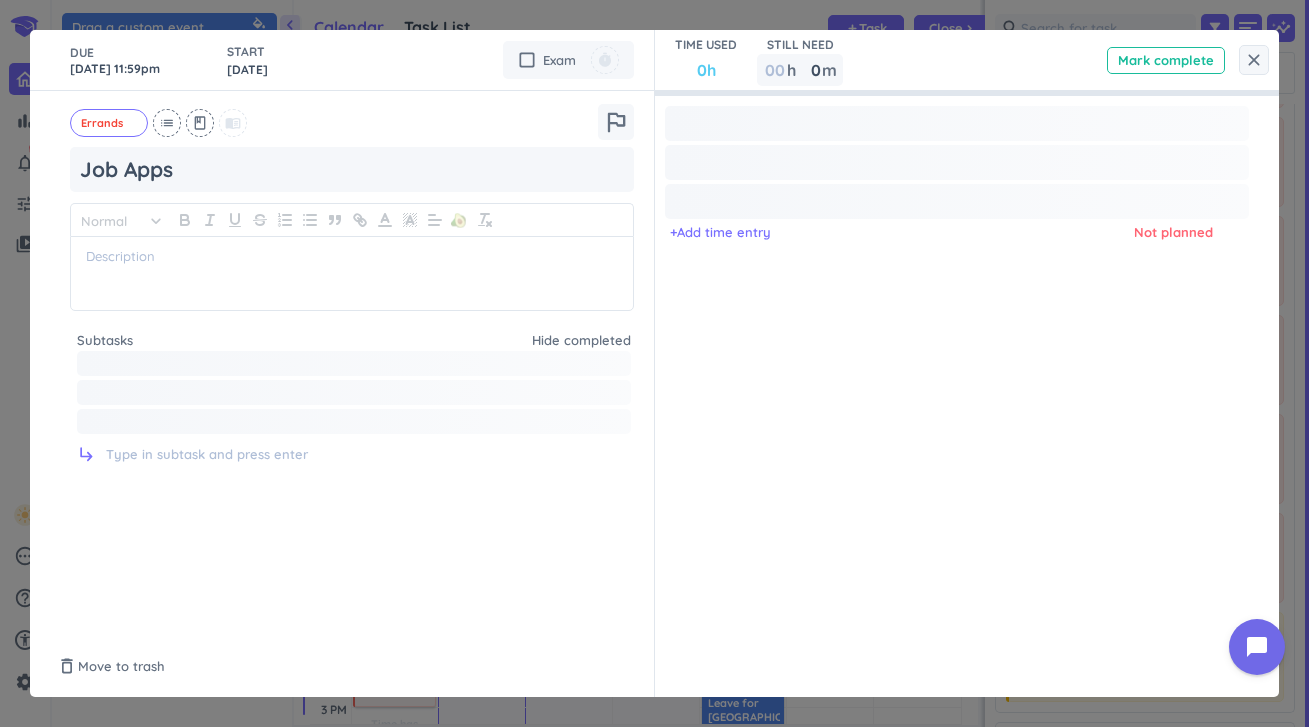 drag, startPoint x: 109, startPoint y: 58, endPoint x: 109, endPoint y: 77, distance: 19 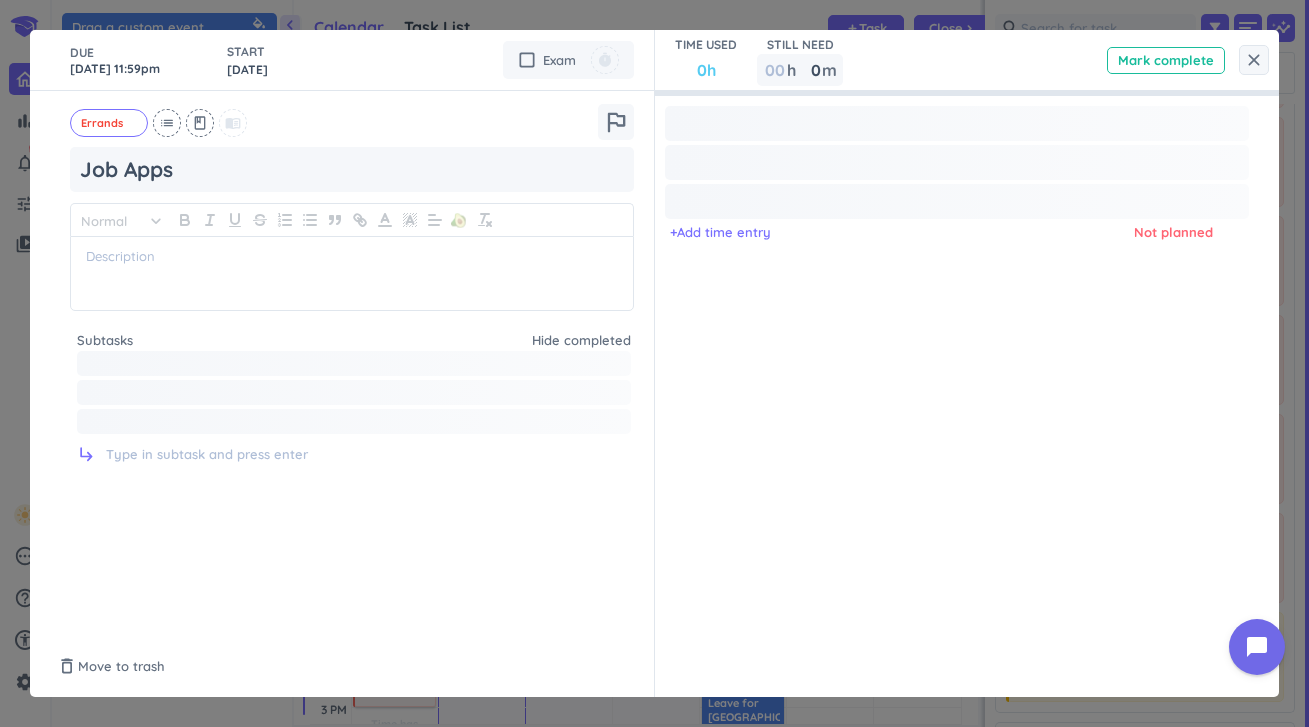 click on "[DATE] 11:59pm" at bounding box center (138, 60) 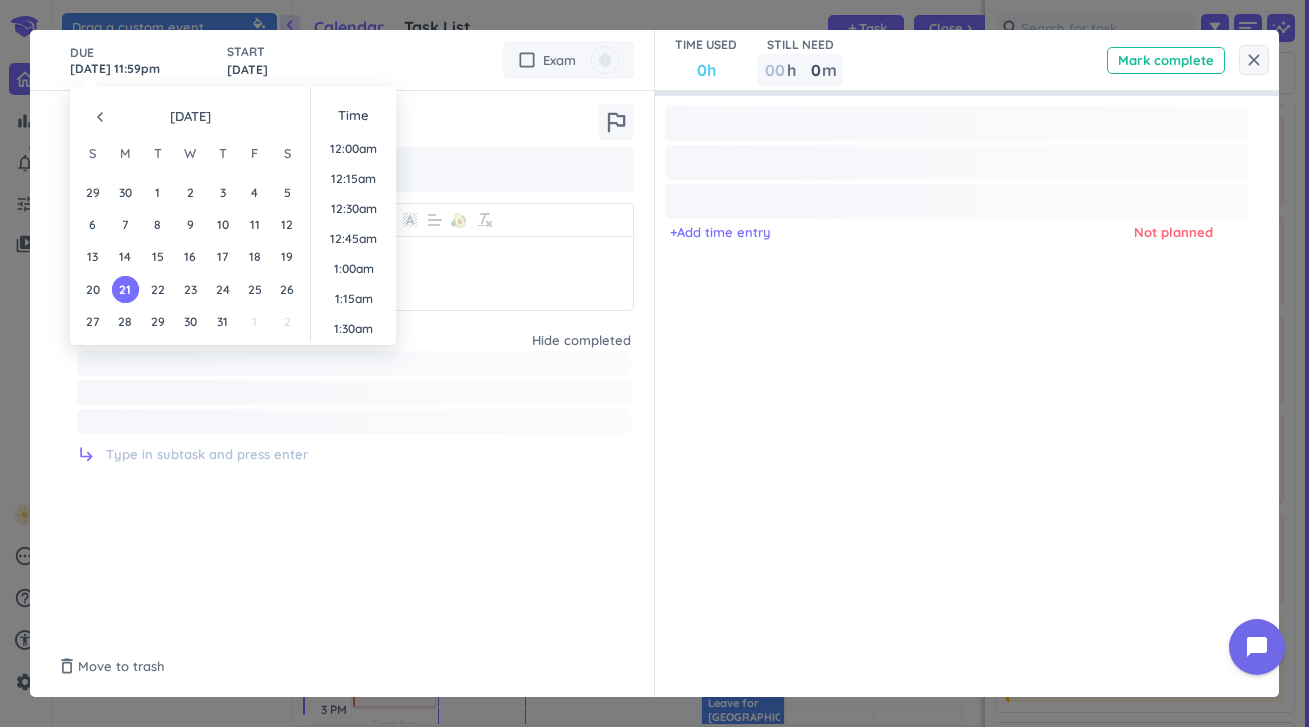 scroll, scrollTop: 2701, scrollLeft: 0, axis: vertical 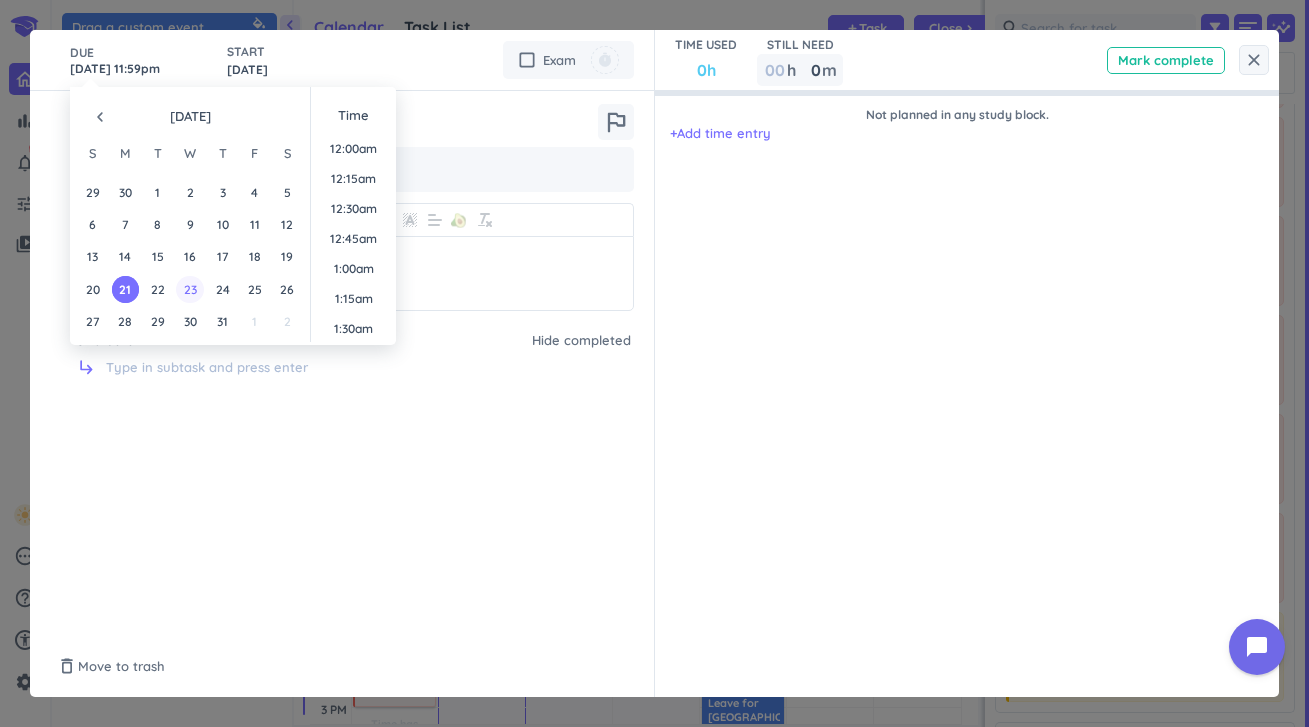 click on "23" at bounding box center [189, 289] 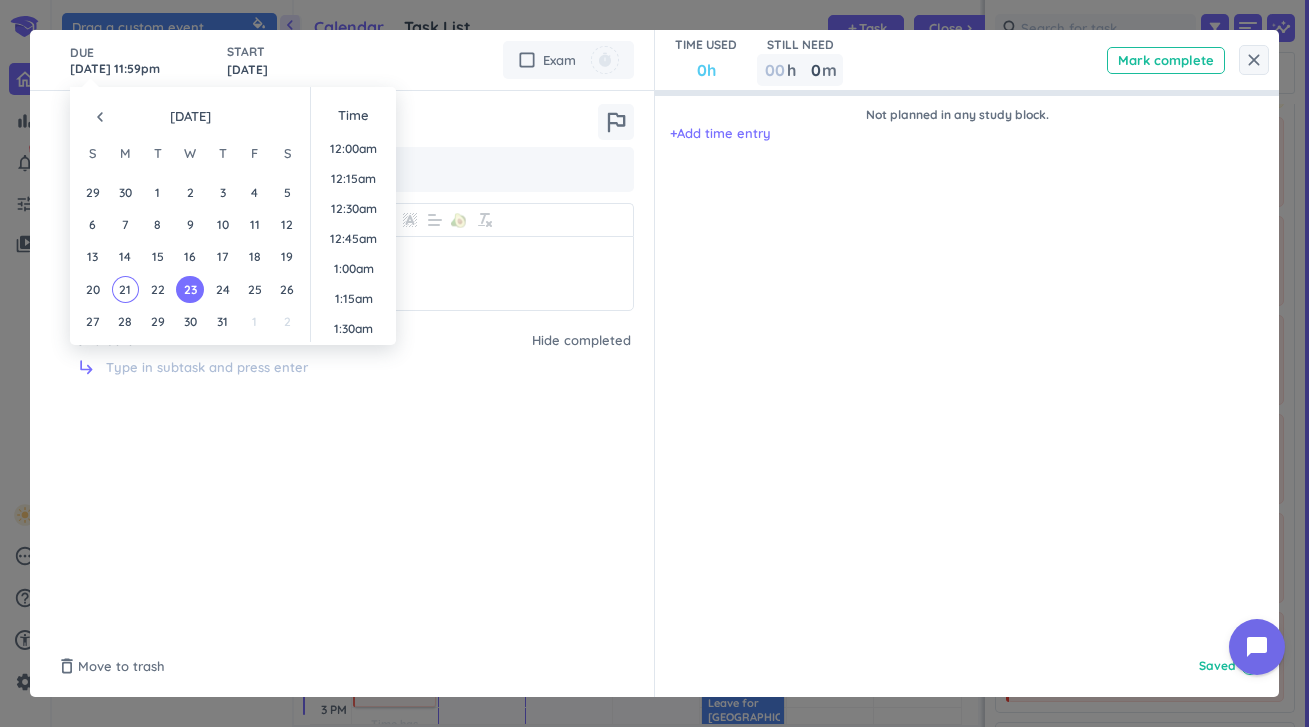 scroll, scrollTop: 2701, scrollLeft: 0, axis: vertical 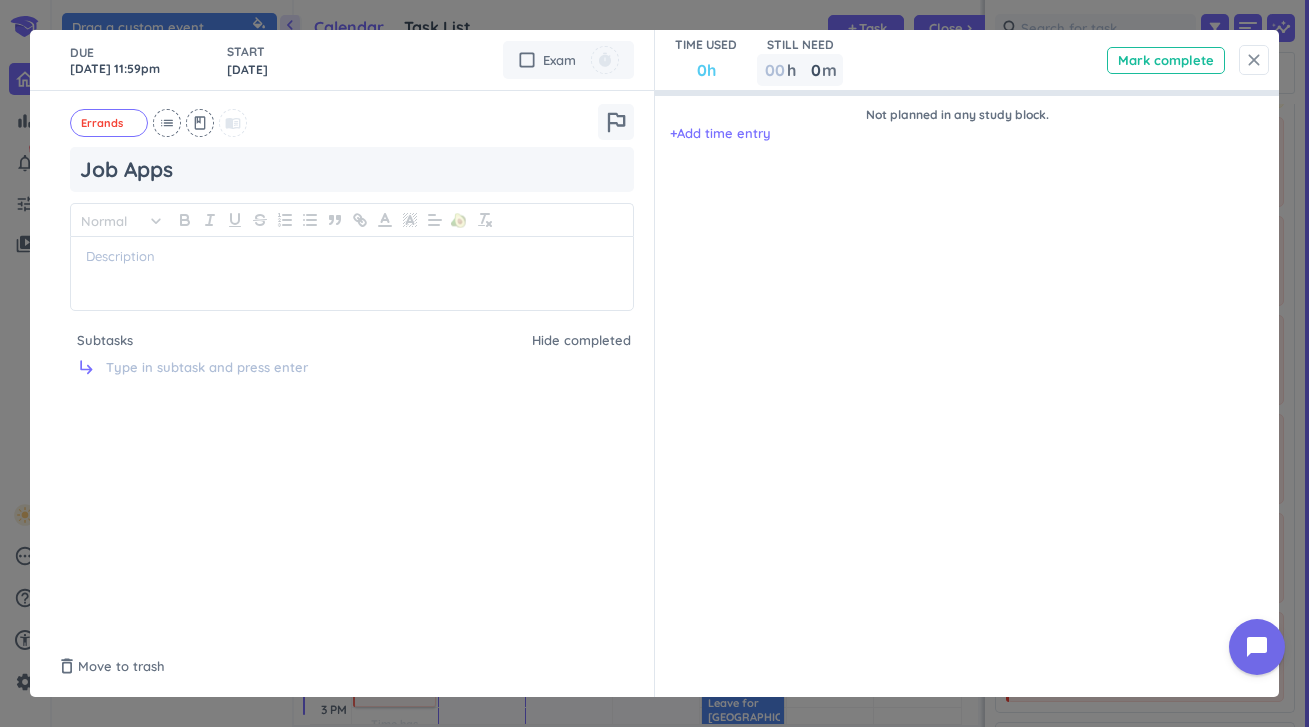 click on "close" at bounding box center [1254, 60] 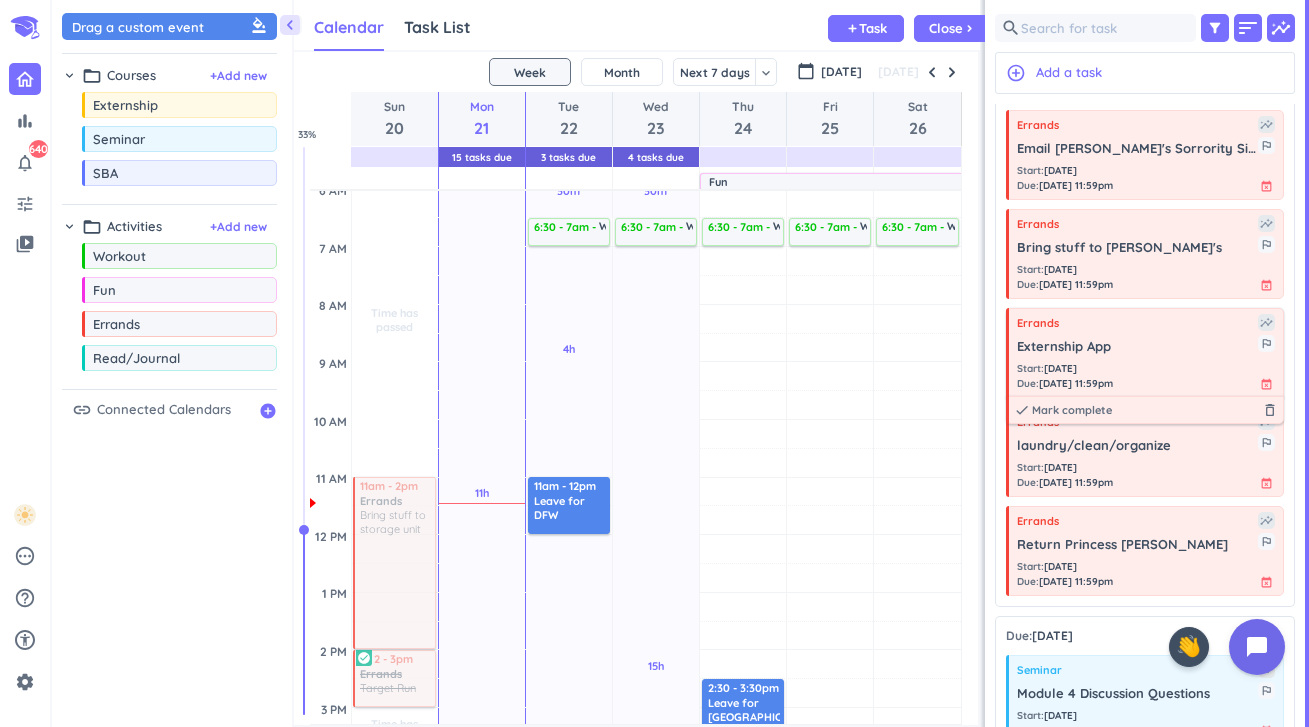 scroll, scrollTop: 1081, scrollLeft: 0, axis: vertical 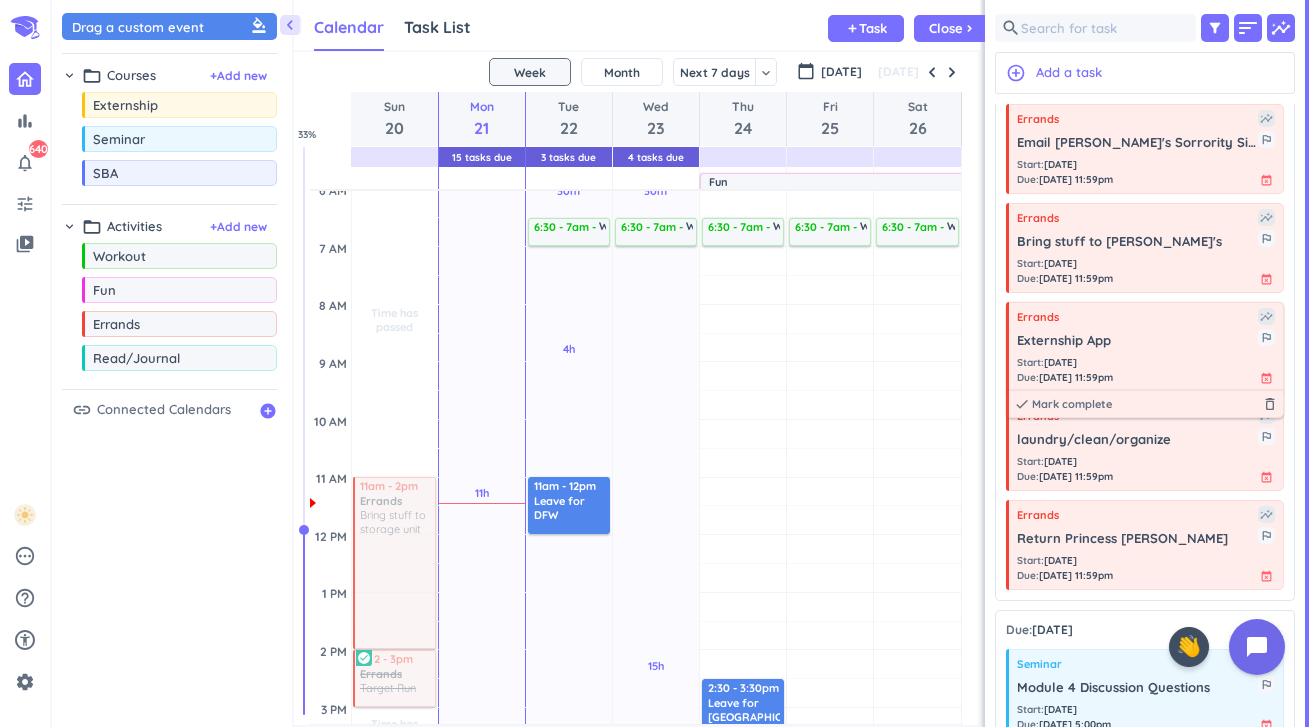 click on "Externship App" at bounding box center (1137, 341) 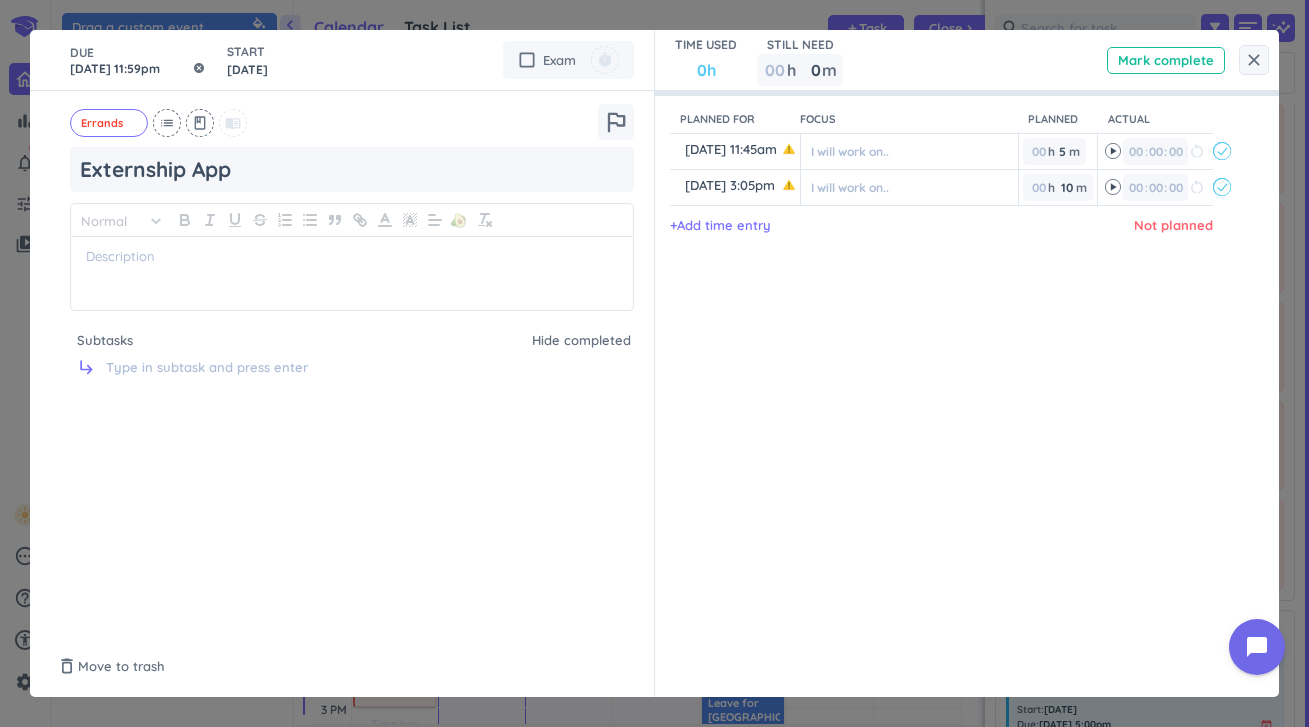 click on "[DATE] 11:59pm" at bounding box center (138, 60) 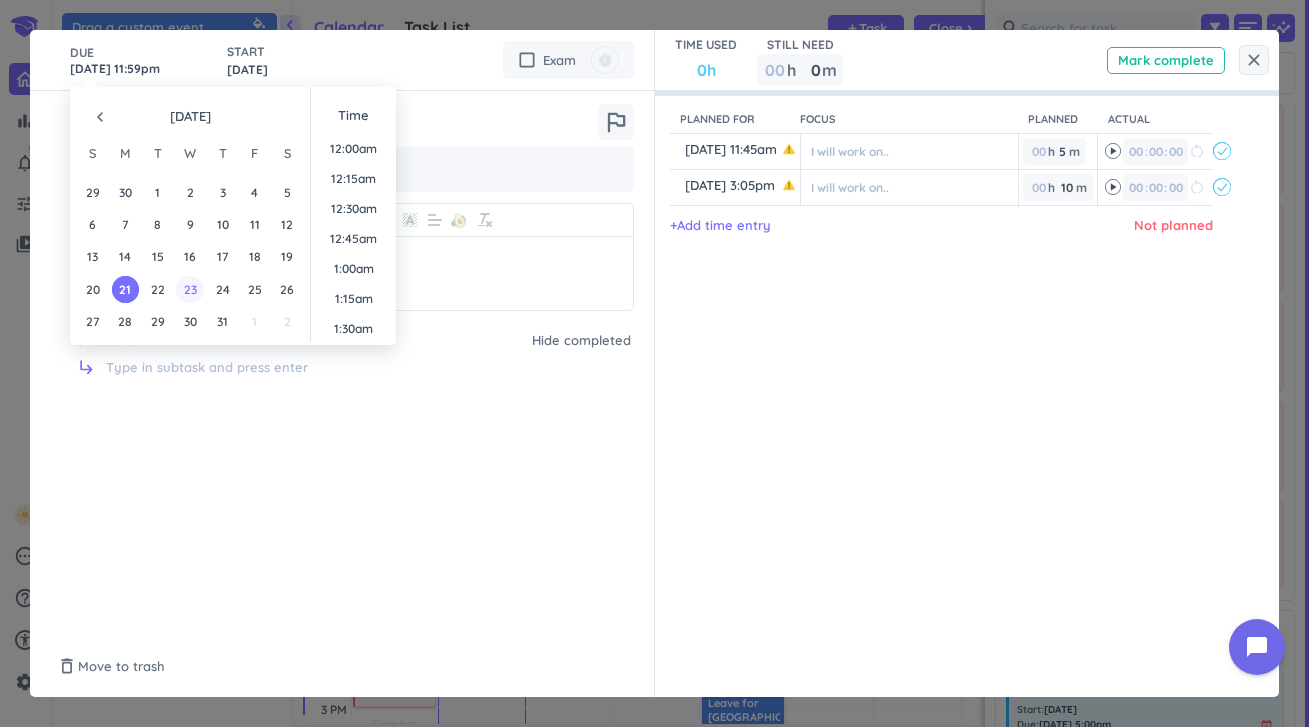 scroll, scrollTop: 2701, scrollLeft: 0, axis: vertical 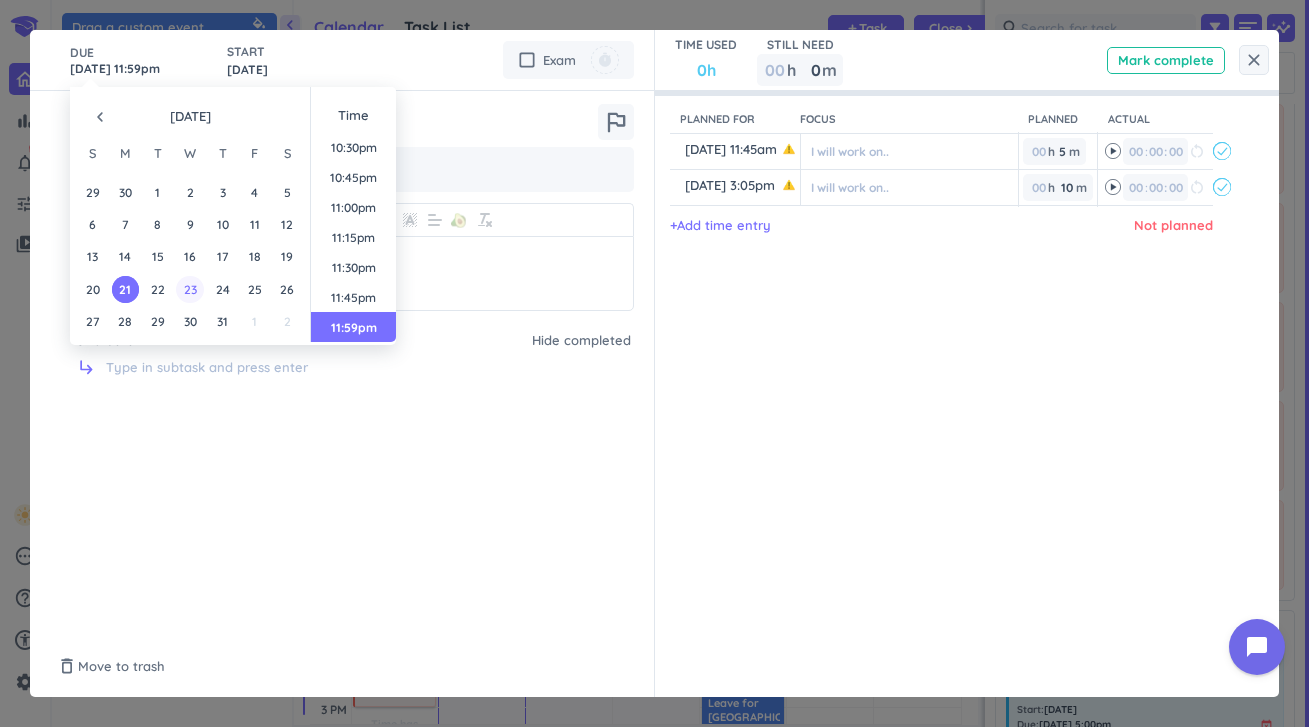 click on "23" at bounding box center (189, 289) 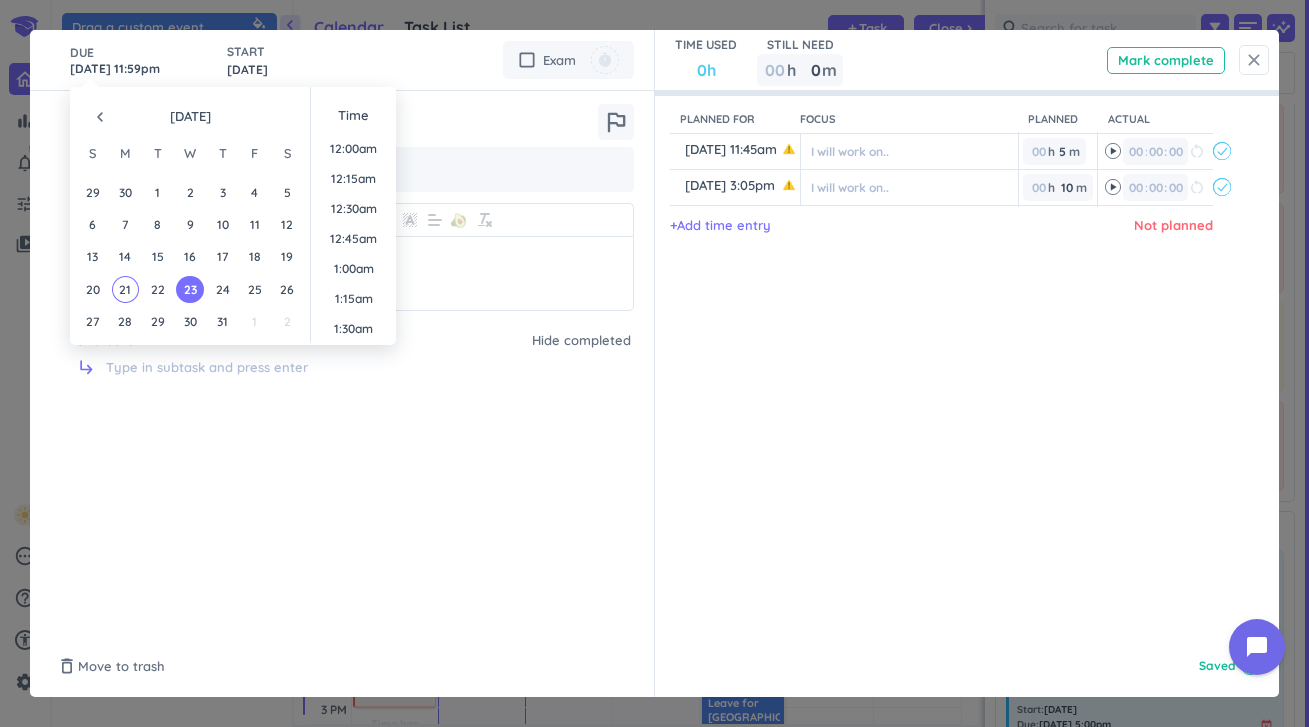 scroll, scrollTop: 2701, scrollLeft: 0, axis: vertical 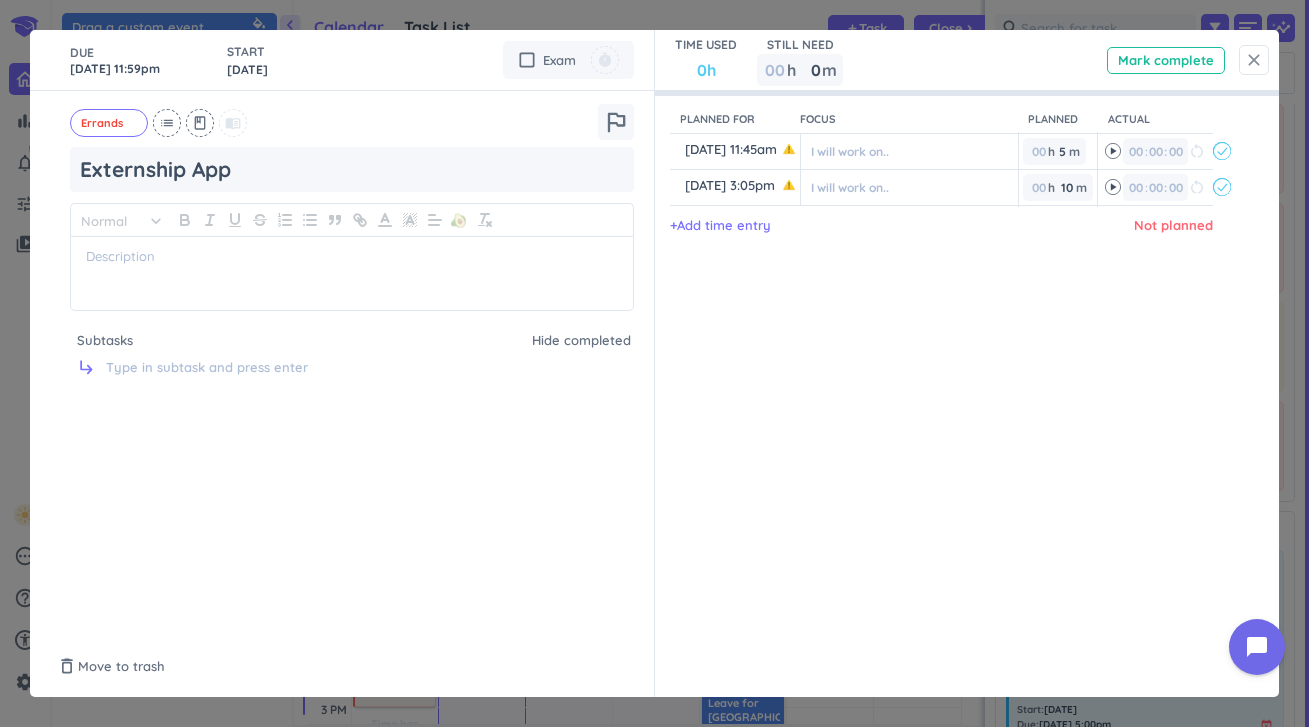 click on "close" at bounding box center [1254, 60] 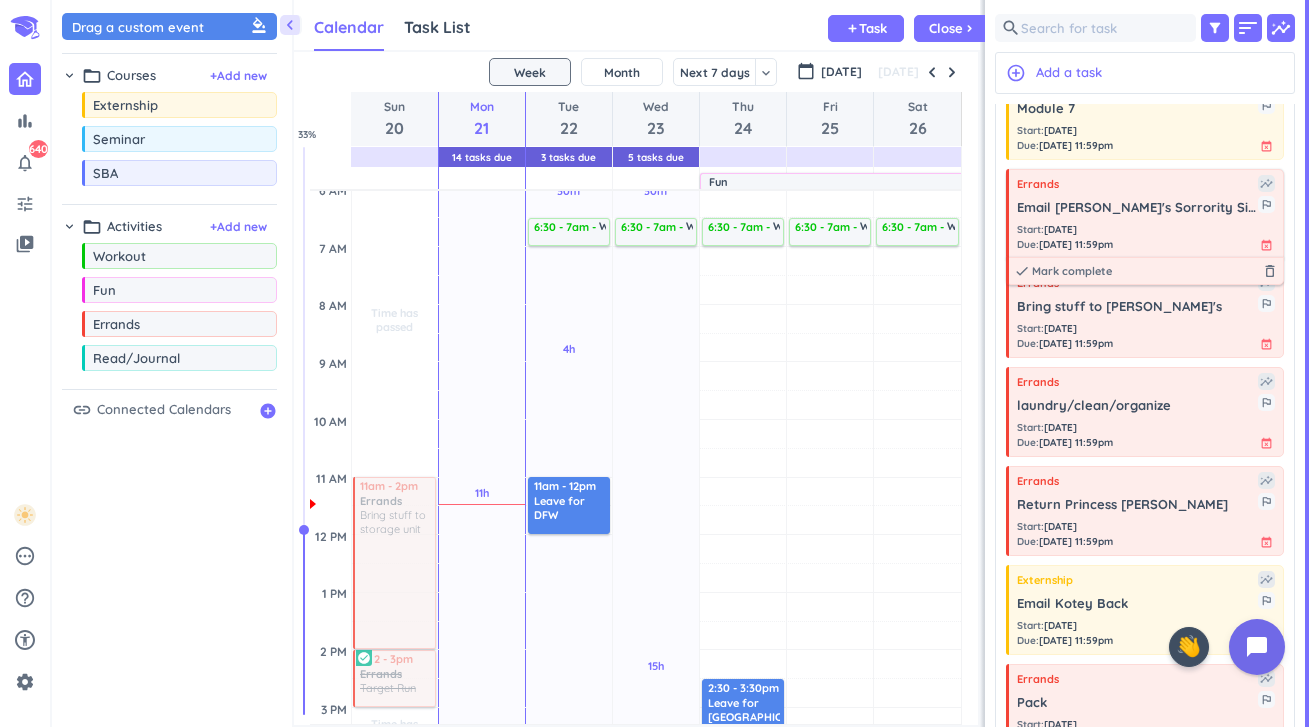 scroll, scrollTop: 665, scrollLeft: 0, axis: vertical 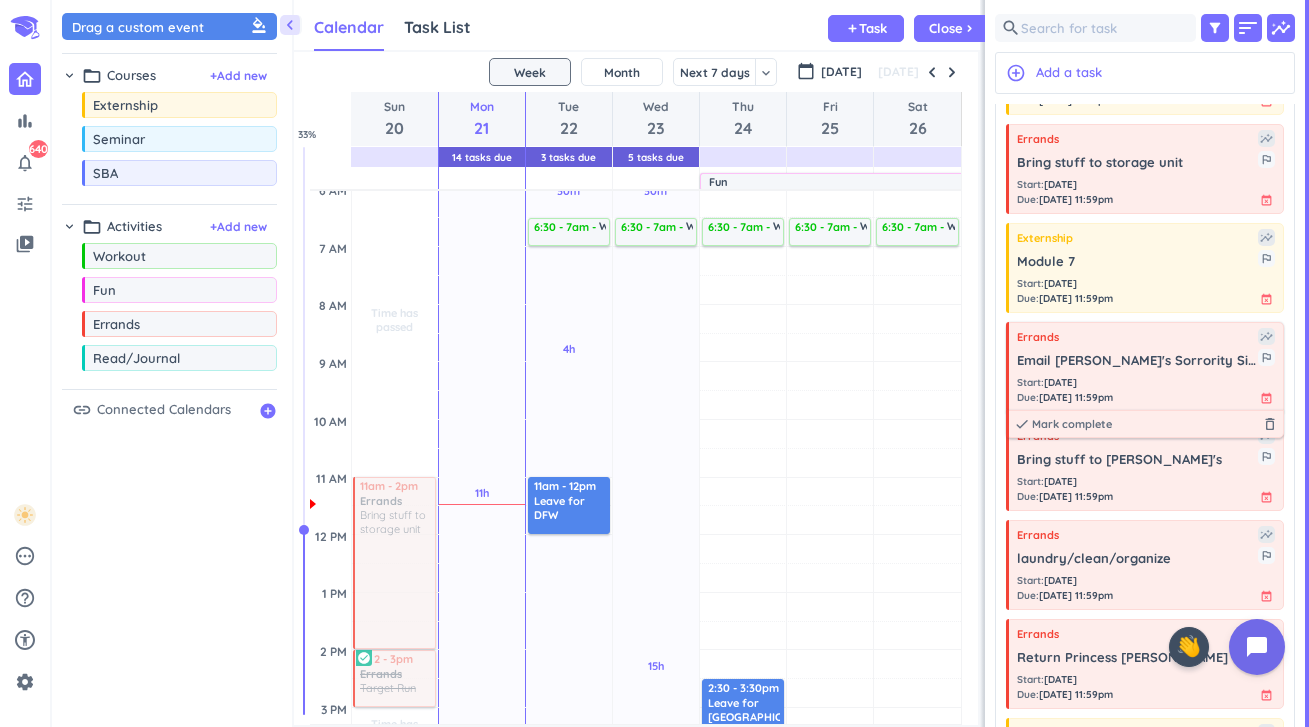 click on "Email [PERSON_NAME]'s Sorrority Sister" at bounding box center (1137, 361) 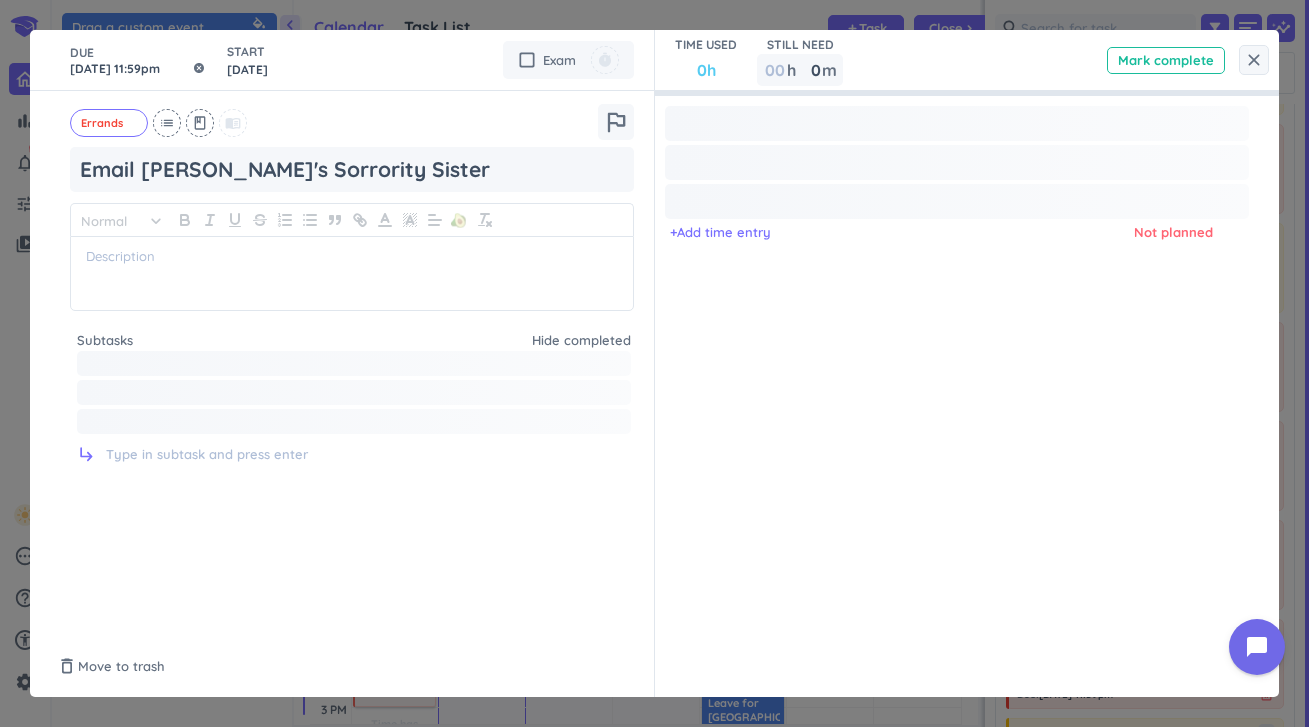 click on "[DATE] 11:59pm" at bounding box center [138, 60] 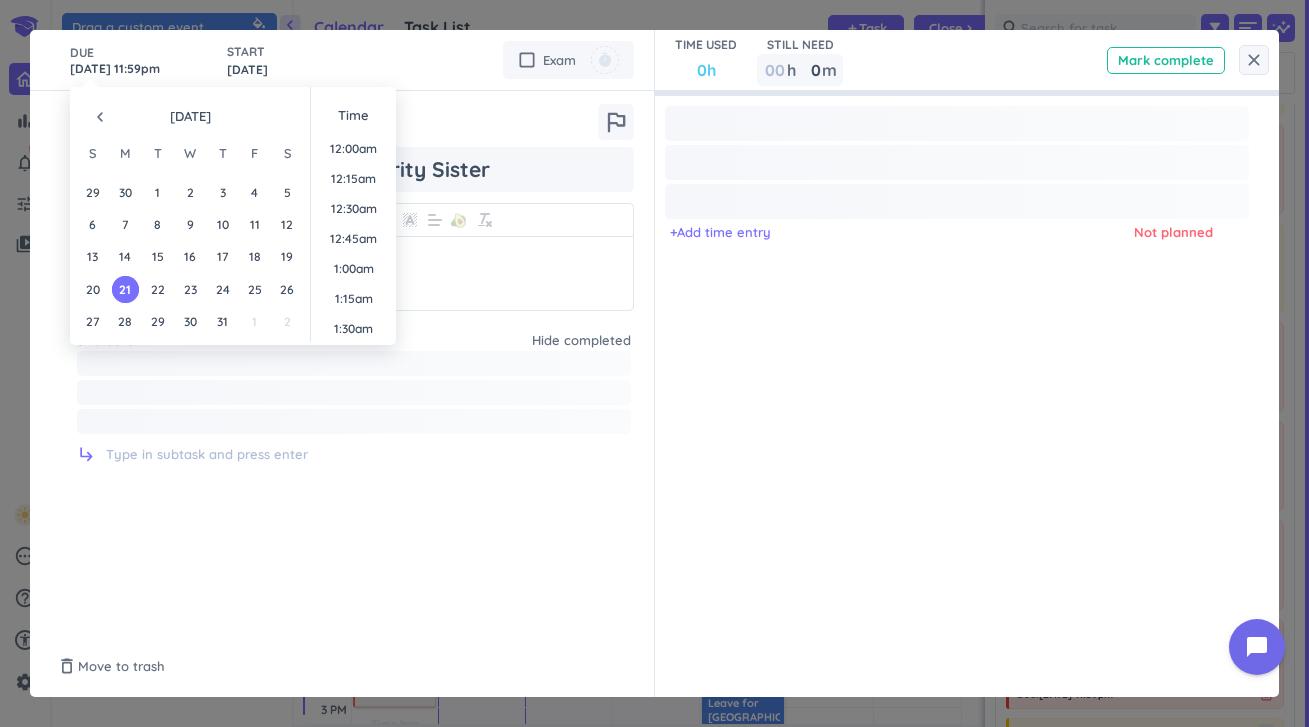 scroll, scrollTop: 2701, scrollLeft: 0, axis: vertical 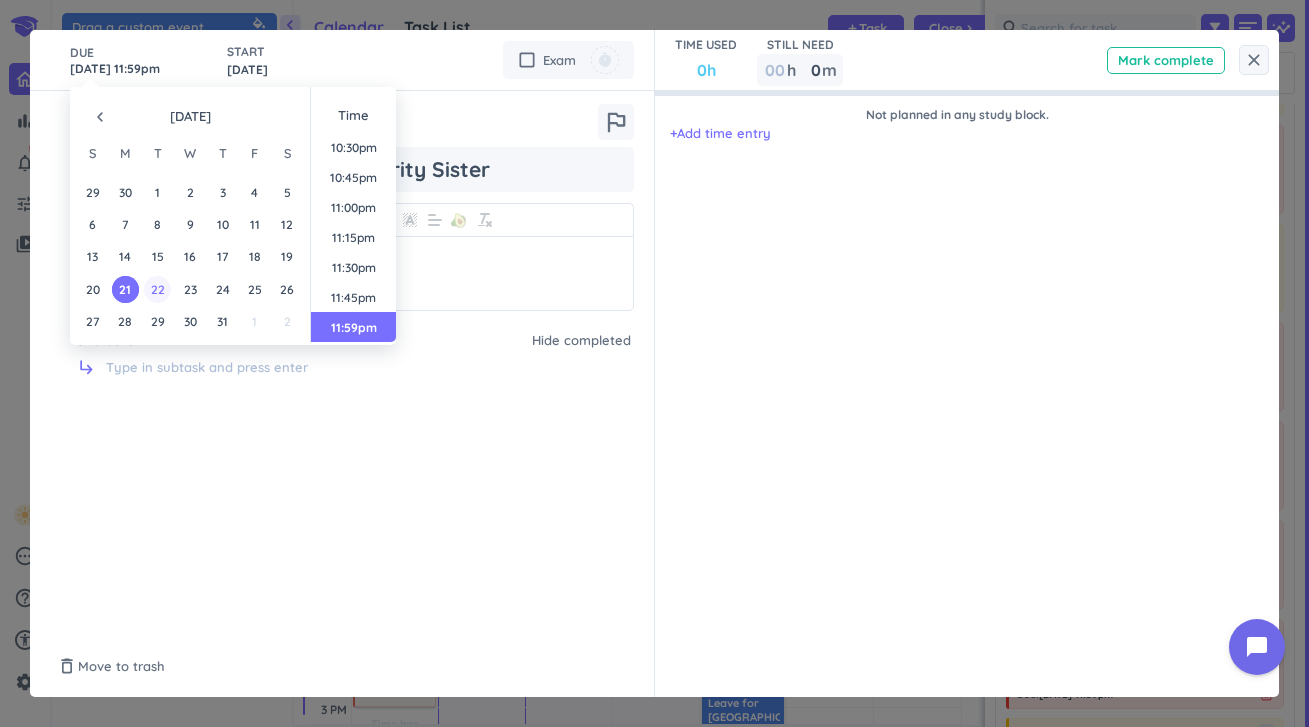 click on "22" at bounding box center [157, 289] 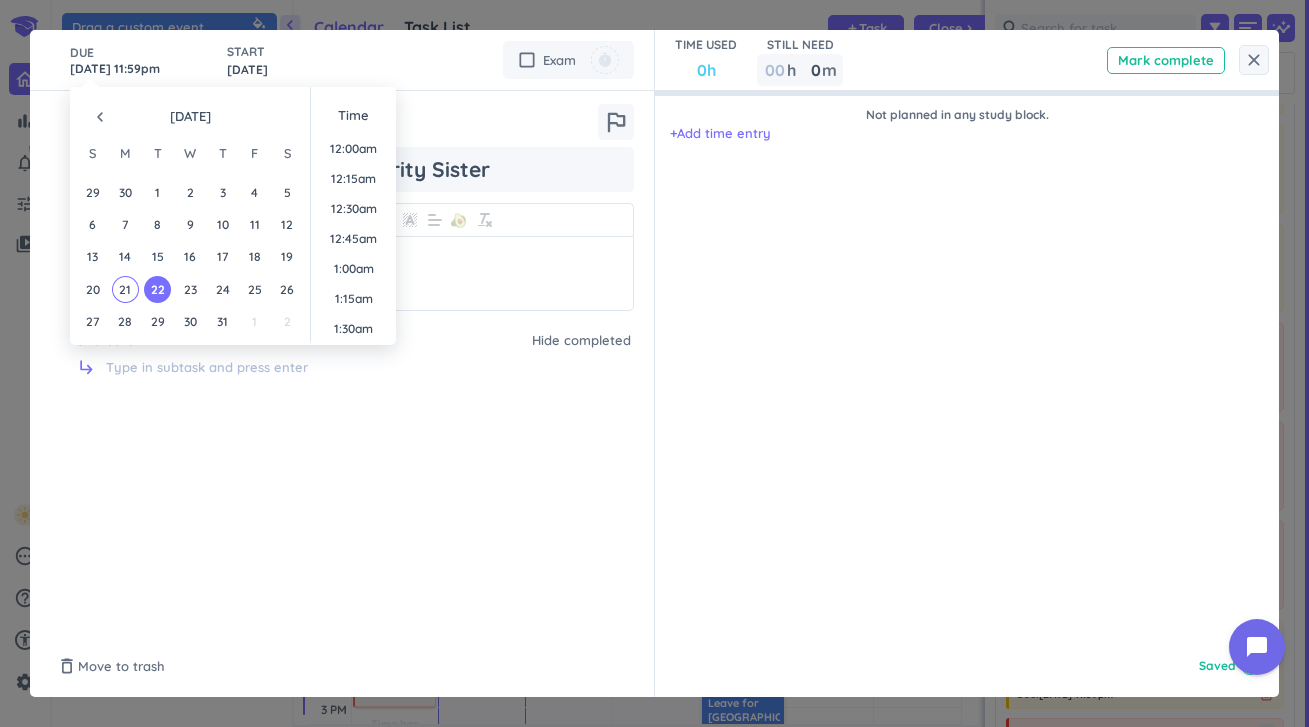 scroll, scrollTop: 2701, scrollLeft: 0, axis: vertical 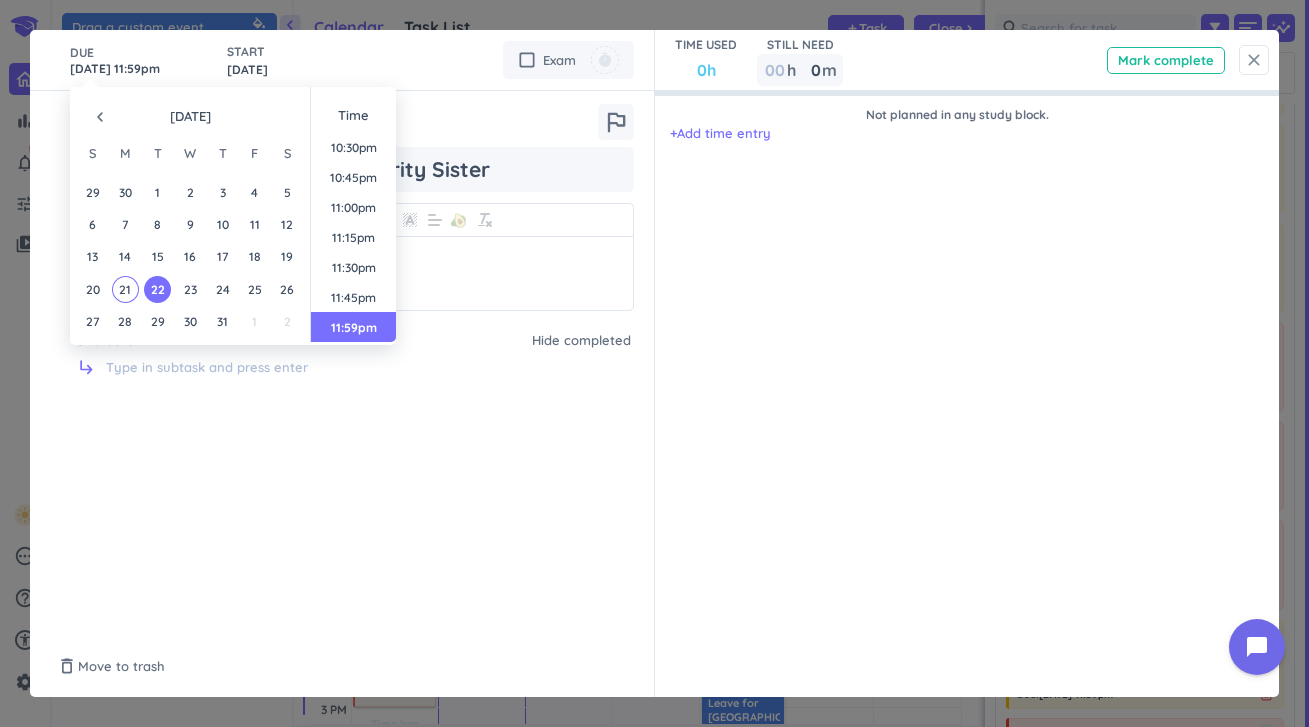 click on "close" at bounding box center [1254, 60] 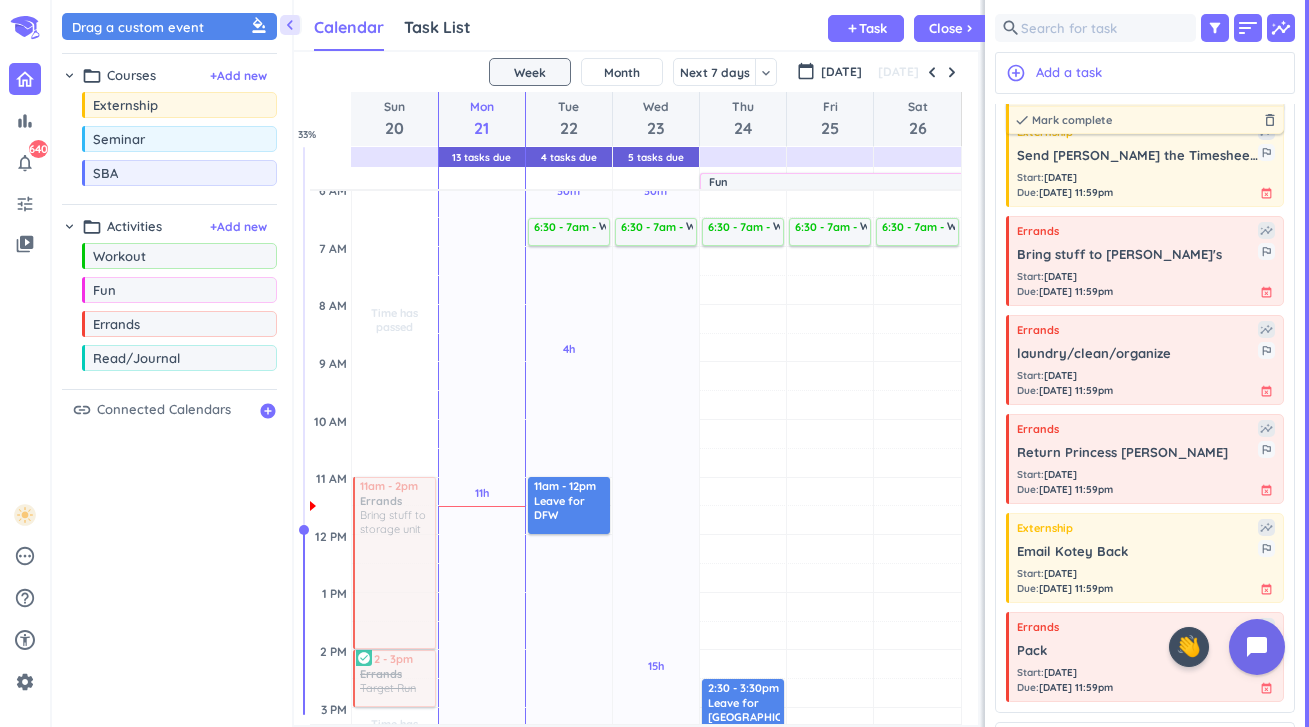scroll, scrollTop: 790, scrollLeft: 0, axis: vertical 